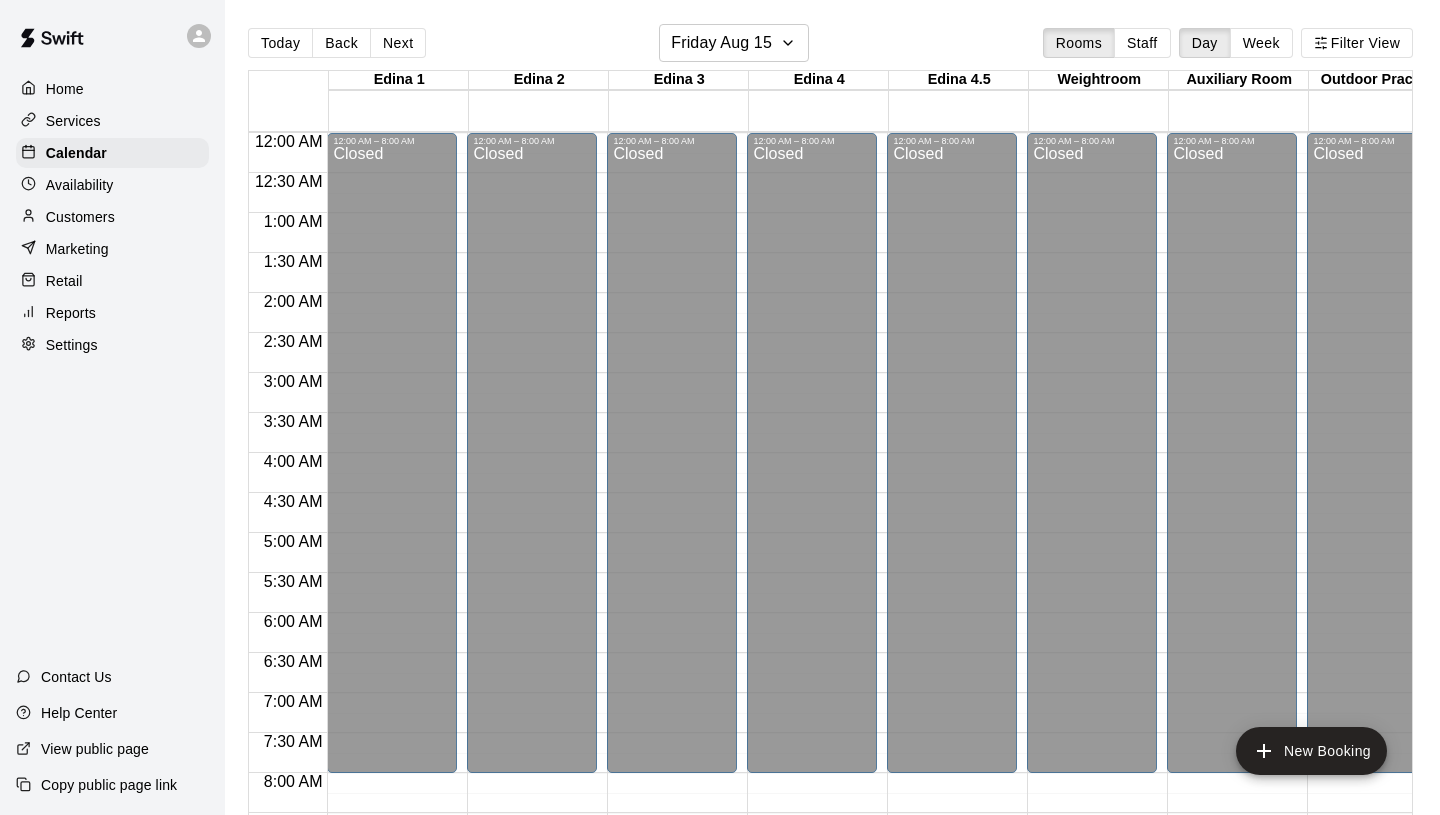scroll, scrollTop: 0, scrollLeft: 0, axis: both 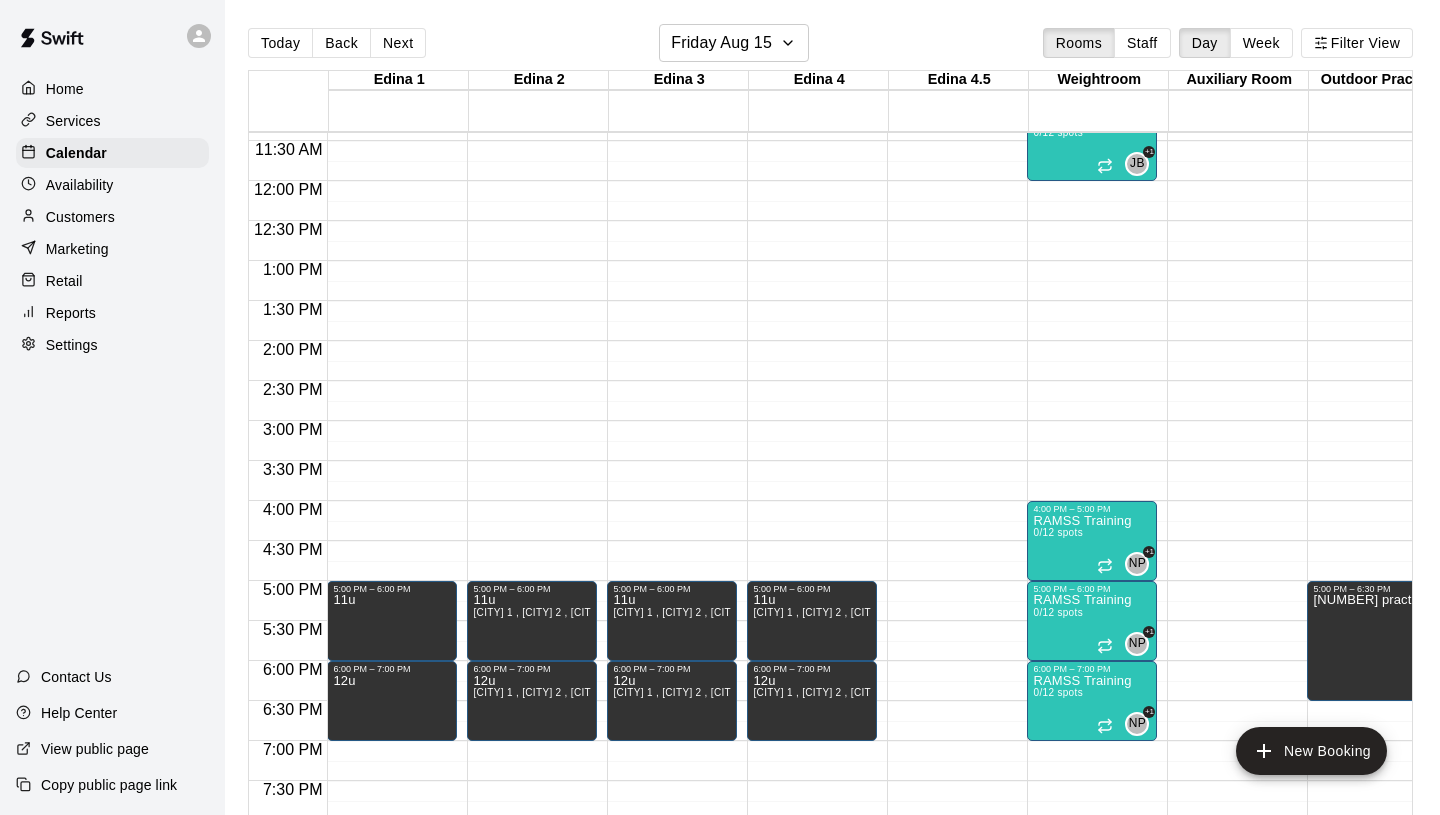 click on "Customers" at bounding box center (80, 217) 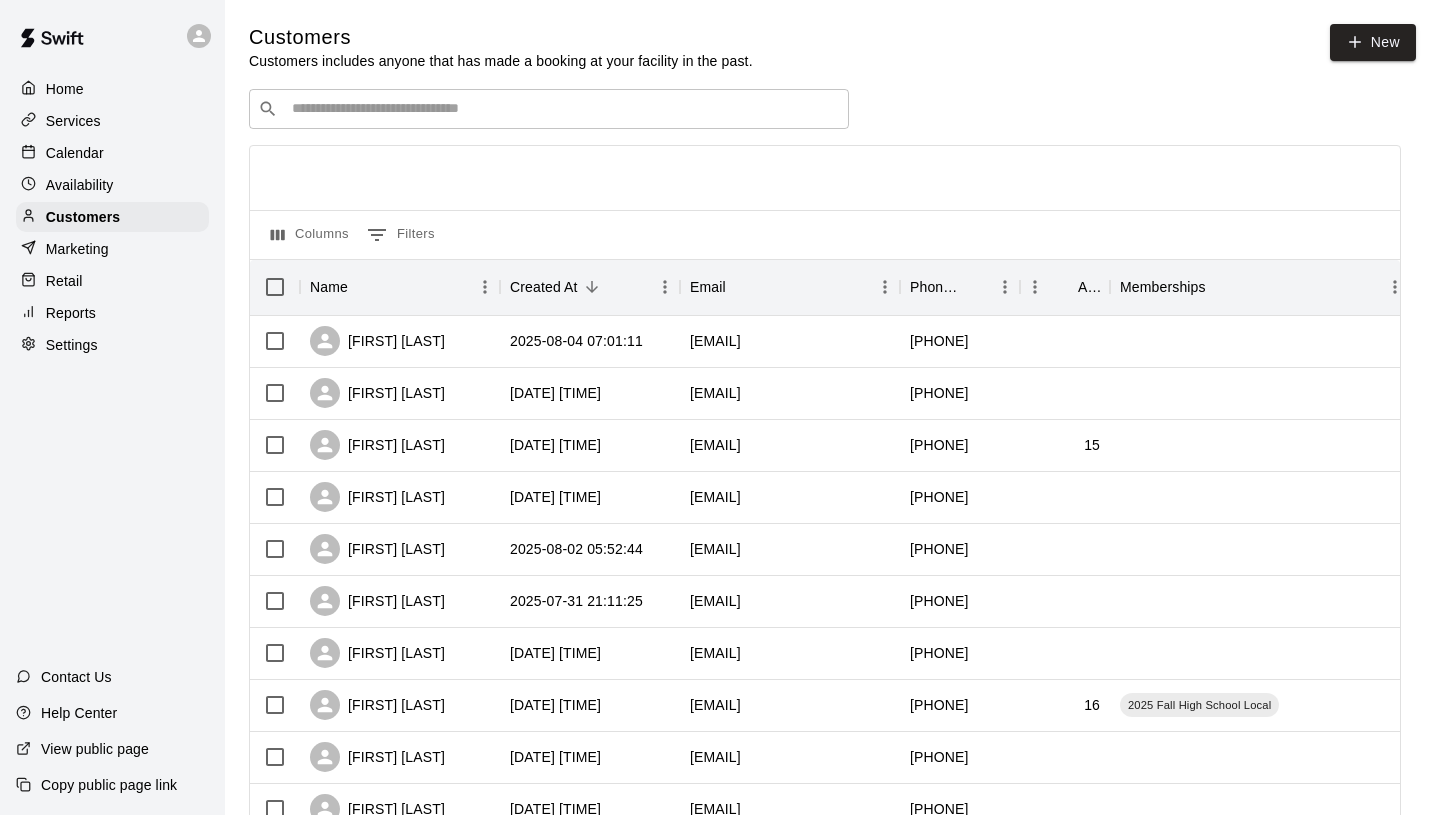 click at bounding box center [563, 109] 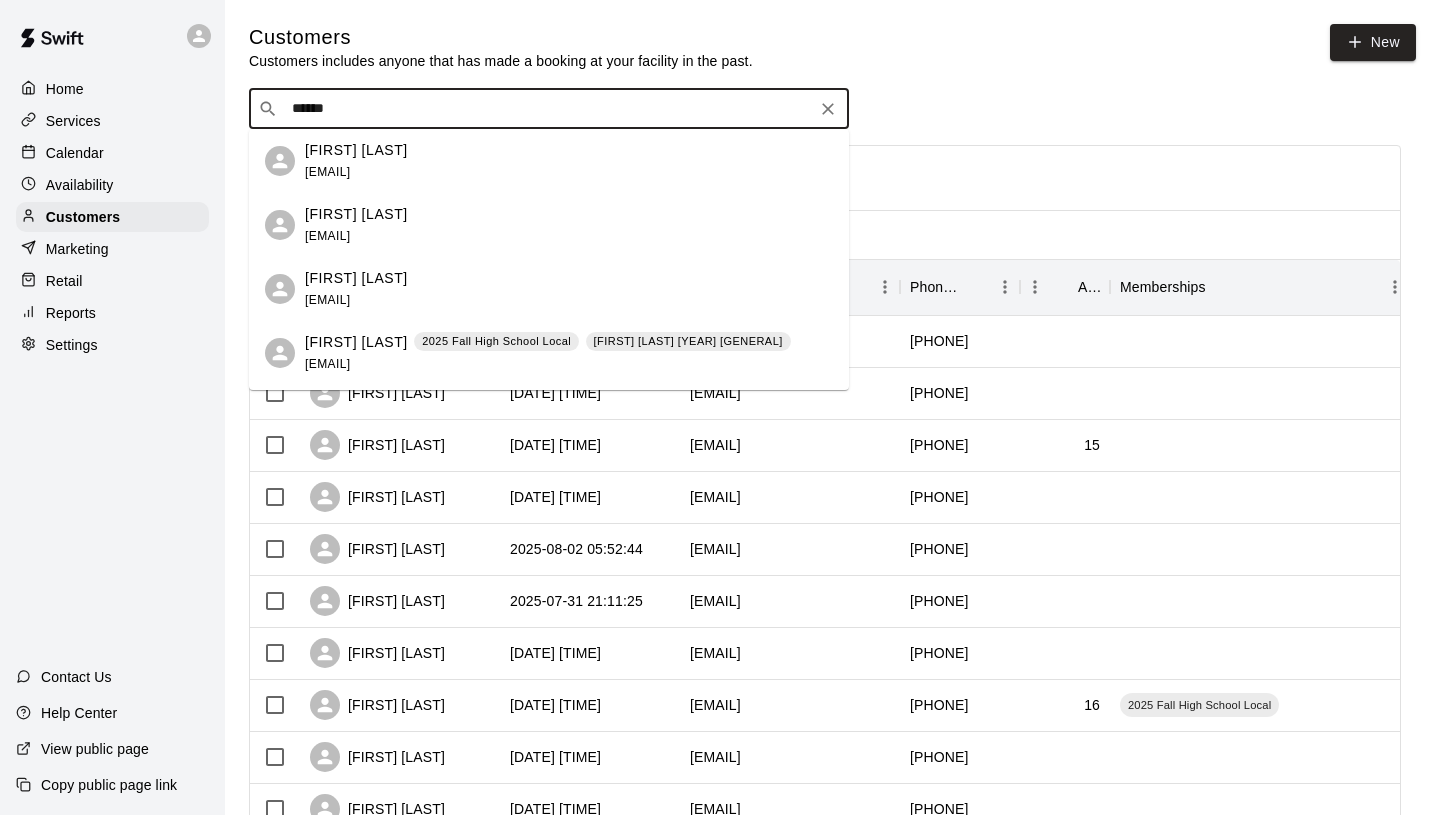 type on "*******" 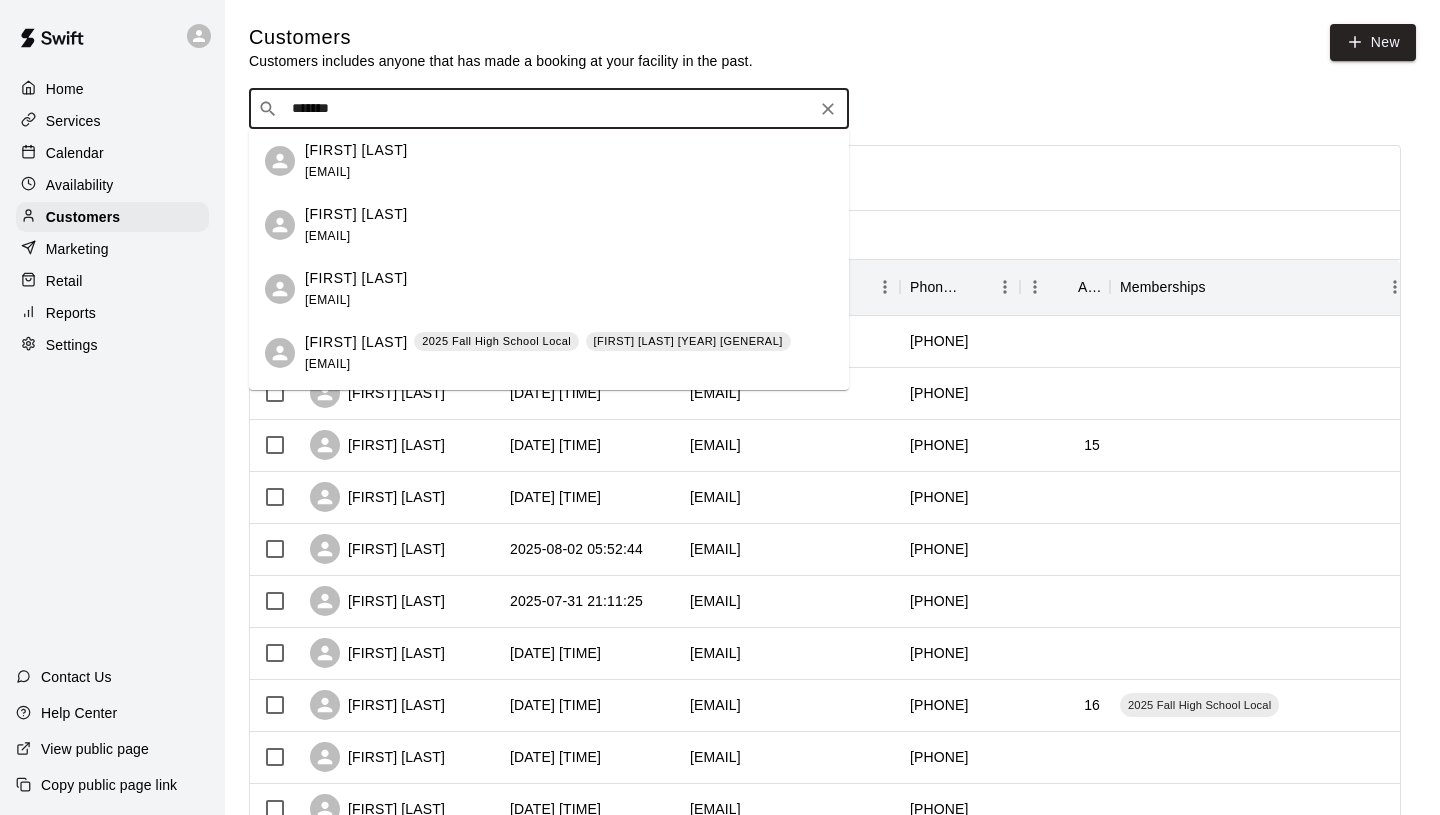 click on "[FIRST] [LAST] [YEAR] [GENERAL] [FIRST] [LAST] [YEAR] [GENERAL] [EMAIL]" at bounding box center (548, 353) 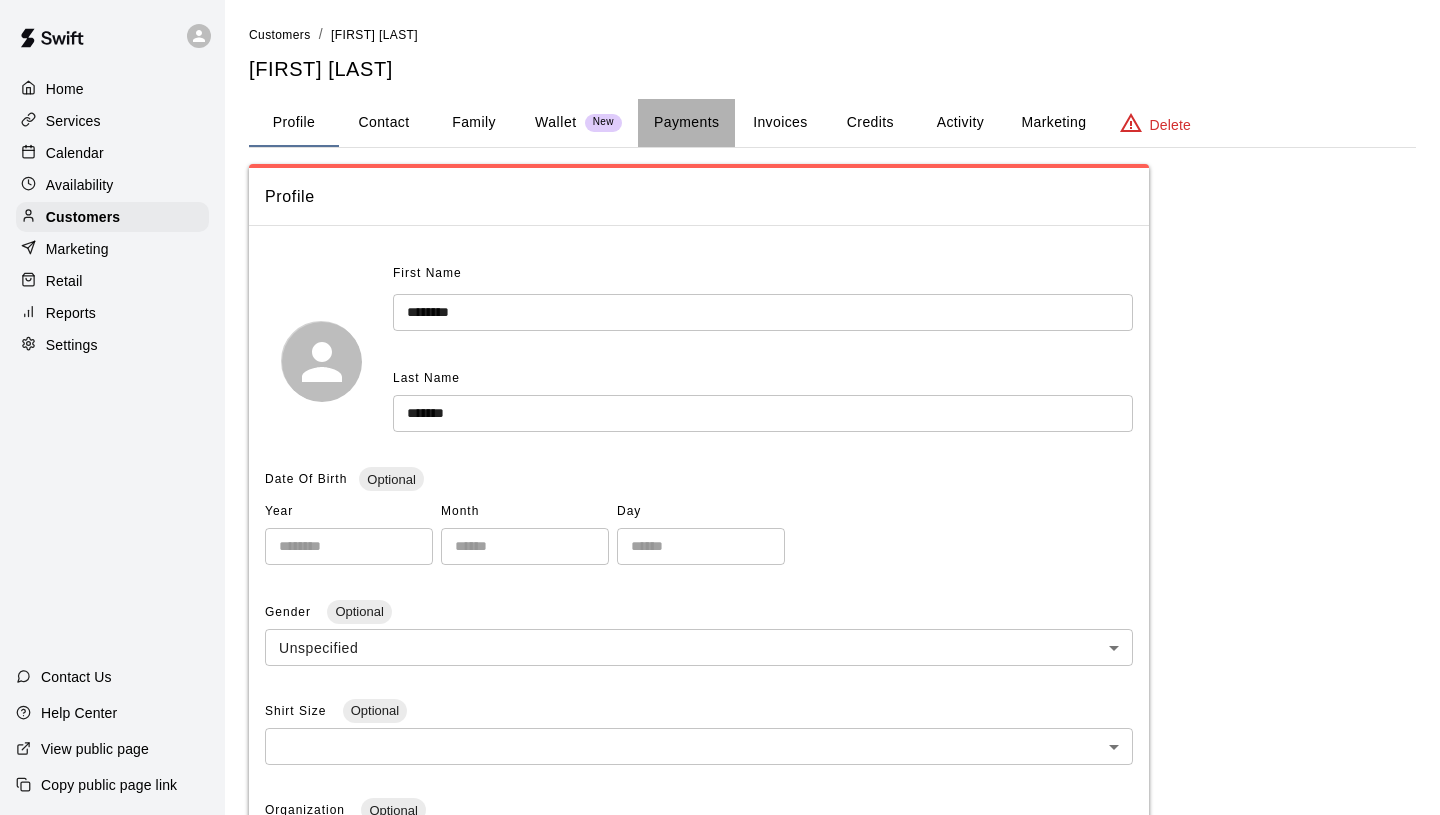 click on "Payments" at bounding box center [686, 123] 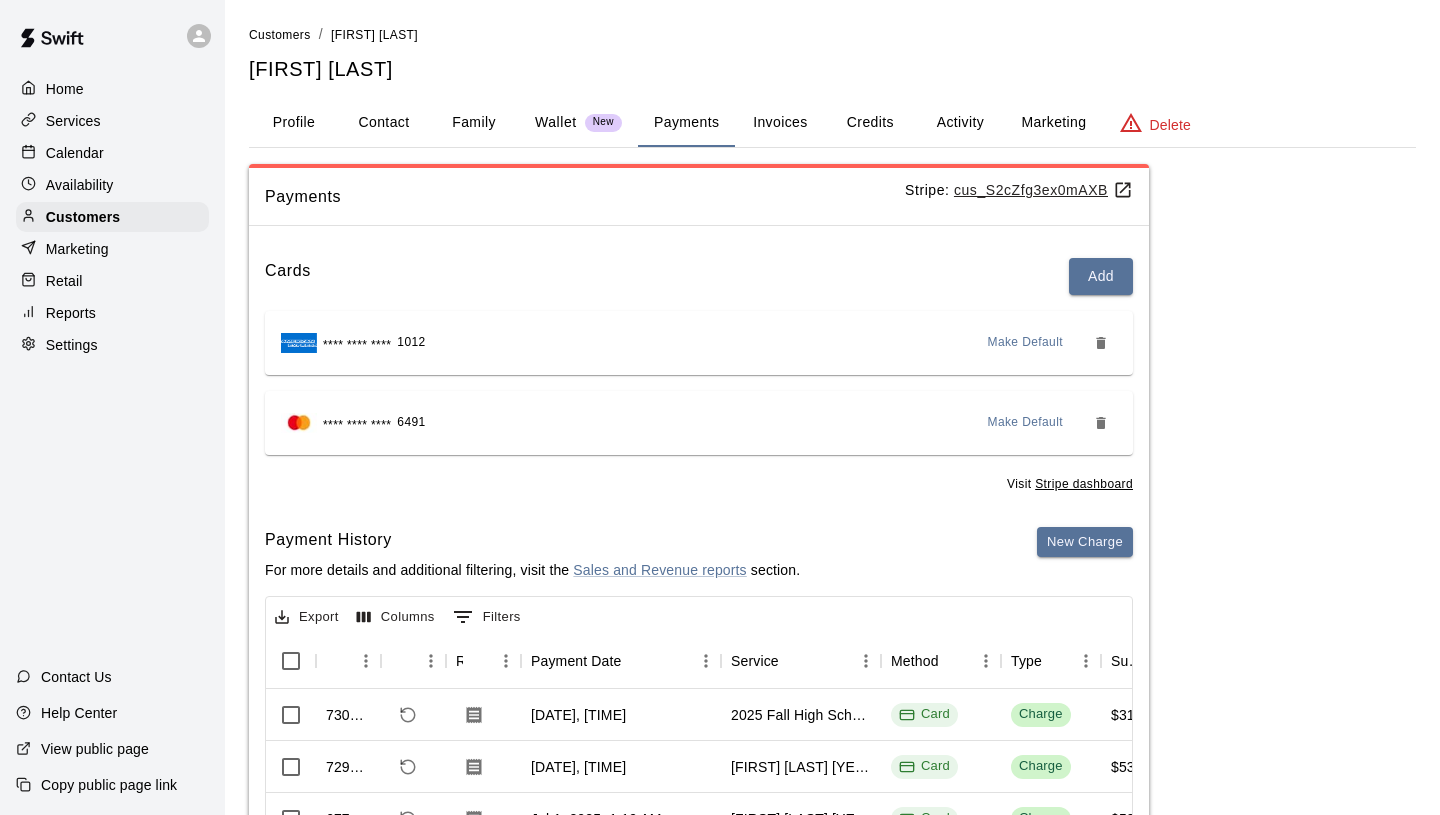 scroll, scrollTop: 1, scrollLeft: 0, axis: vertical 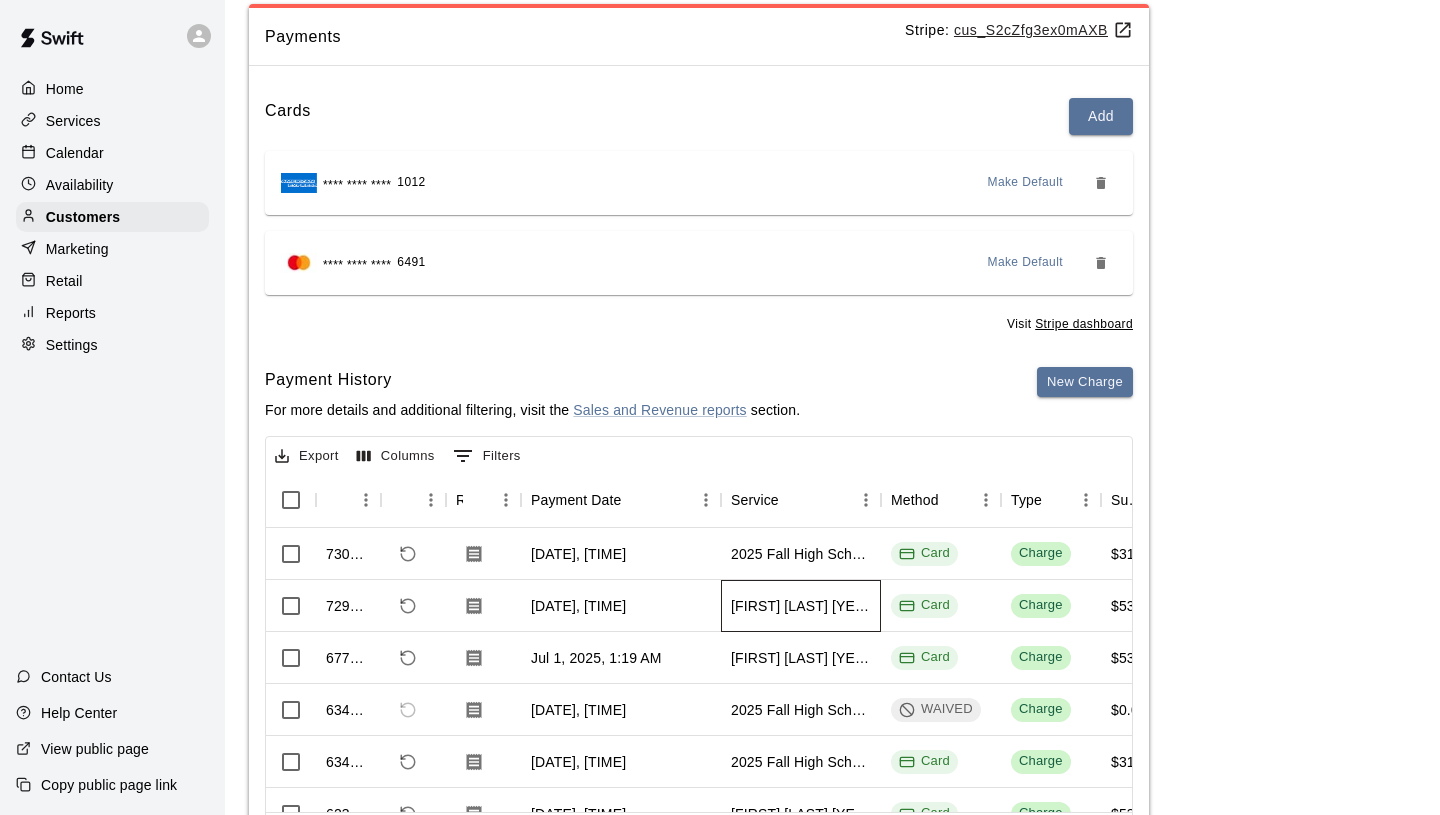 click on "[FIRST] [LAST] [YEAR] [GENERAL]" at bounding box center (801, 606) 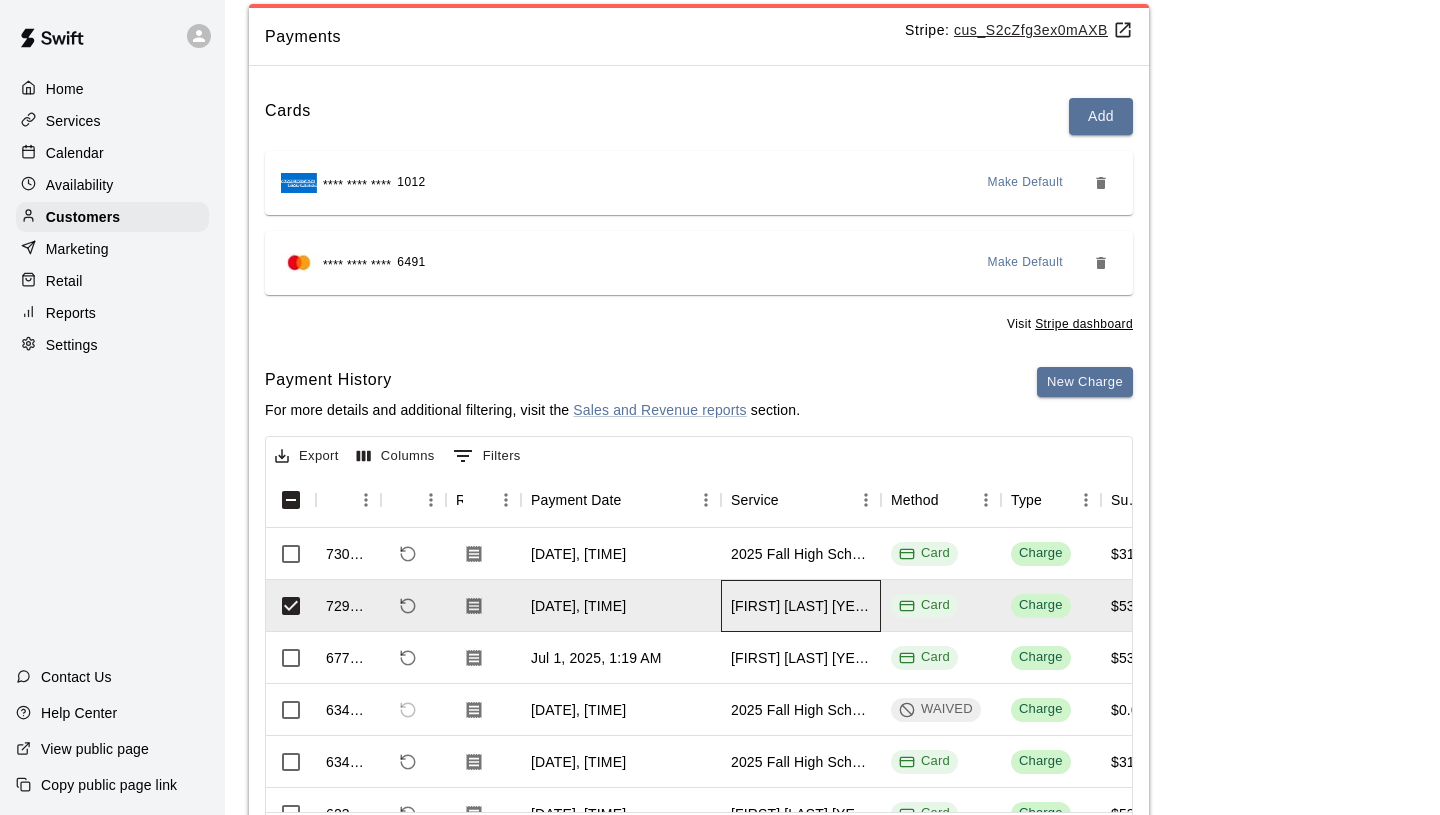 click on "[FIRST] [LAST] [YEAR] [GENERAL]" at bounding box center [801, 606] 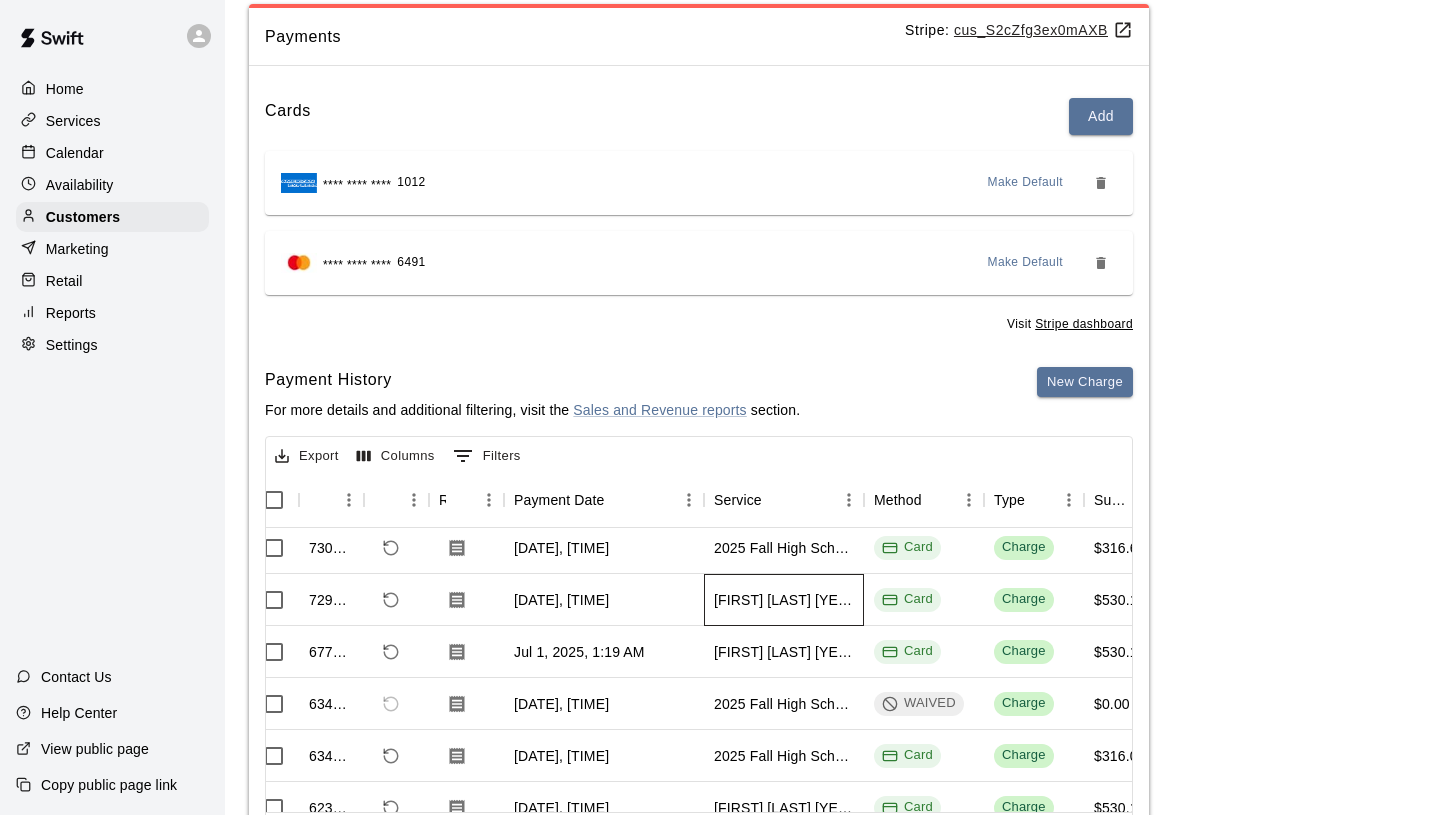 scroll, scrollTop: 6, scrollLeft: 0, axis: vertical 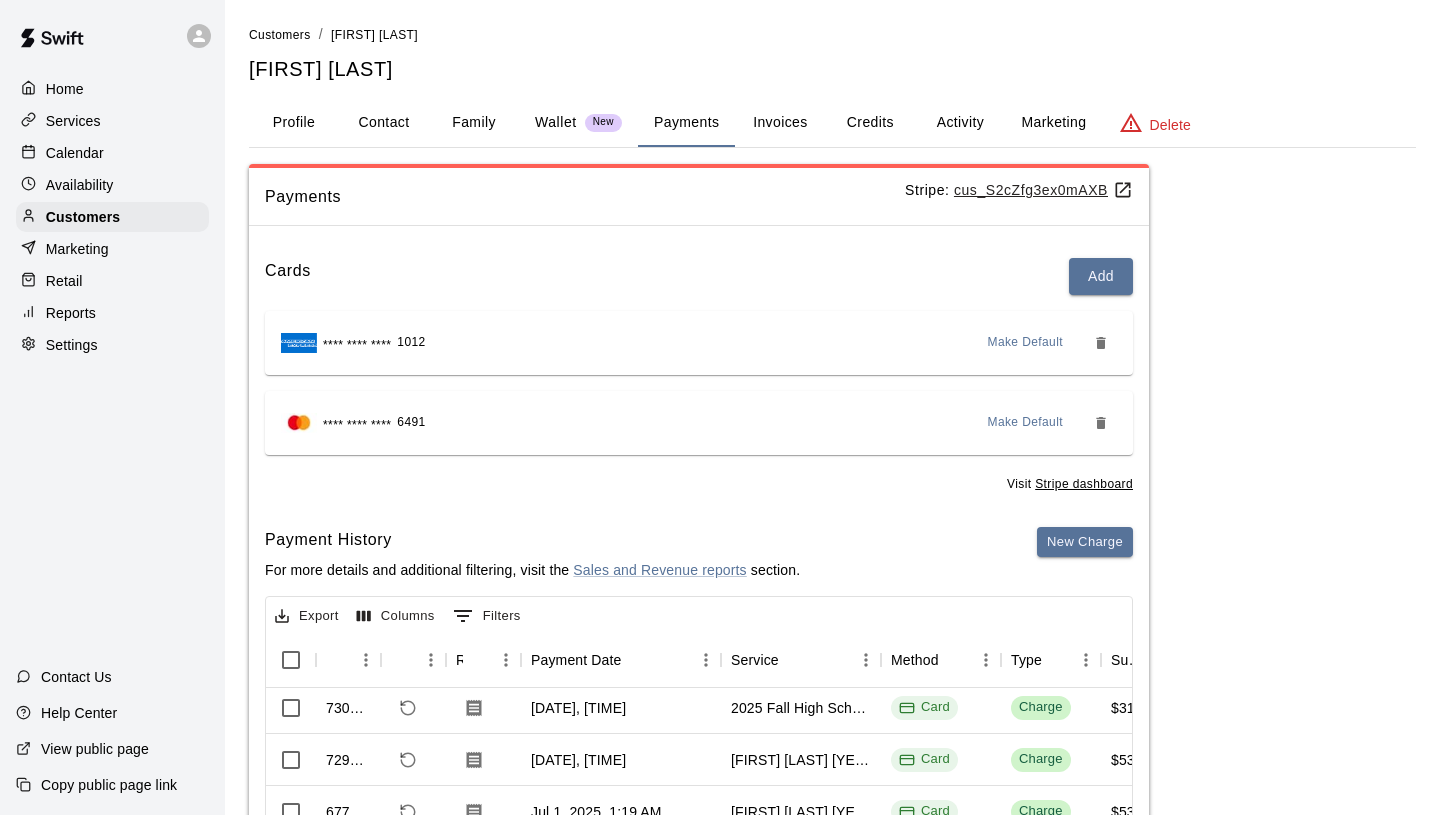 click on "Invoices" at bounding box center [780, 123] 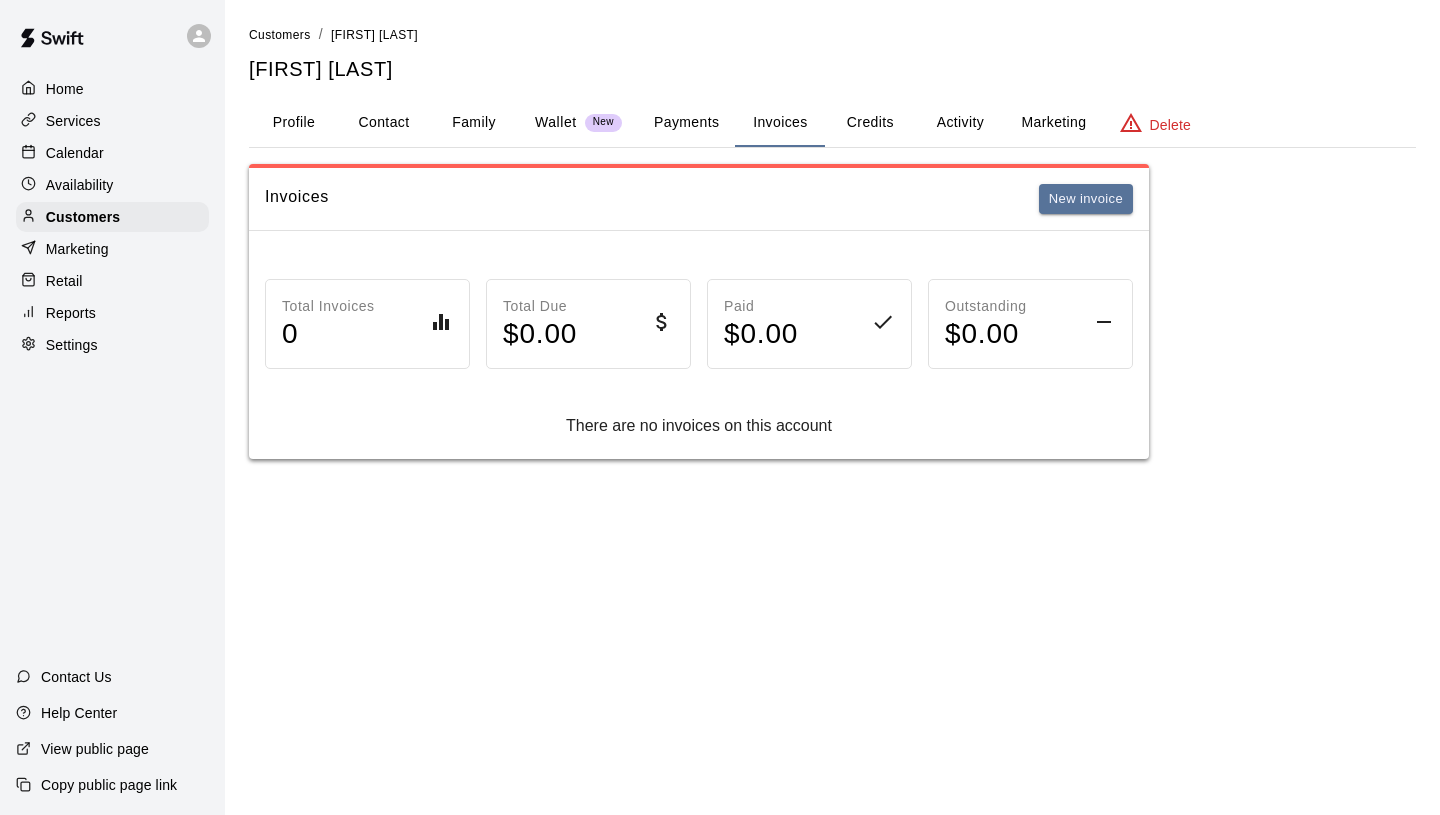 click on "Activity" at bounding box center (960, 123) 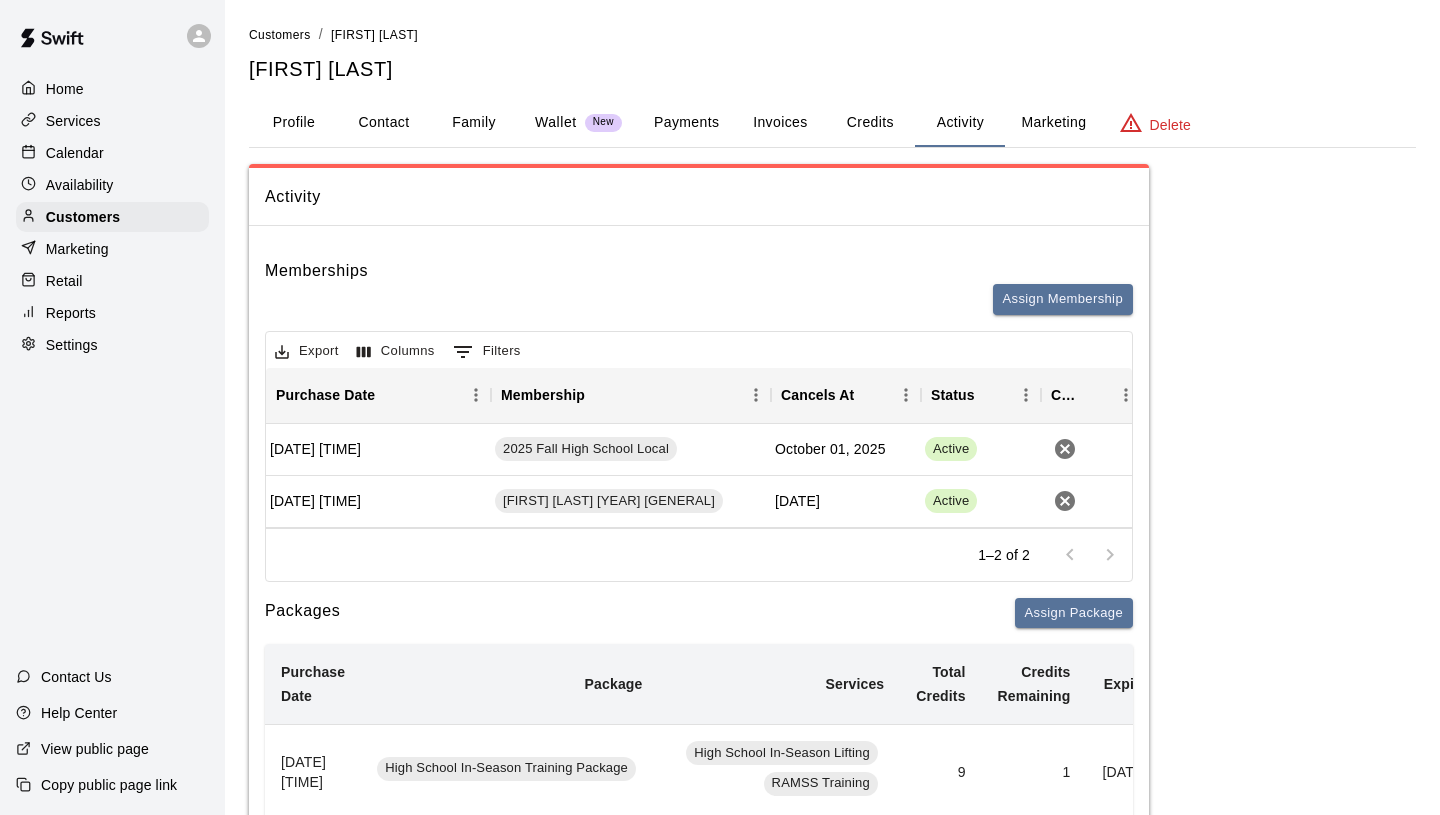 scroll, scrollTop: 0, scrollLeft: 0, axis: both 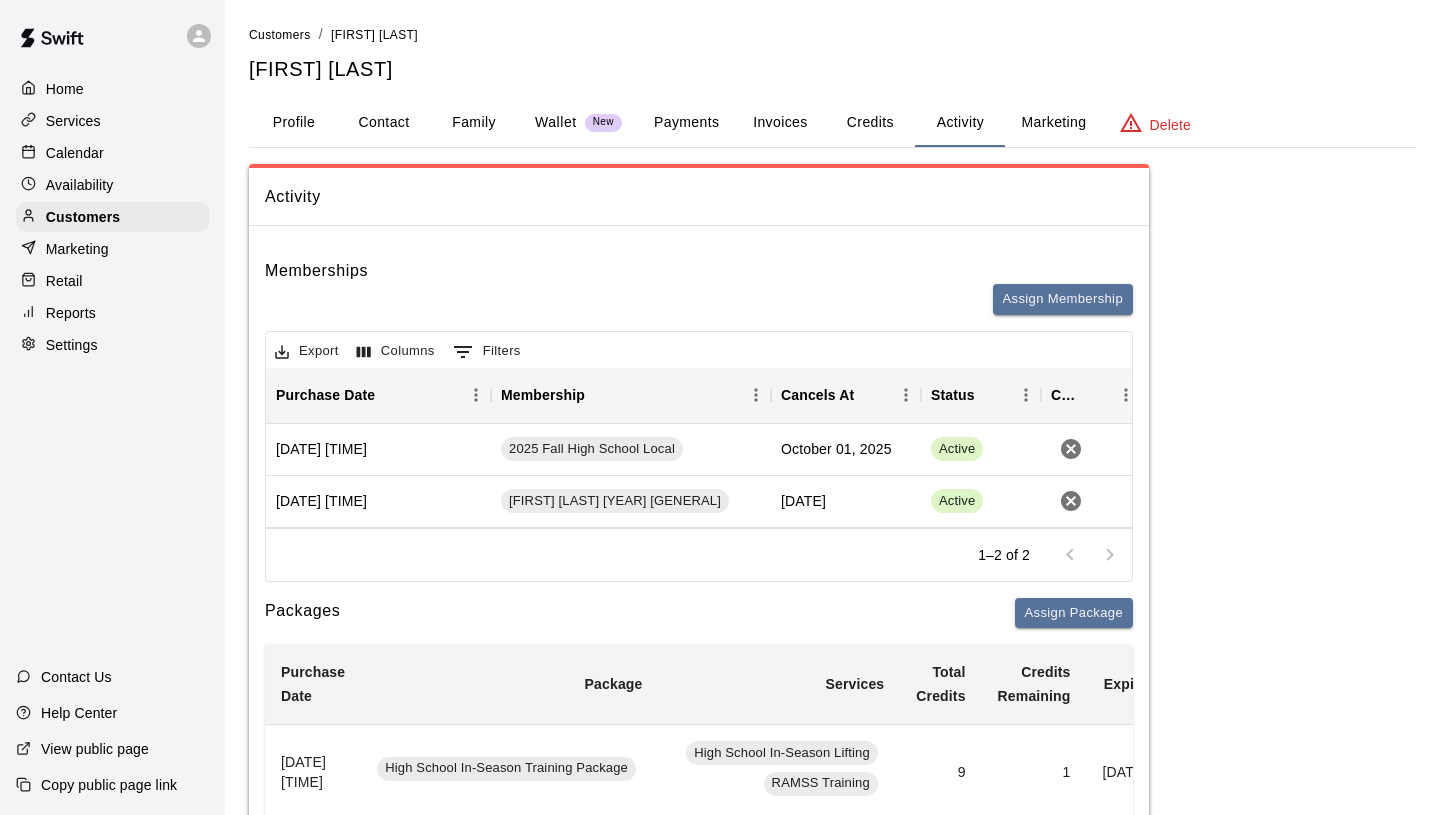 click on "Services" at bounding box center [73, 121] 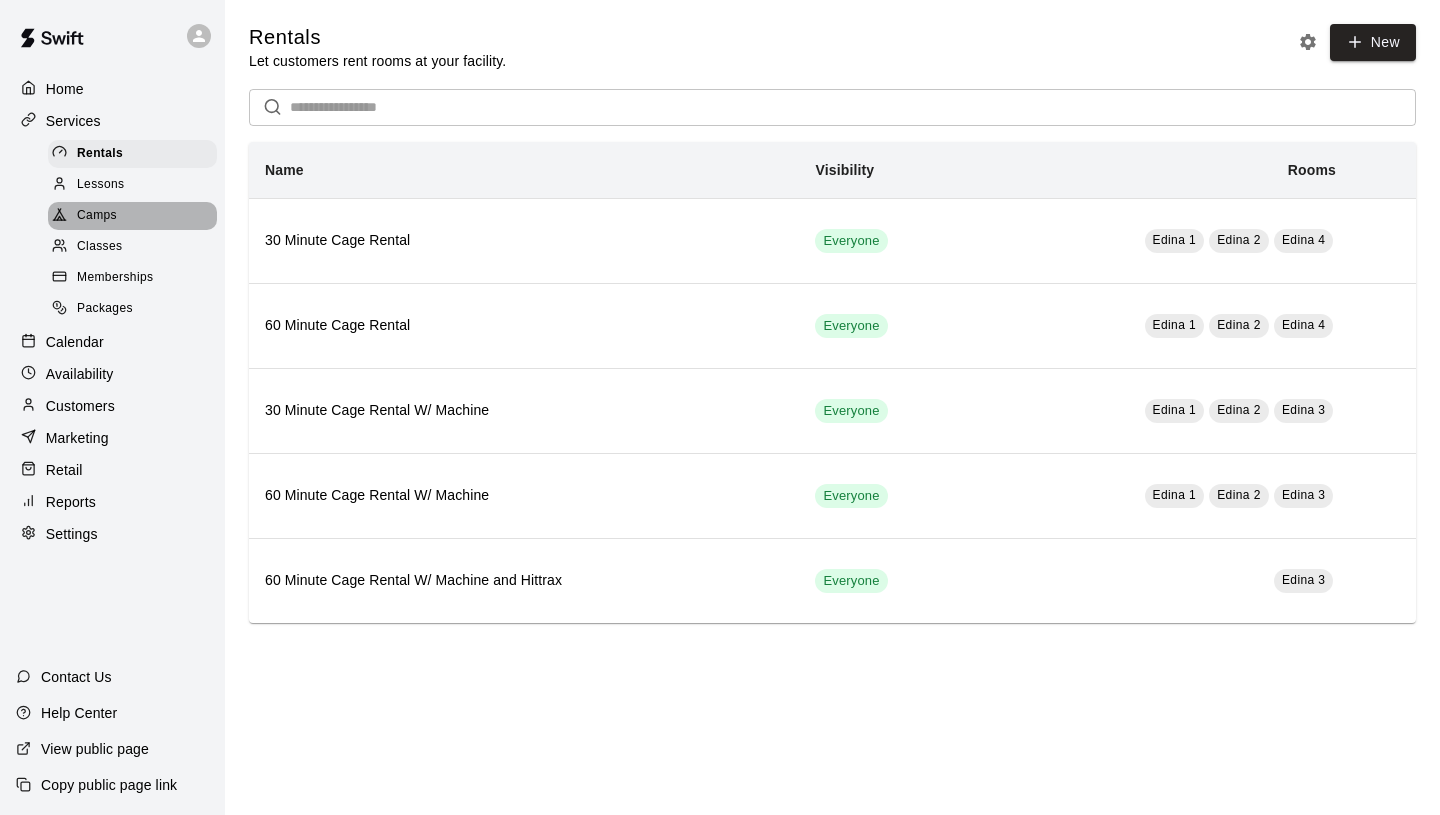 click on "Camps" at bounding box center [132, 216] 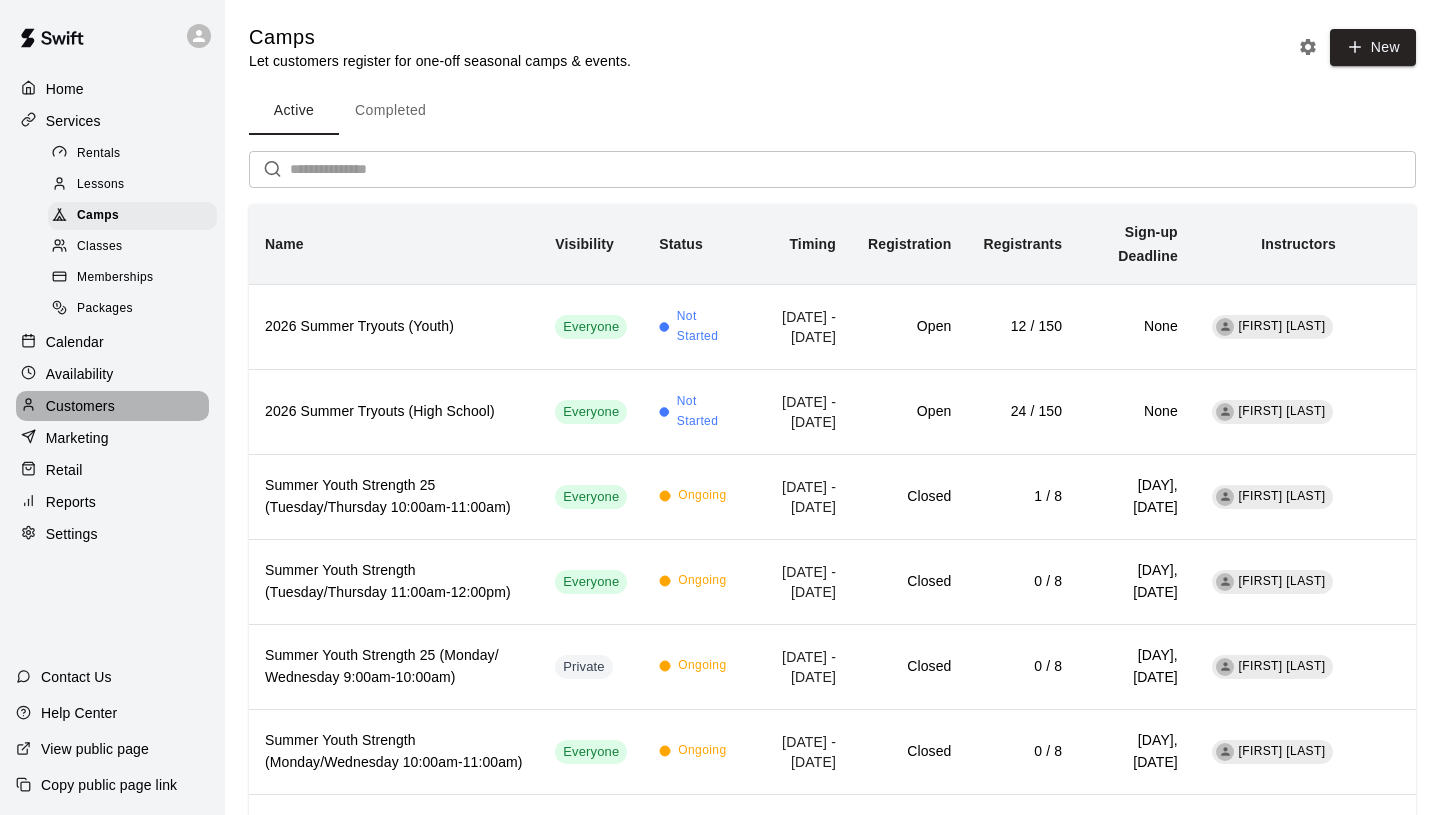 click on "Customers" at bounding box center (112, 406) 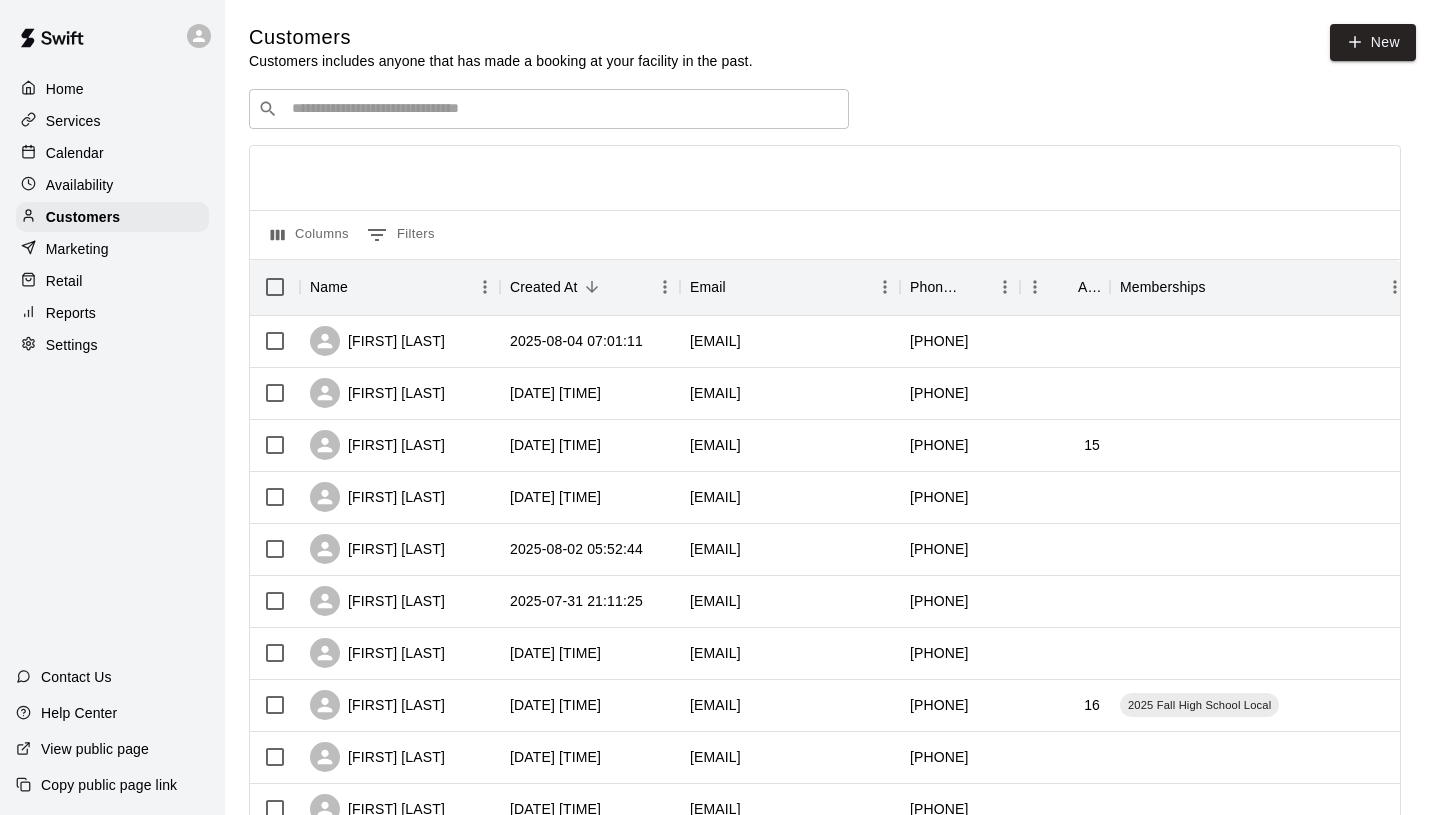click at bounding box center (563, 109) 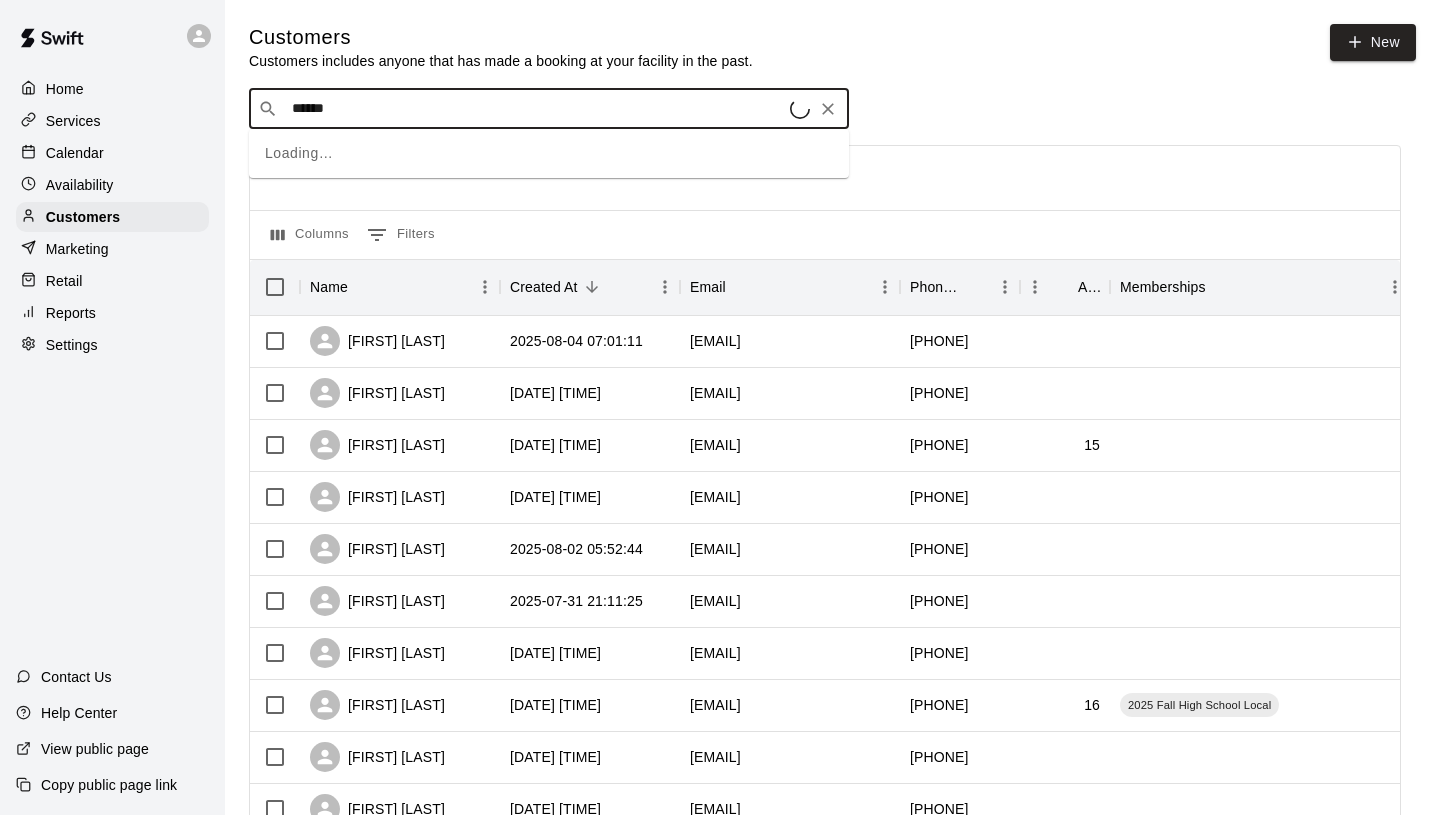 type on "*******" 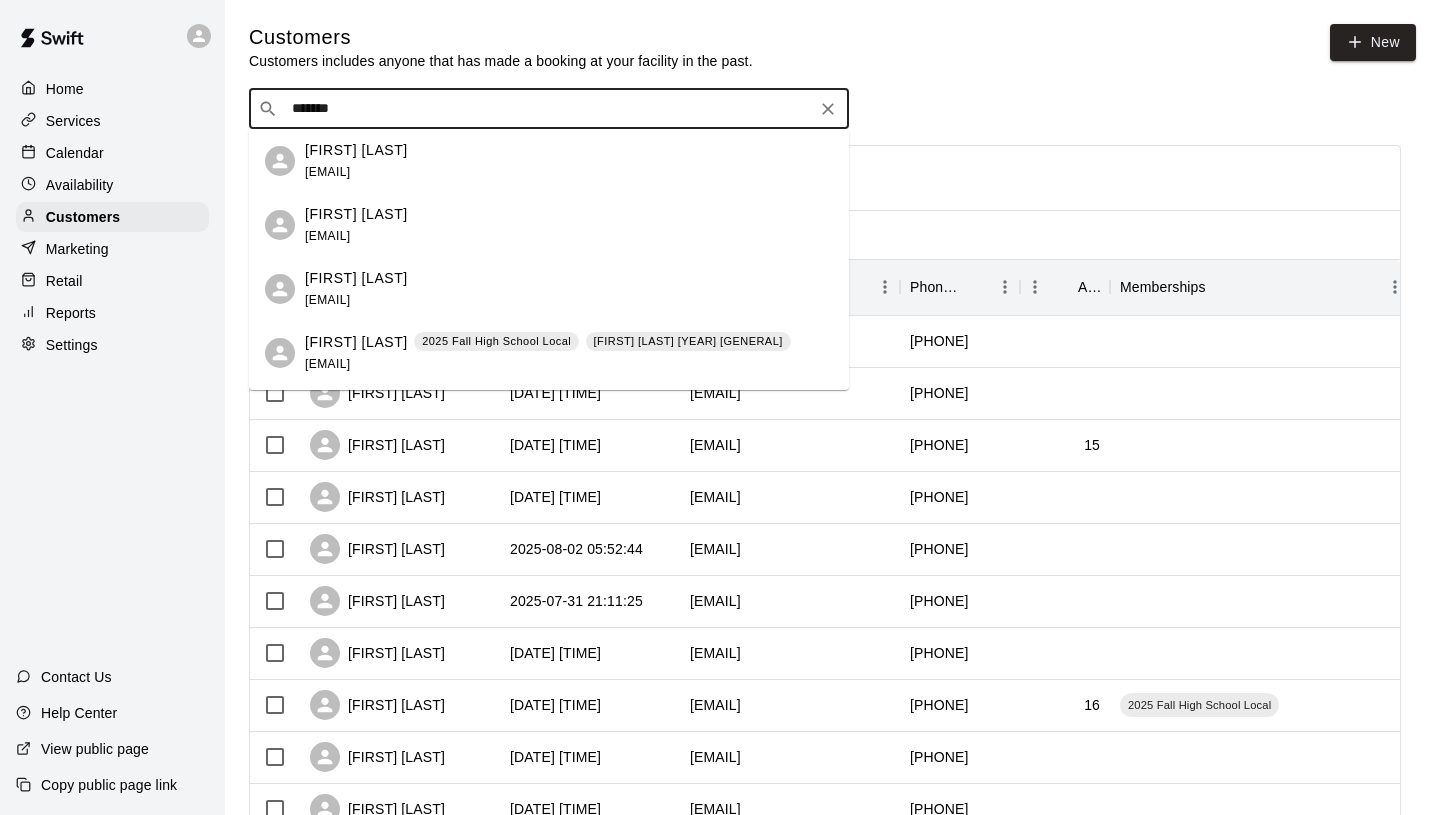 click on "mgj0333@gmail.com" at bounding box center (327, 364) 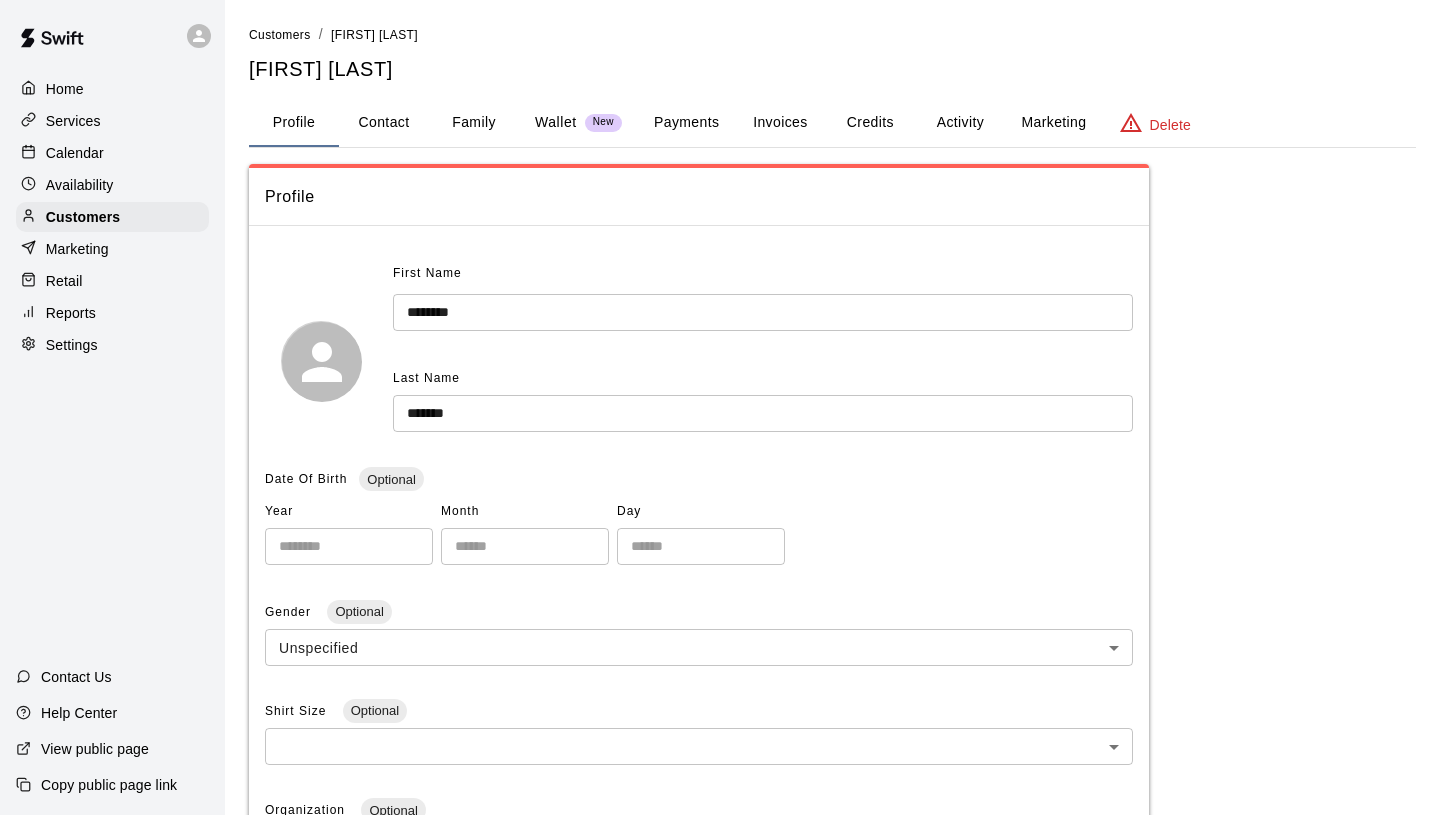 click on "Payments" at bounding box center (686, 123) 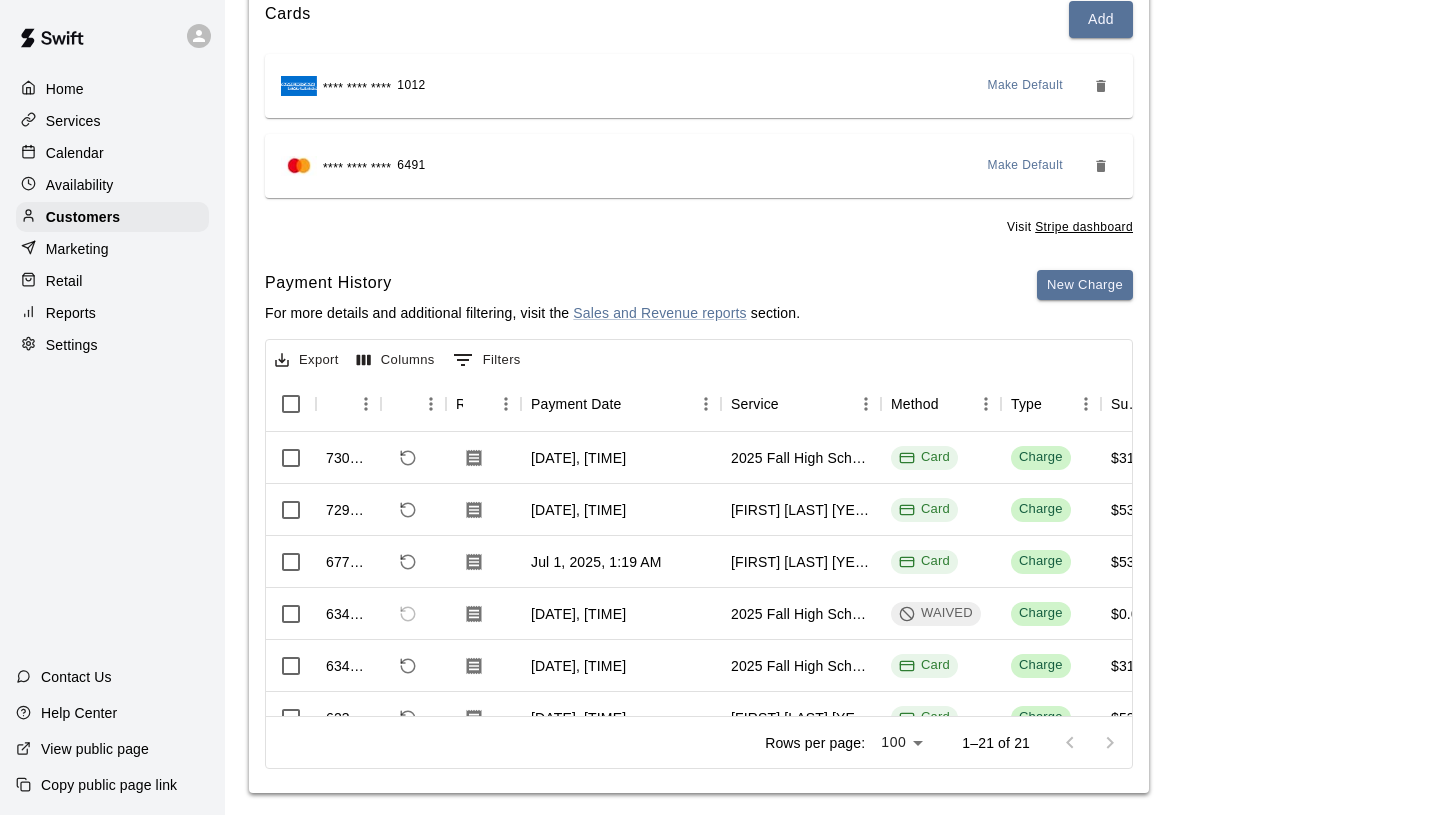 scroll, scrollTop: 260, scrollLeft: 0, axis: vertical 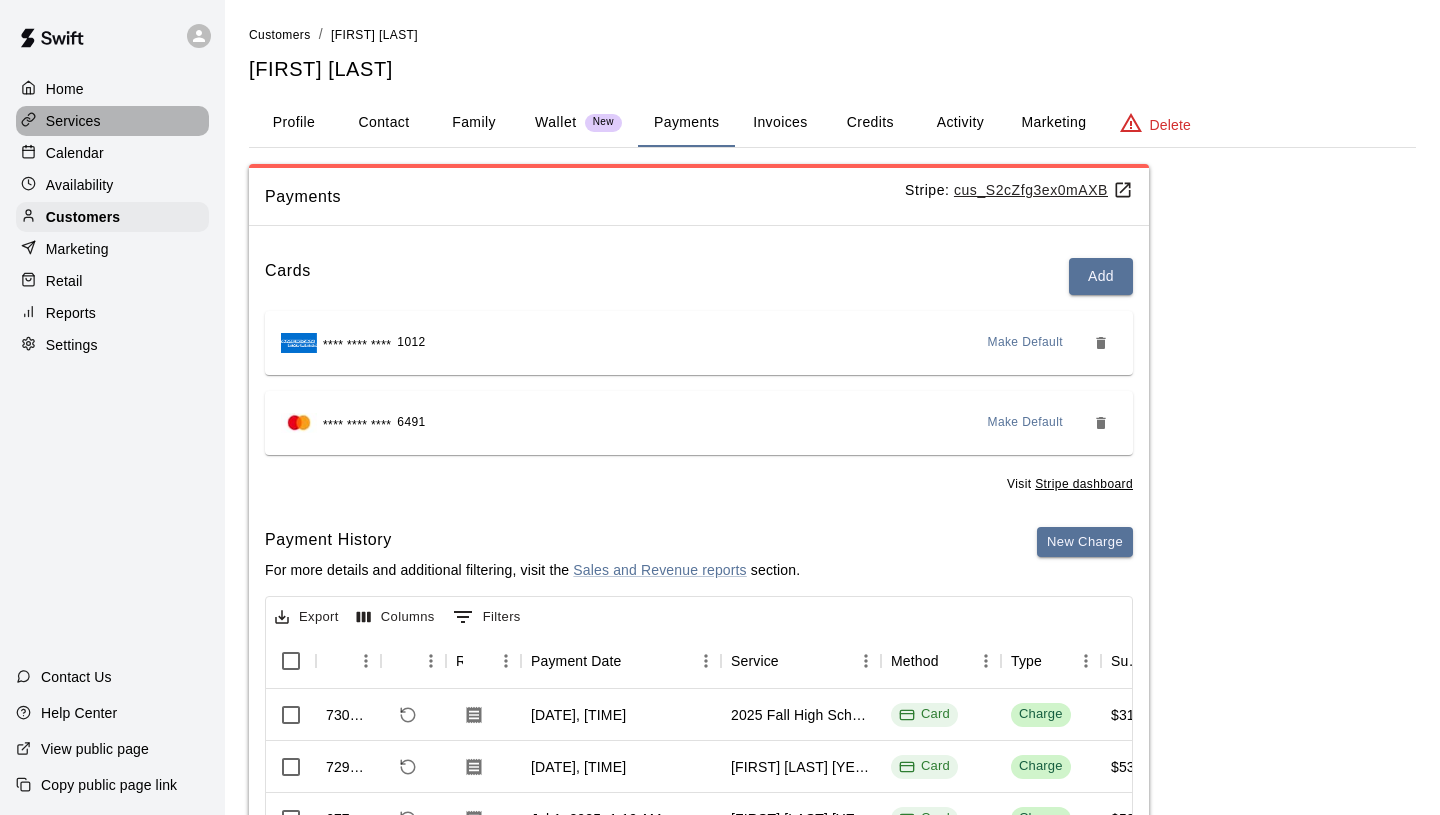 click on "Services" at bounding box center [73, 121] 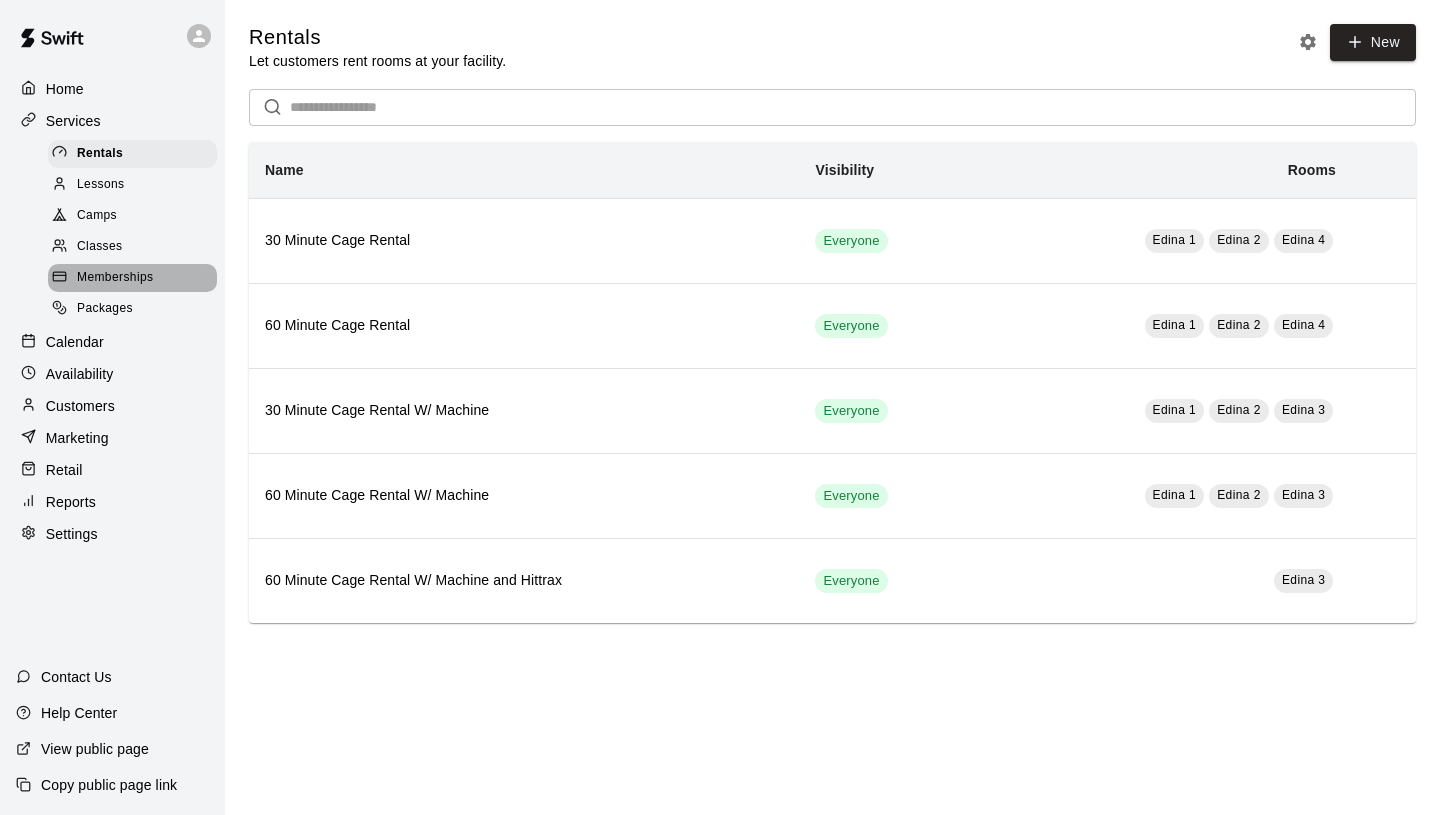 click on "Memberships" at bounding box center [115, 278] 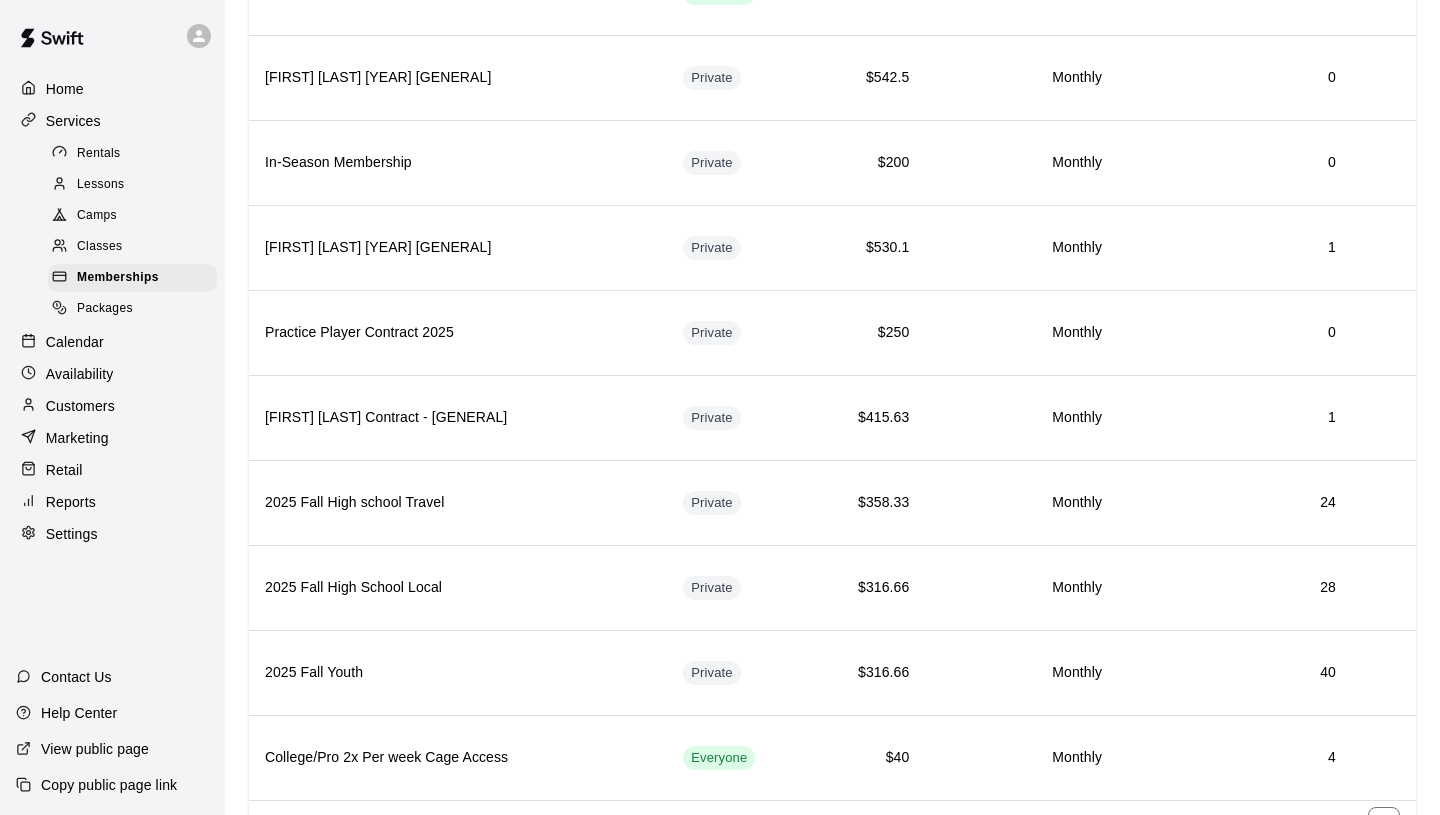 scroll, scrollTop: 824, scrollLeft: 0, axis: vertical 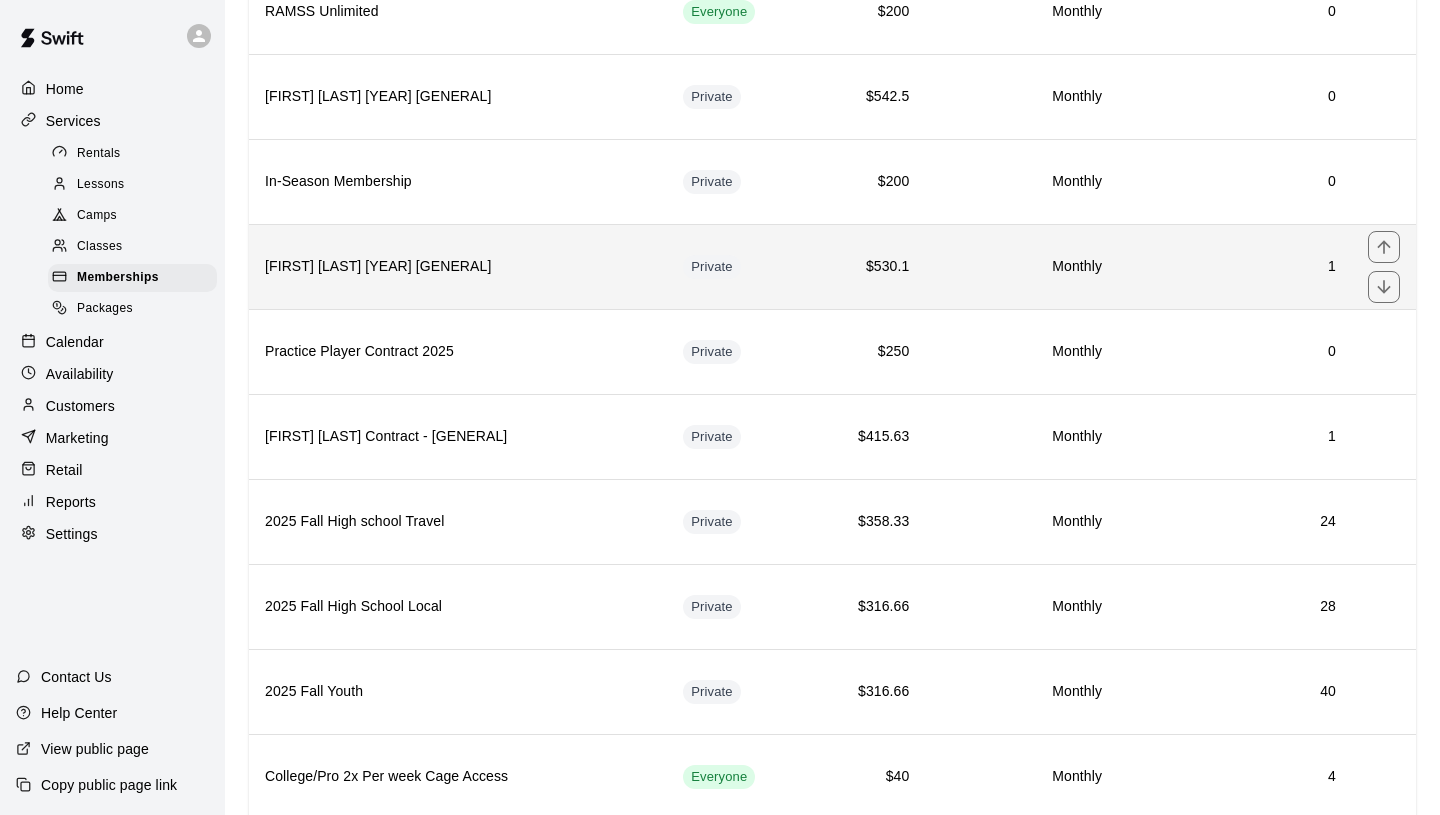click on "Marshall Johnson HP 24-25" at bounding box center [458, 266] 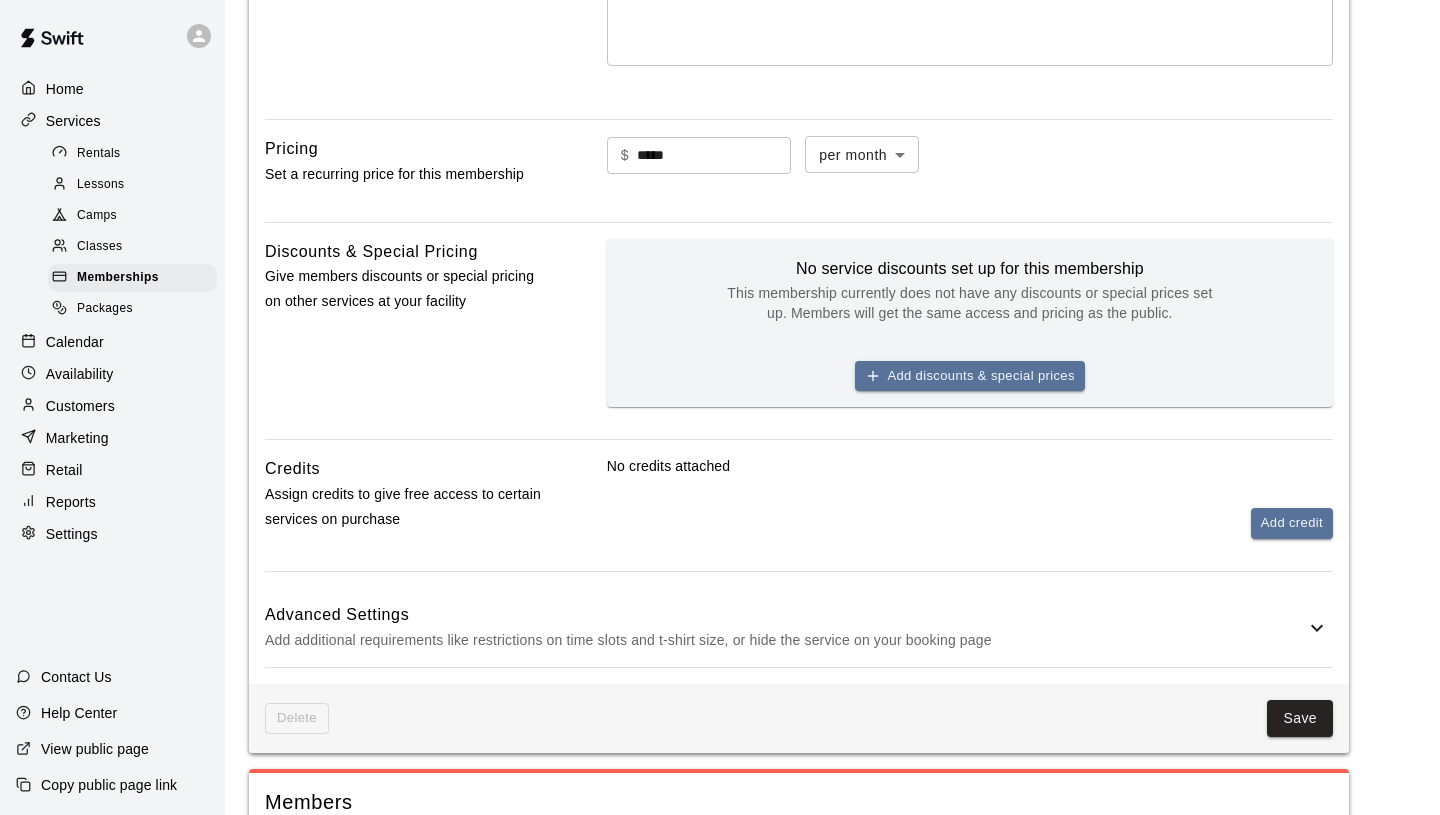 scroll, scrollTop: 552, scrollLeft: 0, axis: vertical 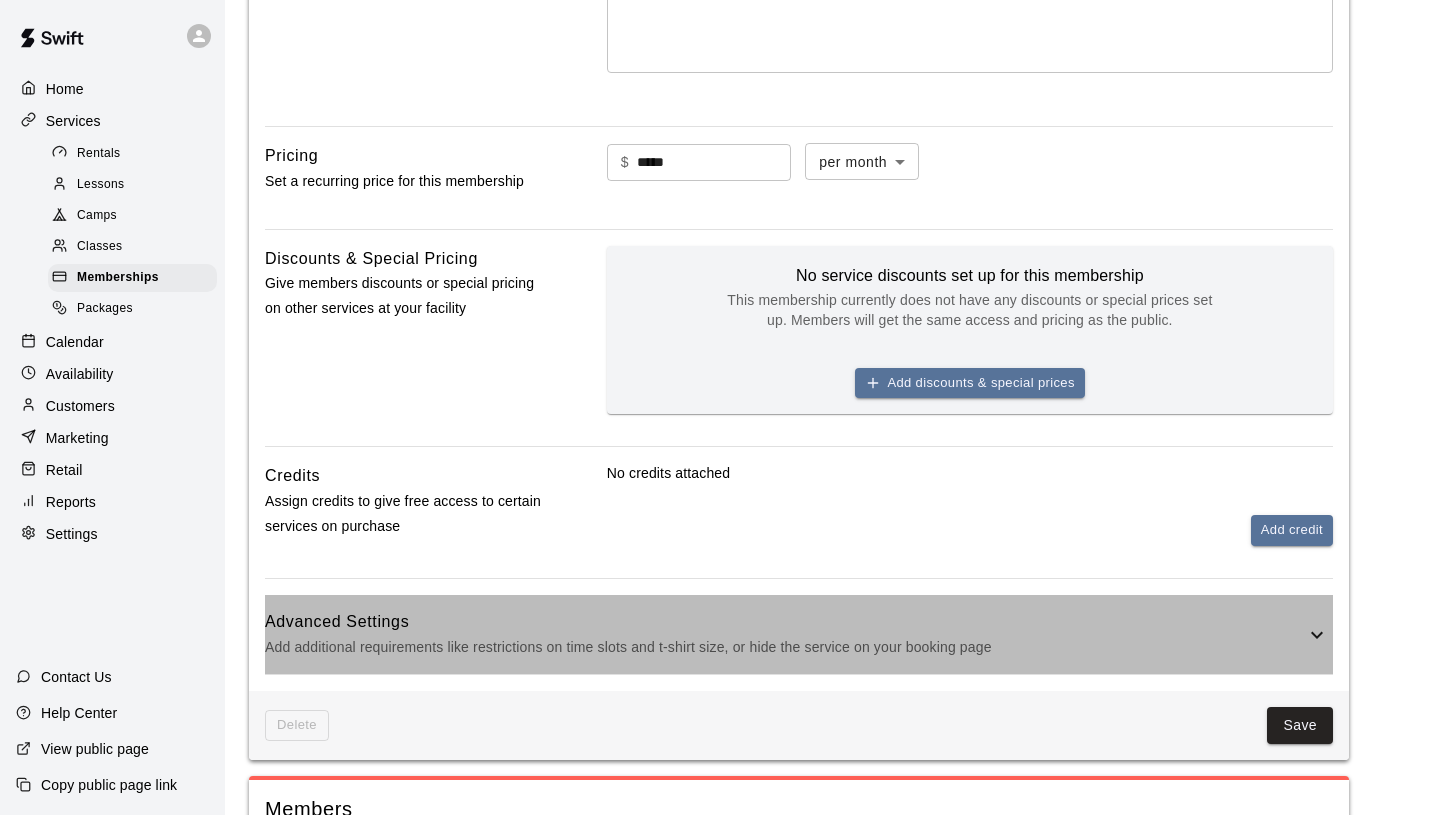 click on "Add additional requirements like restrictions on time slots and t-shirt size, or hide the service on your booking page" at bounding box center [785, 647] 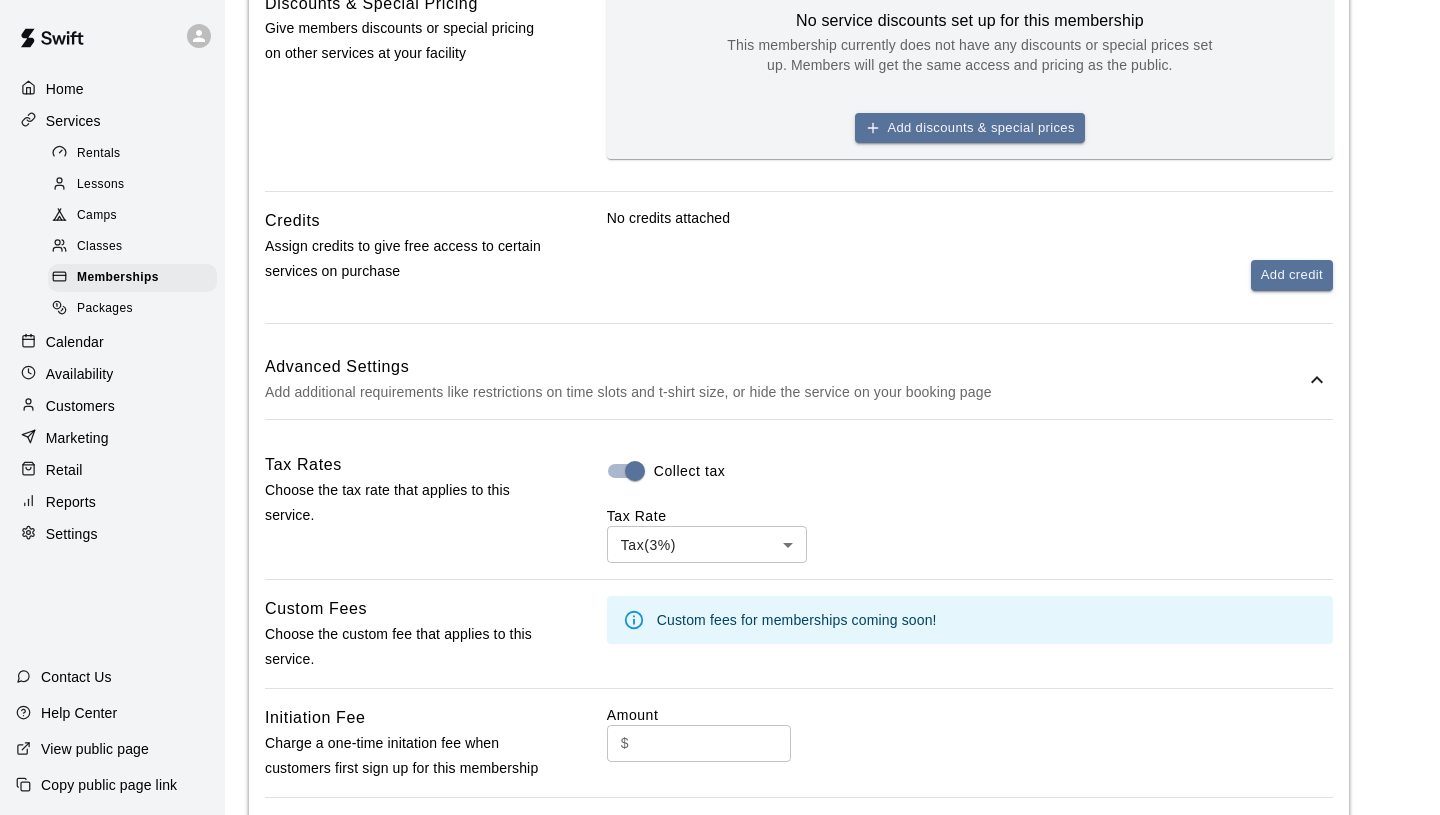 scroll, scrollTop: 315, scrollLeft: 0, axis: vertical 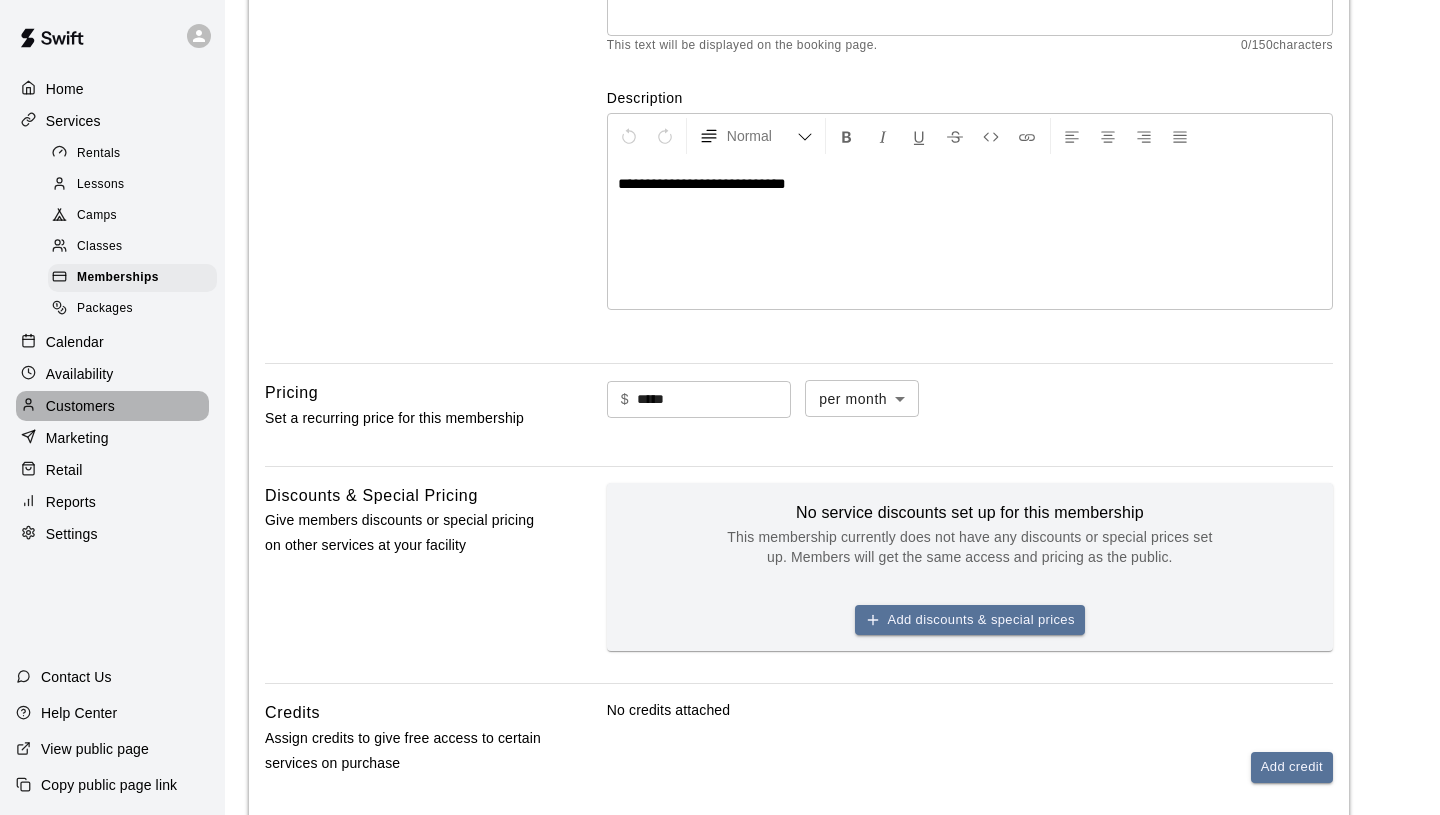 click on "Customers" at bounding box center (80, 406) 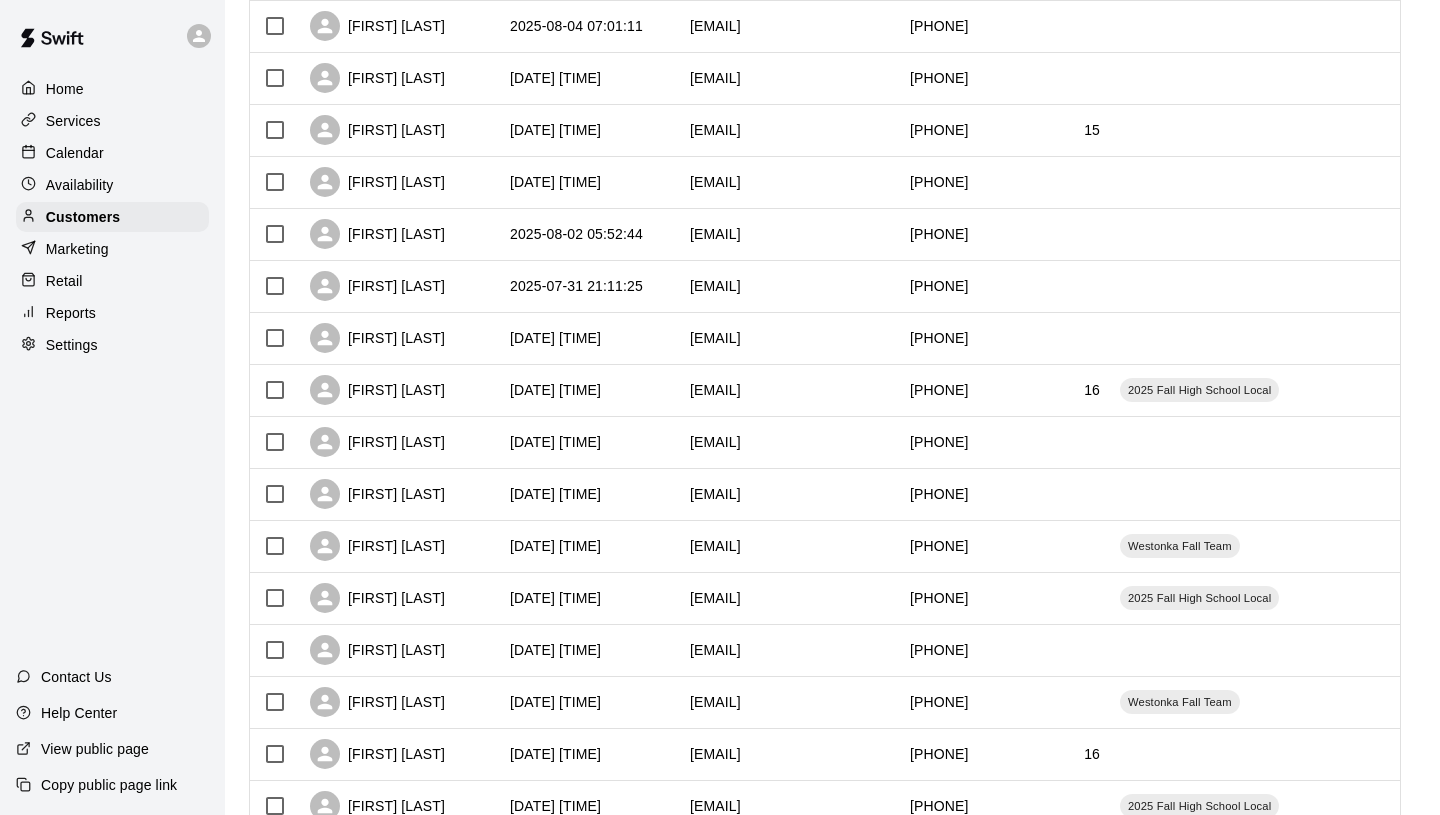 scroll, scrollTop: 0, scrollLeft: 0, axis: both 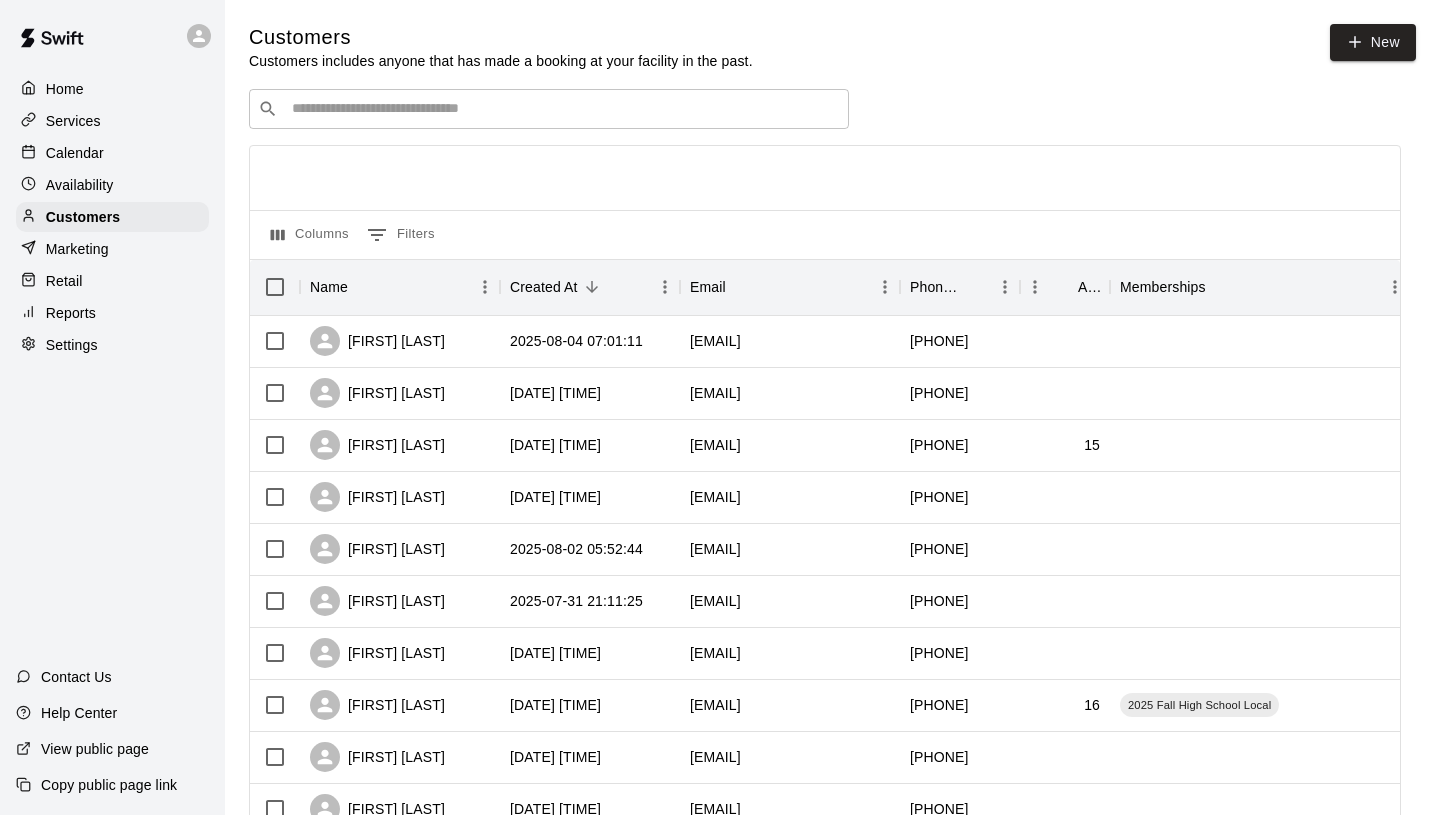 click on "​ ​" at bounding box center (549, 109) 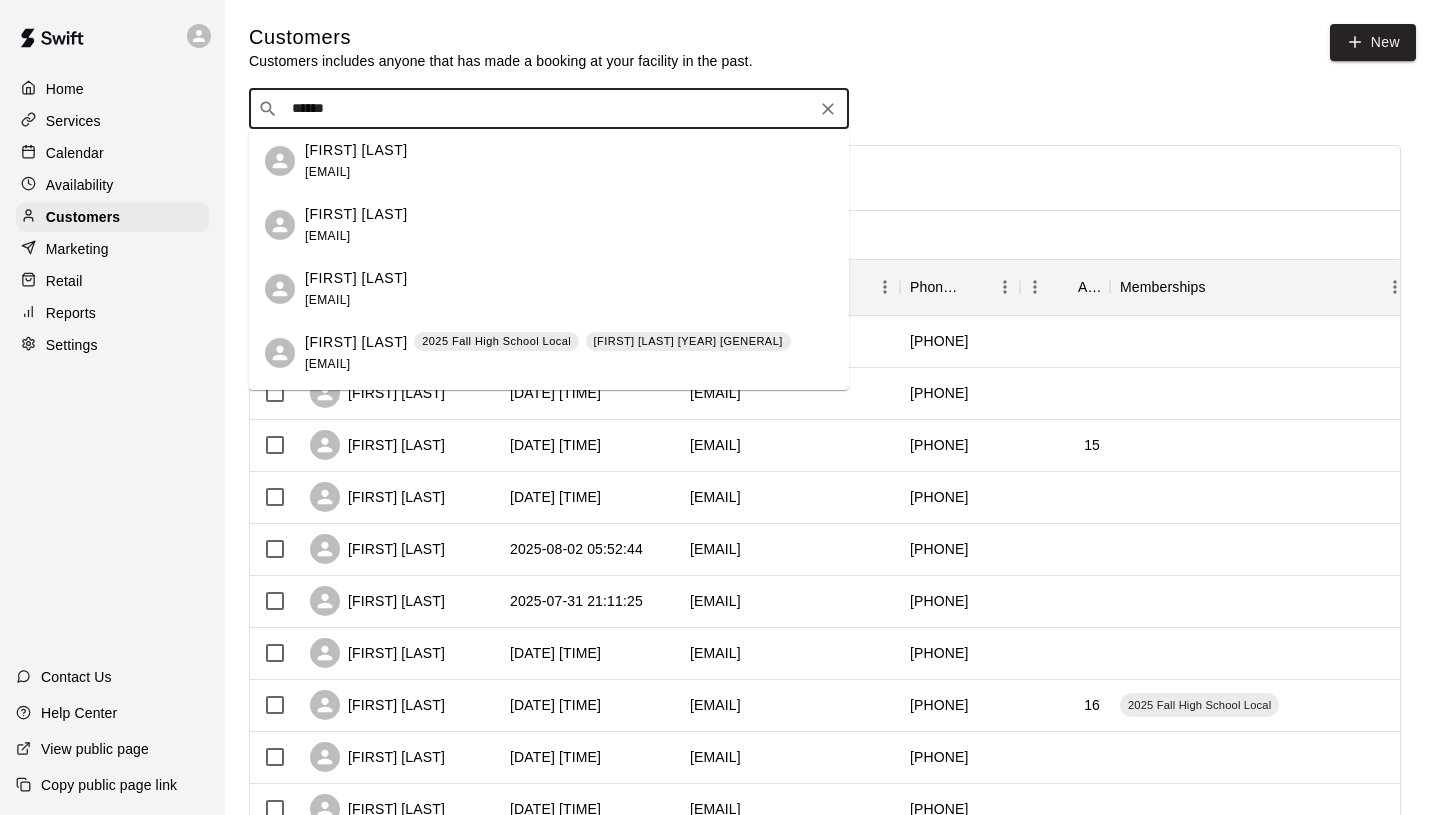 type on "*******" 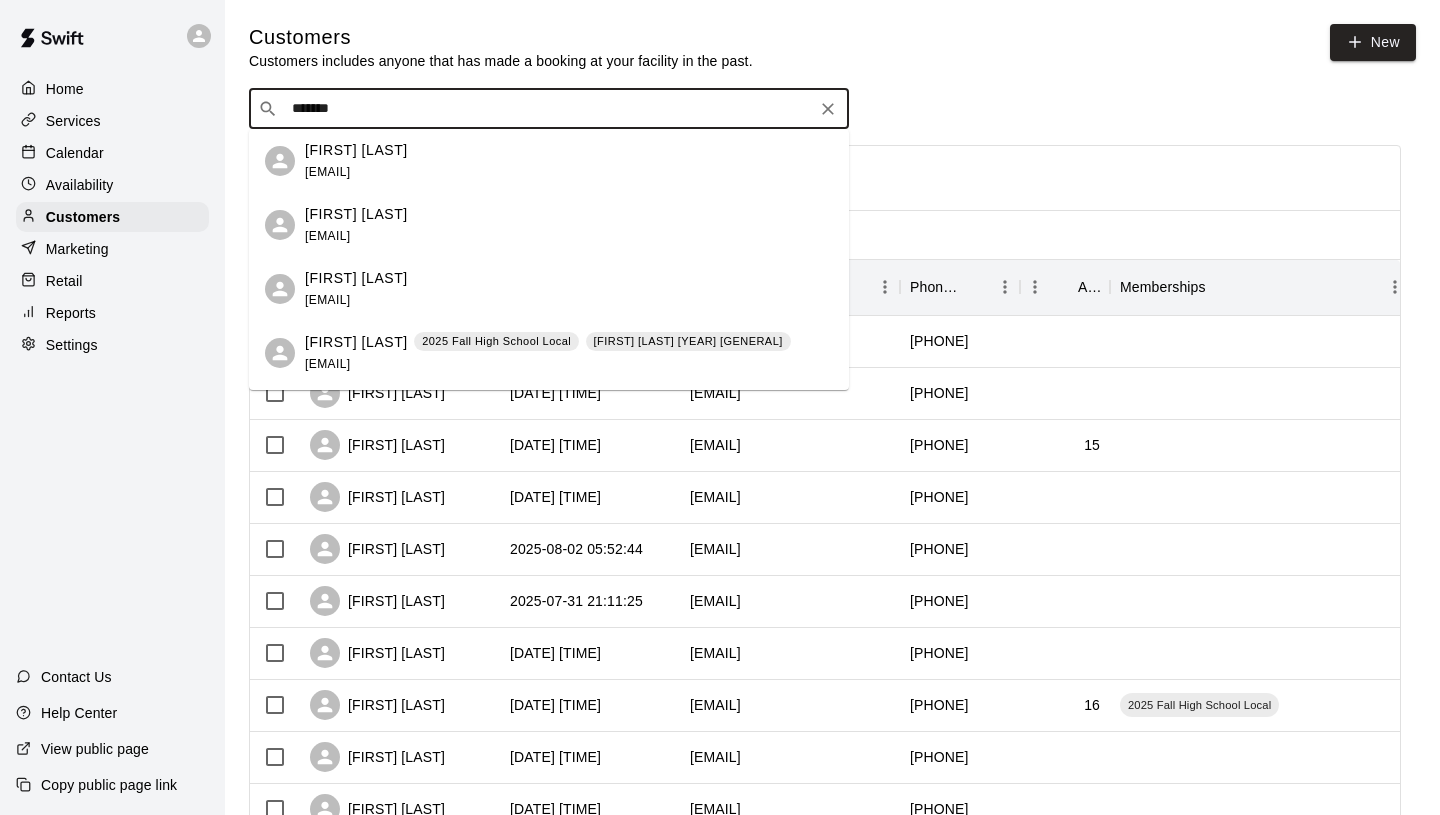 click on "Marshall Johnson 2025 Fall High School Local Marshall Johnson HP 24-25 mgj0333@gmail.com" at bounding box center [548, 353] 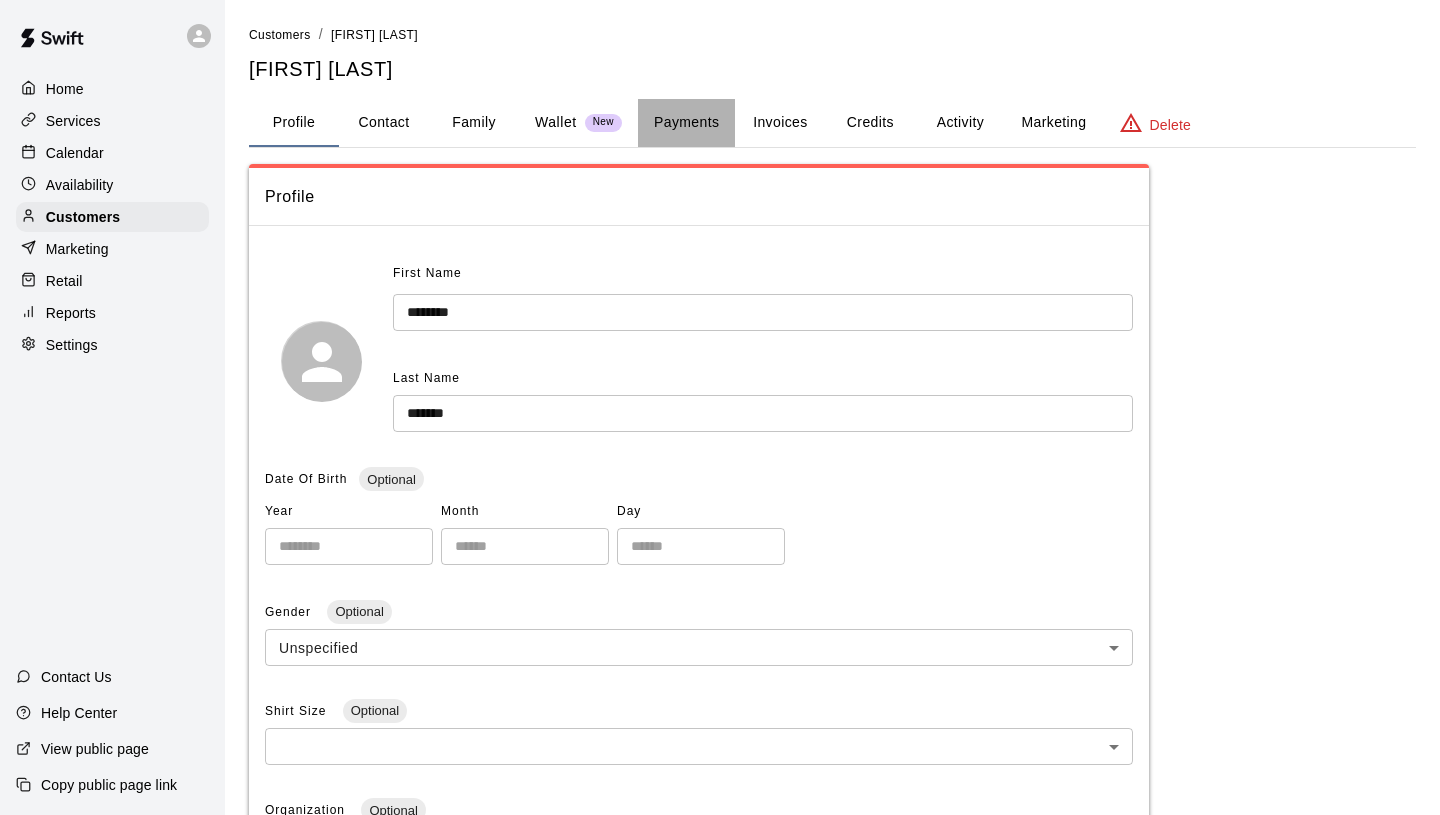 click on "Payments" at bounding box center (686, 123) 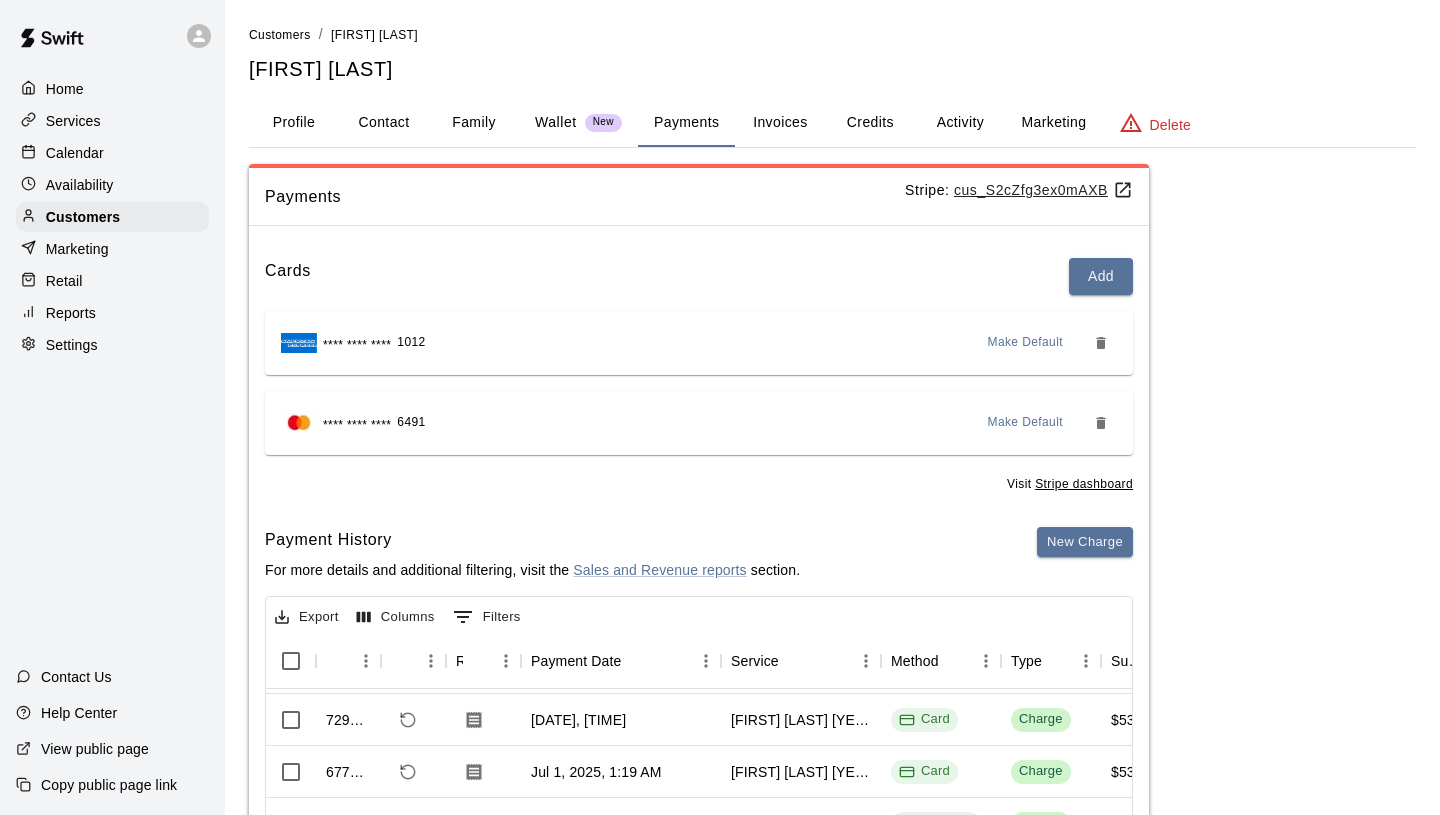scroll, scrollTop: 28, scrollLeft: 0, axis: vertical 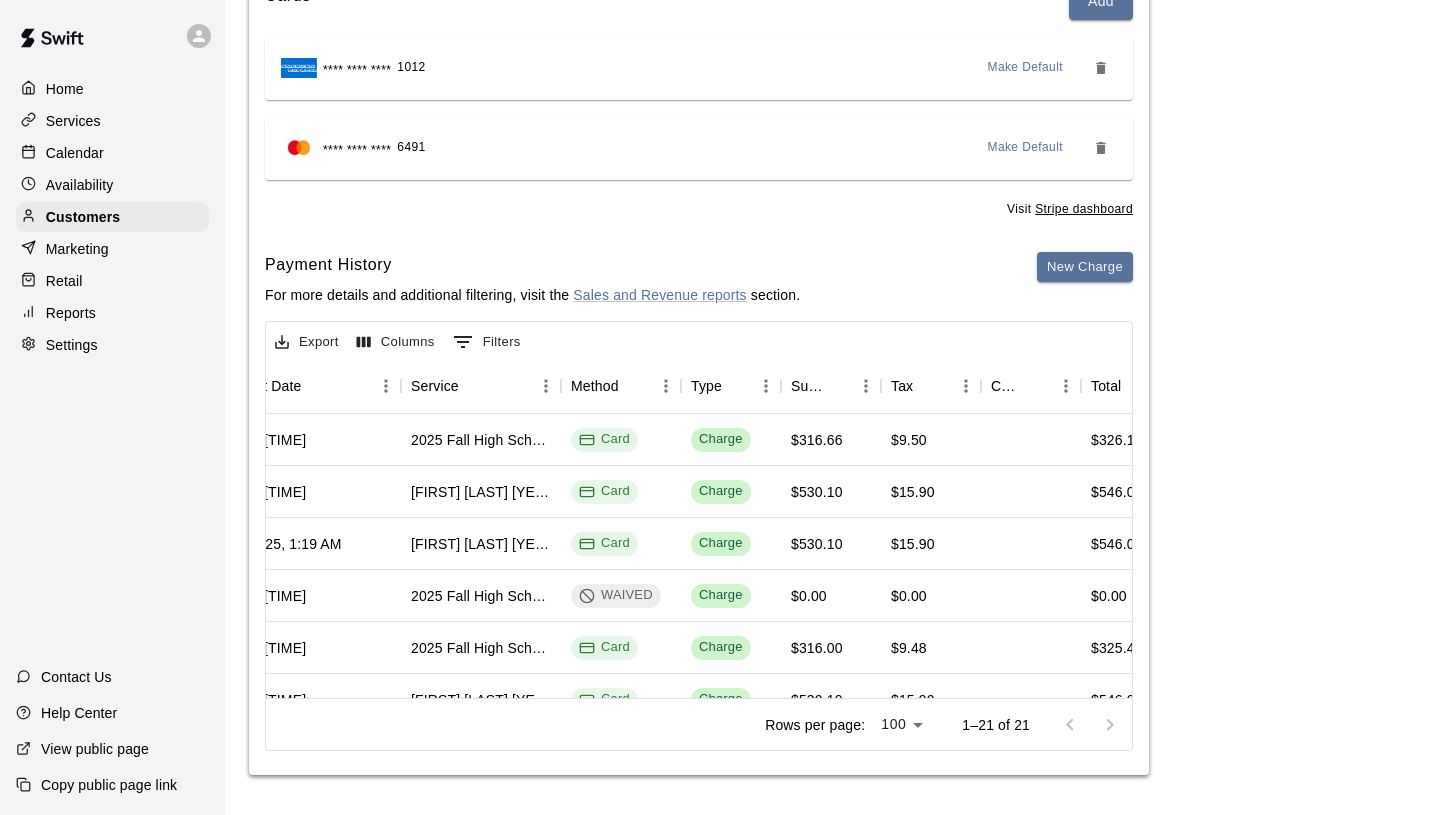 click on "Services" at bounding box center (73, 121) 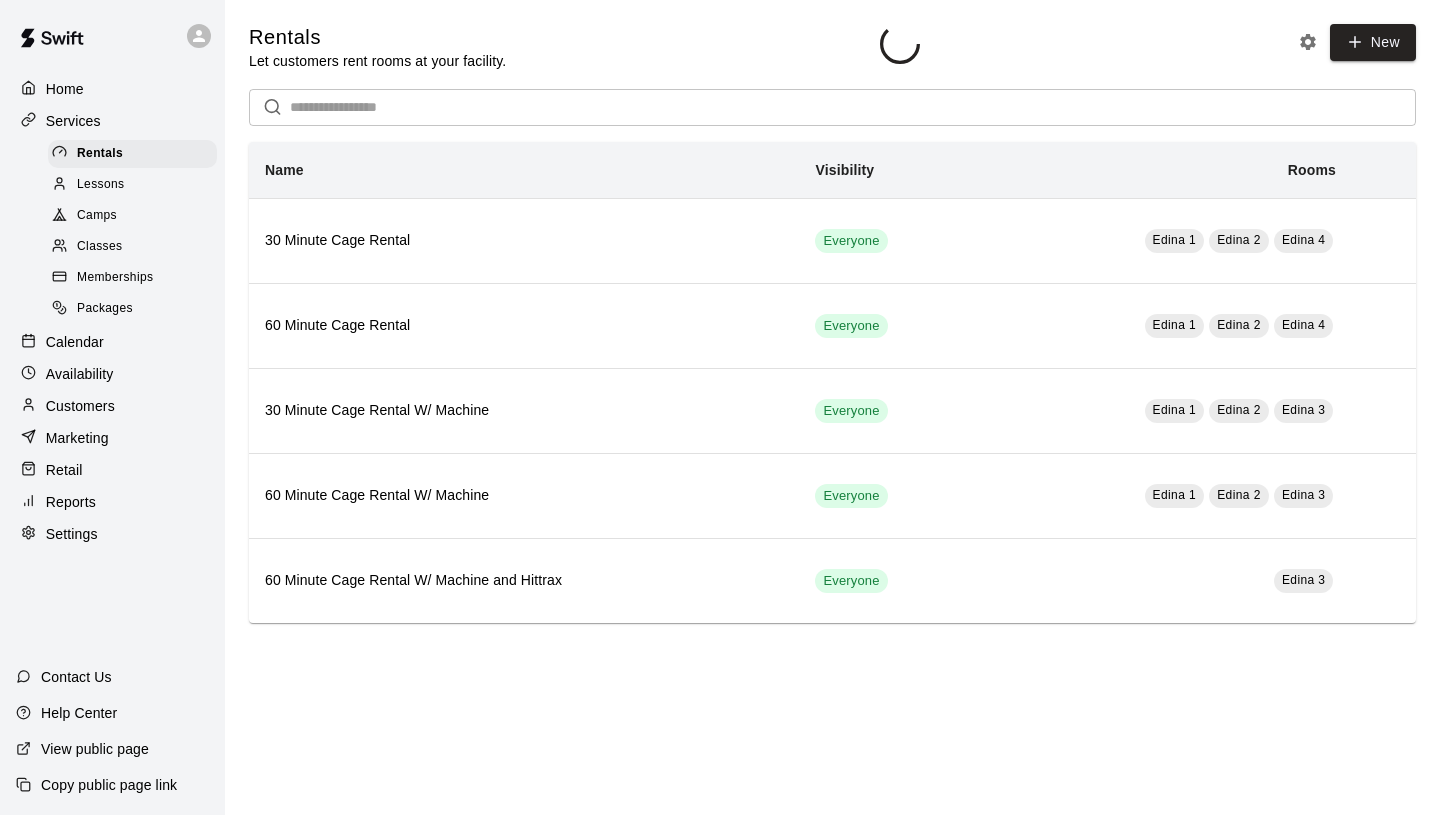 scroll, scrollTop: 0, scrollLeft: 0, axis: both 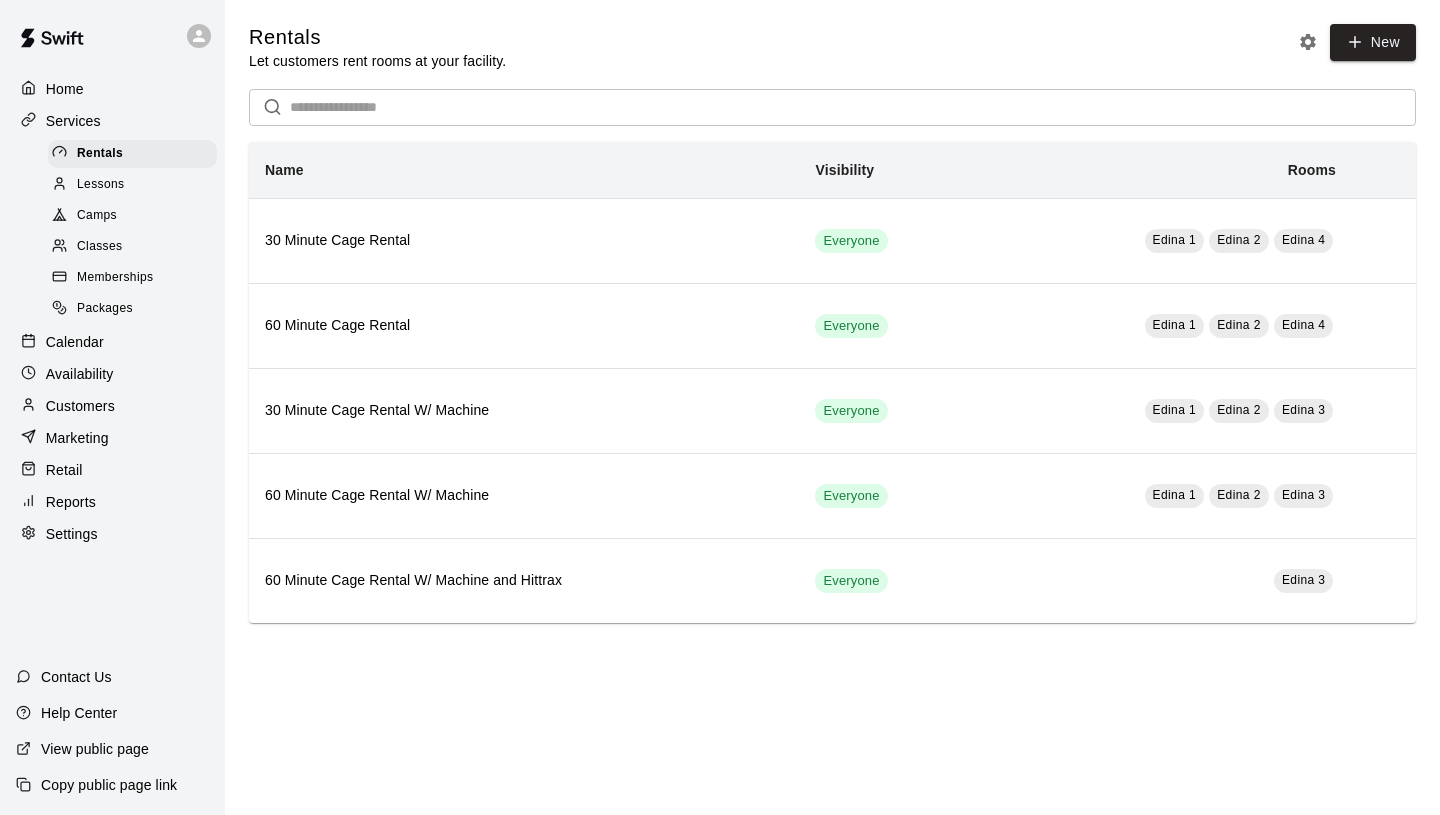click on "Memberships" at bounding box center (115, 278) 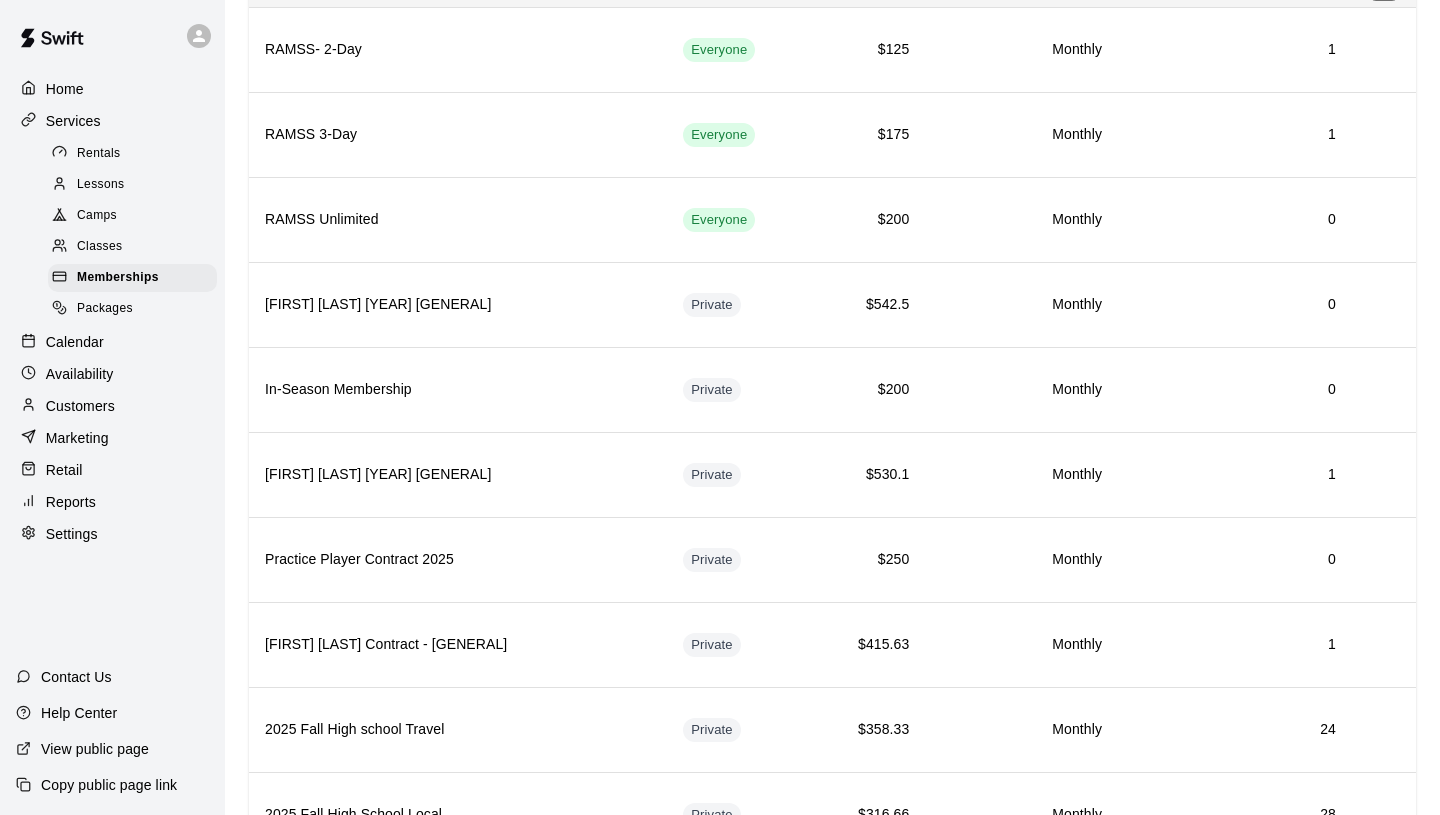 scroll, scrollTop: 620, scrollLeft: 0, axis: vertical 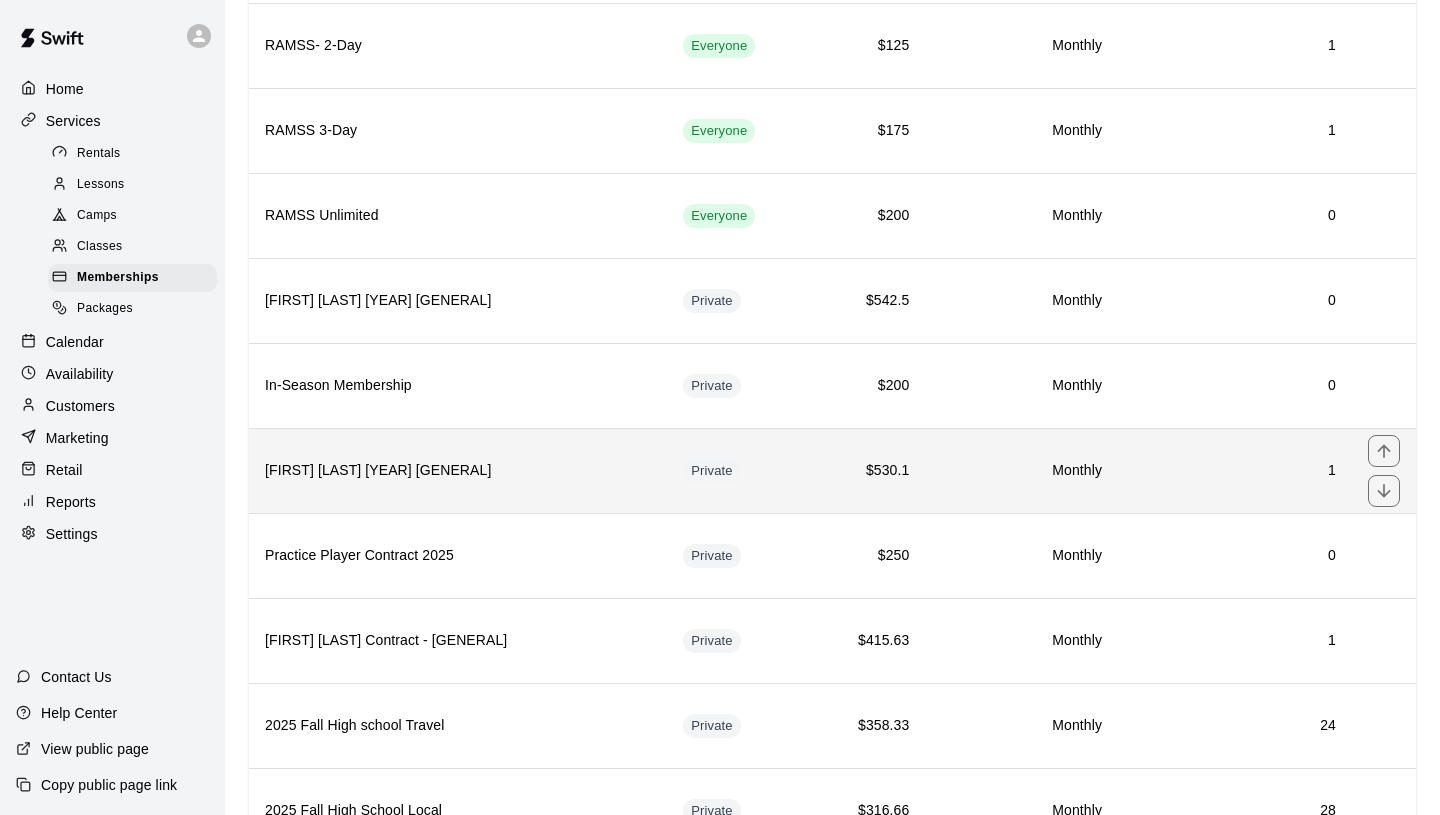 click on "Marshall Johnson HP 24-25" at bounding box center [458, 471] 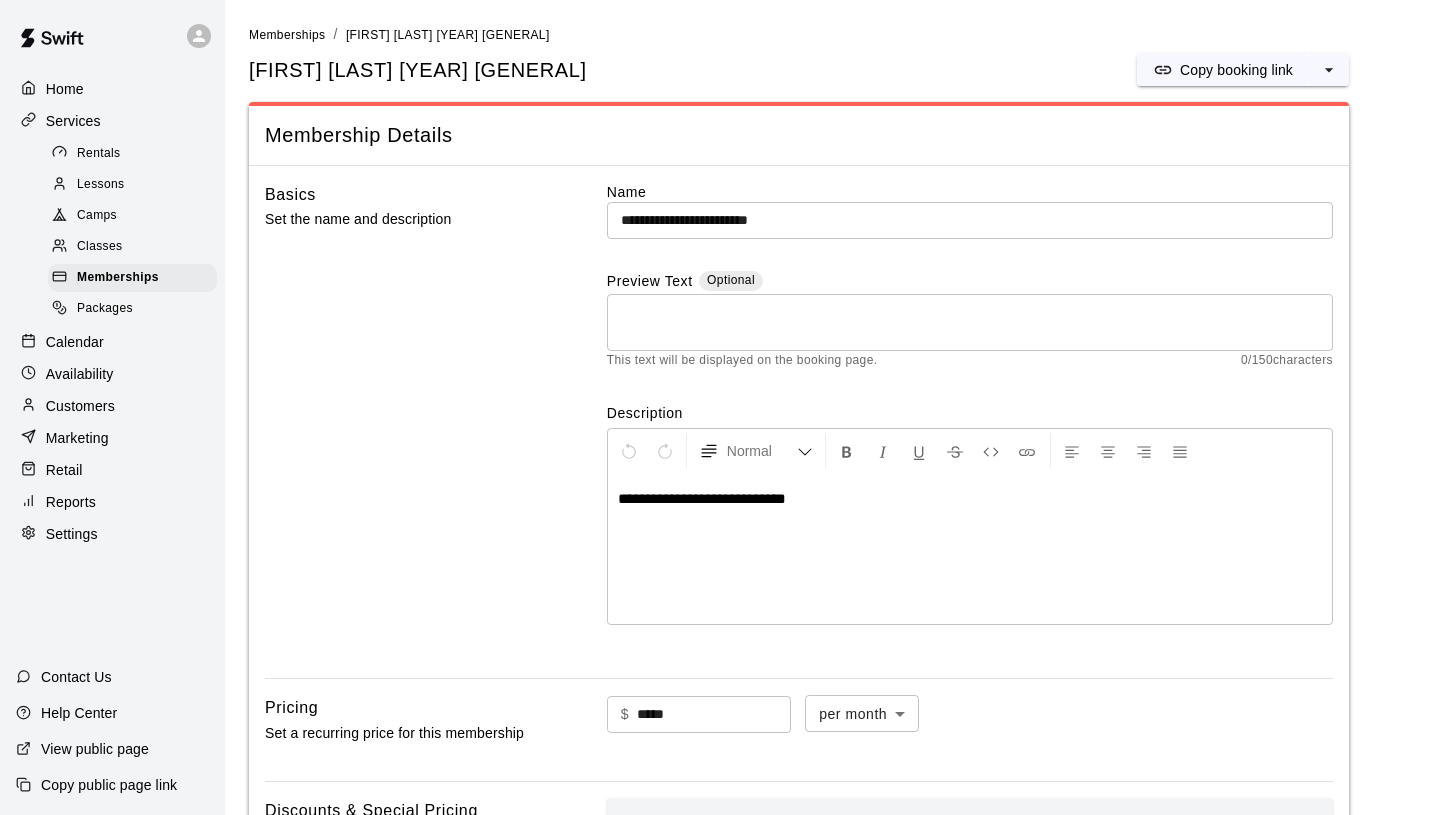 scroll, scrollTop: 945, scrollLeft: 0, axis: vertical 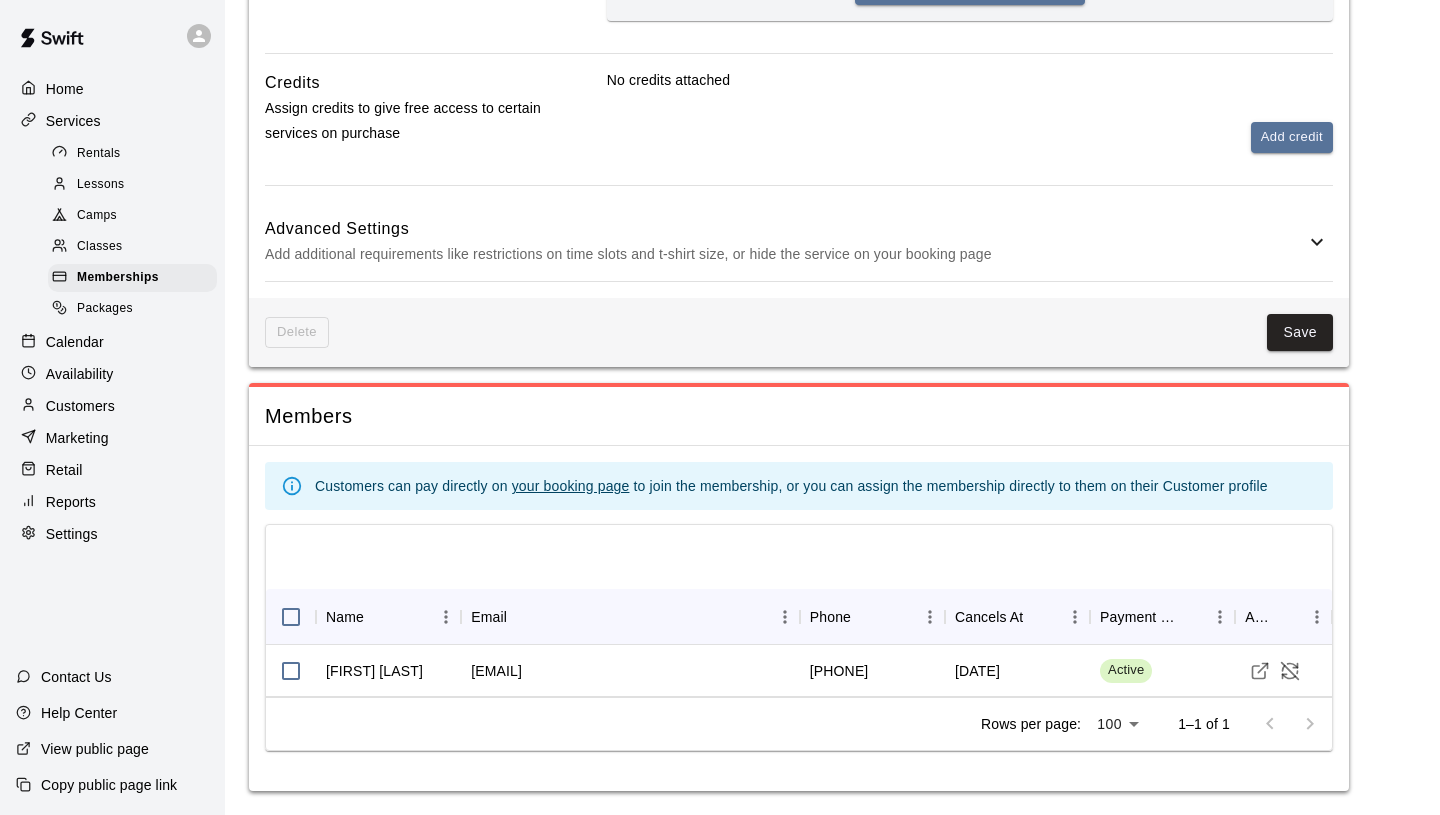 click on "Add additional requirements like restrictions on time slots and t-shirt size, or hide the service on your booking page" at bounding box center [785, 254] 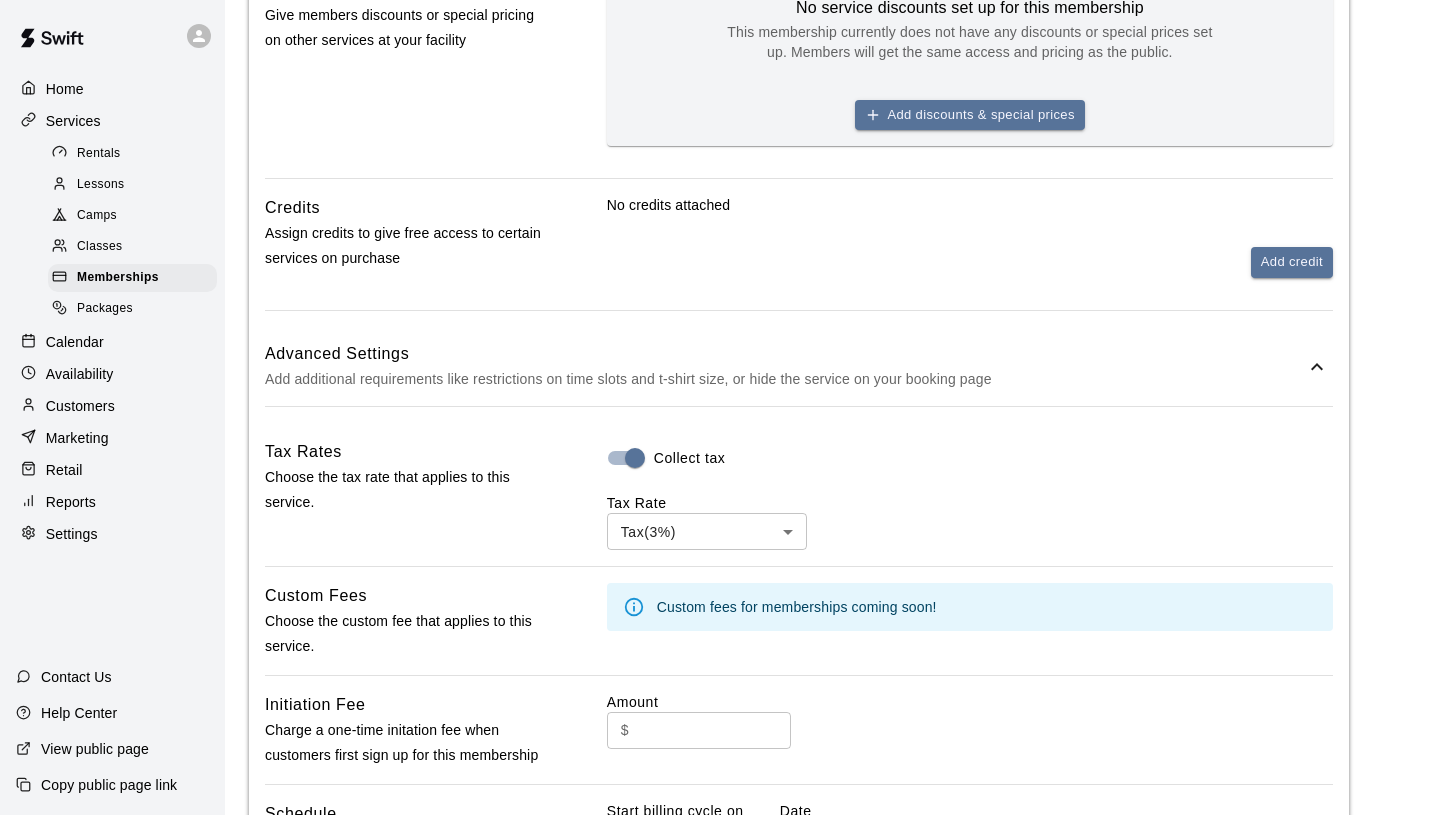 scroll, scrollTop: 821, scrollLeft: 0, axis: vertical 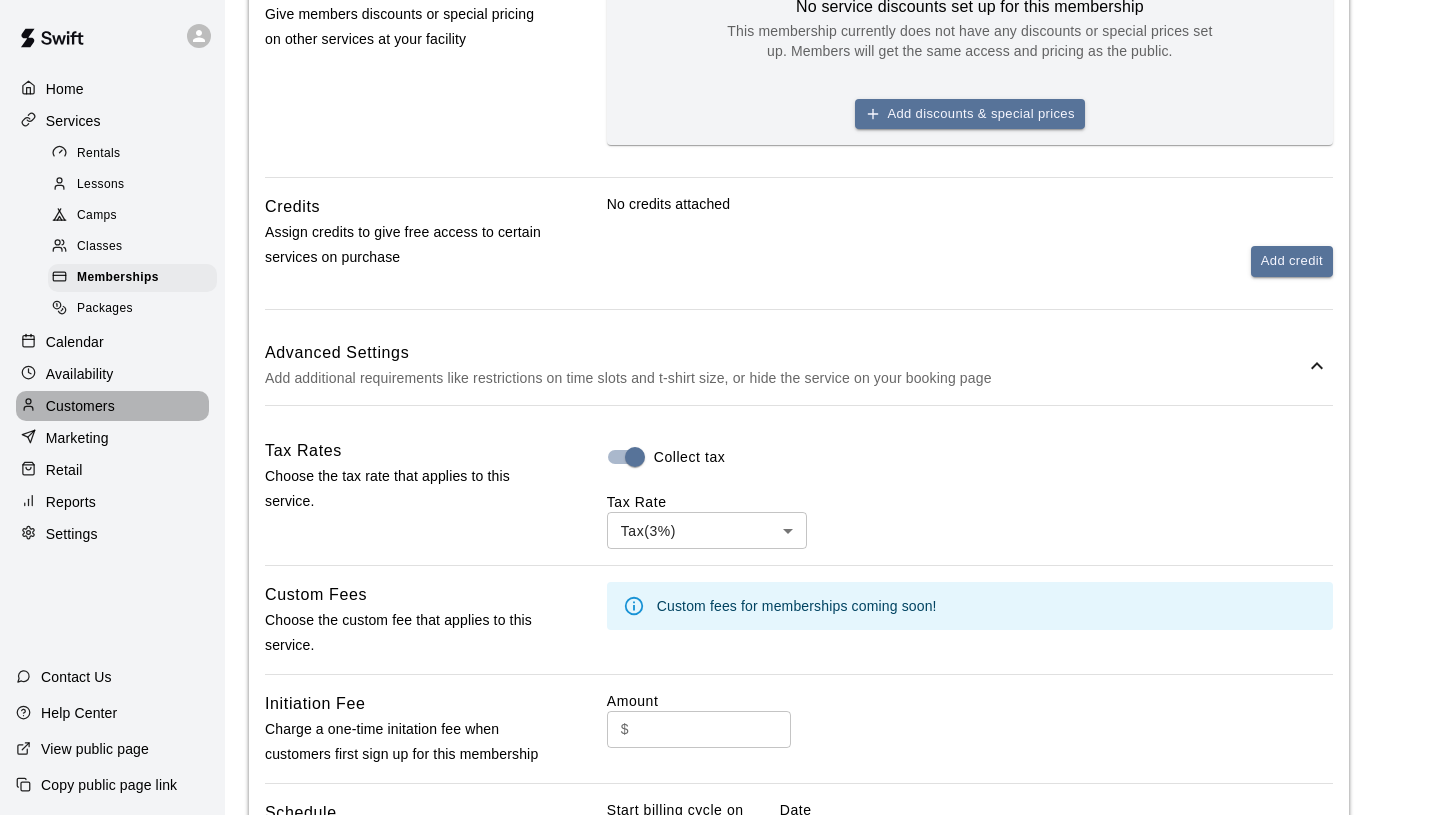click on "Customers" at bounding box center [112, 406] 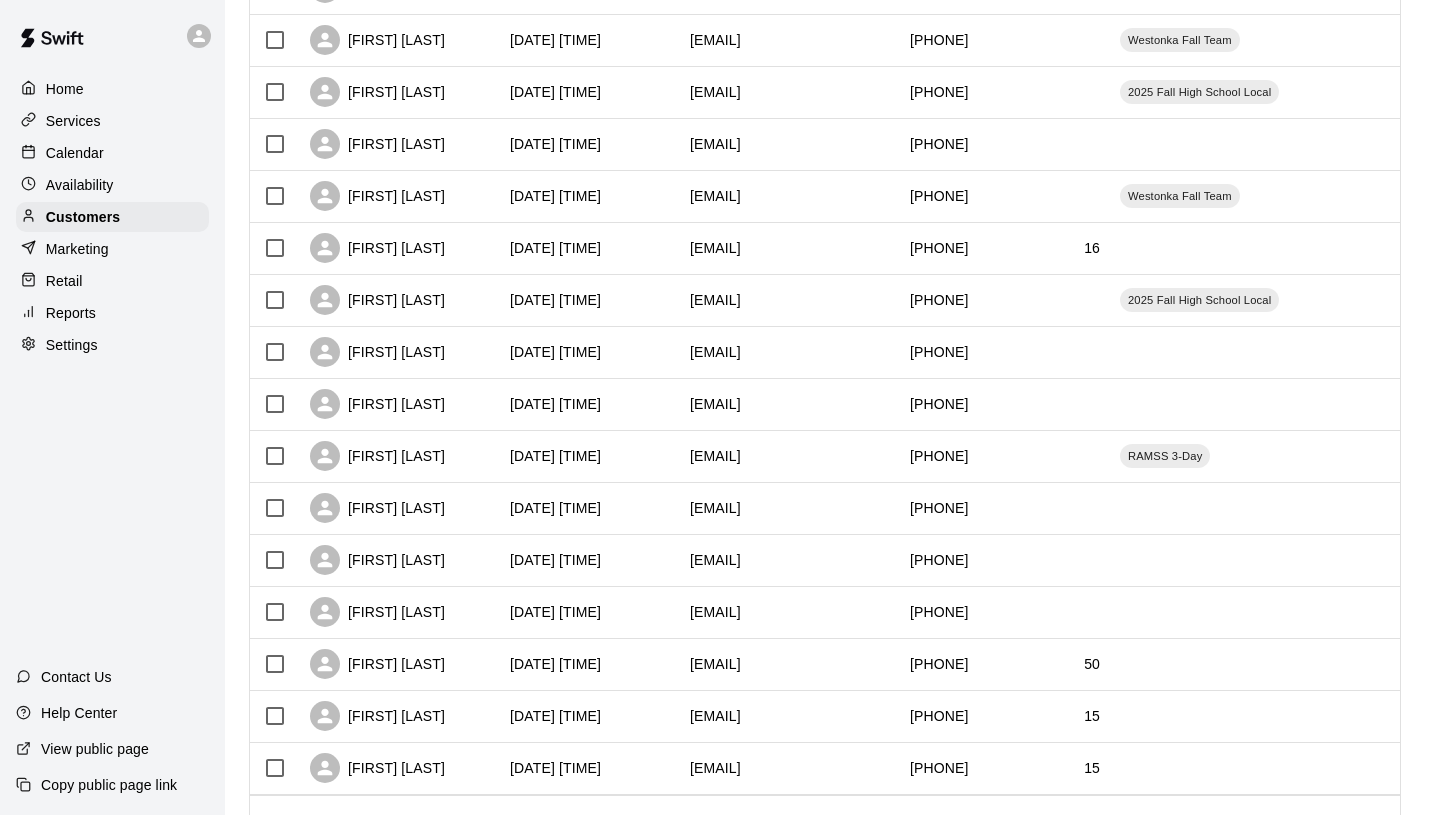 scroll, scrollTop: 0, scrollLeft: 0, axis: both 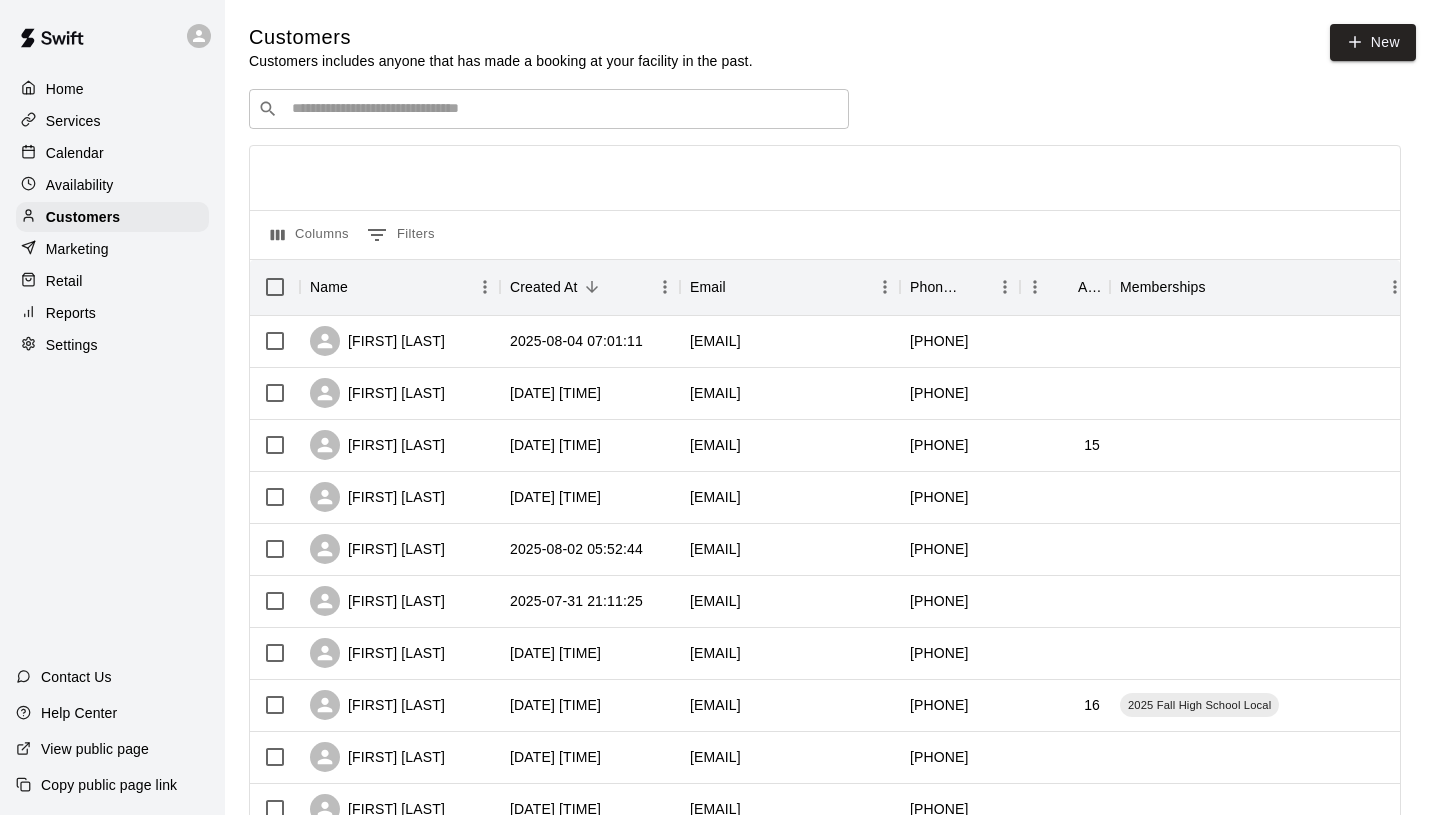 click on "​ ​" at bounding box center [549, 109] 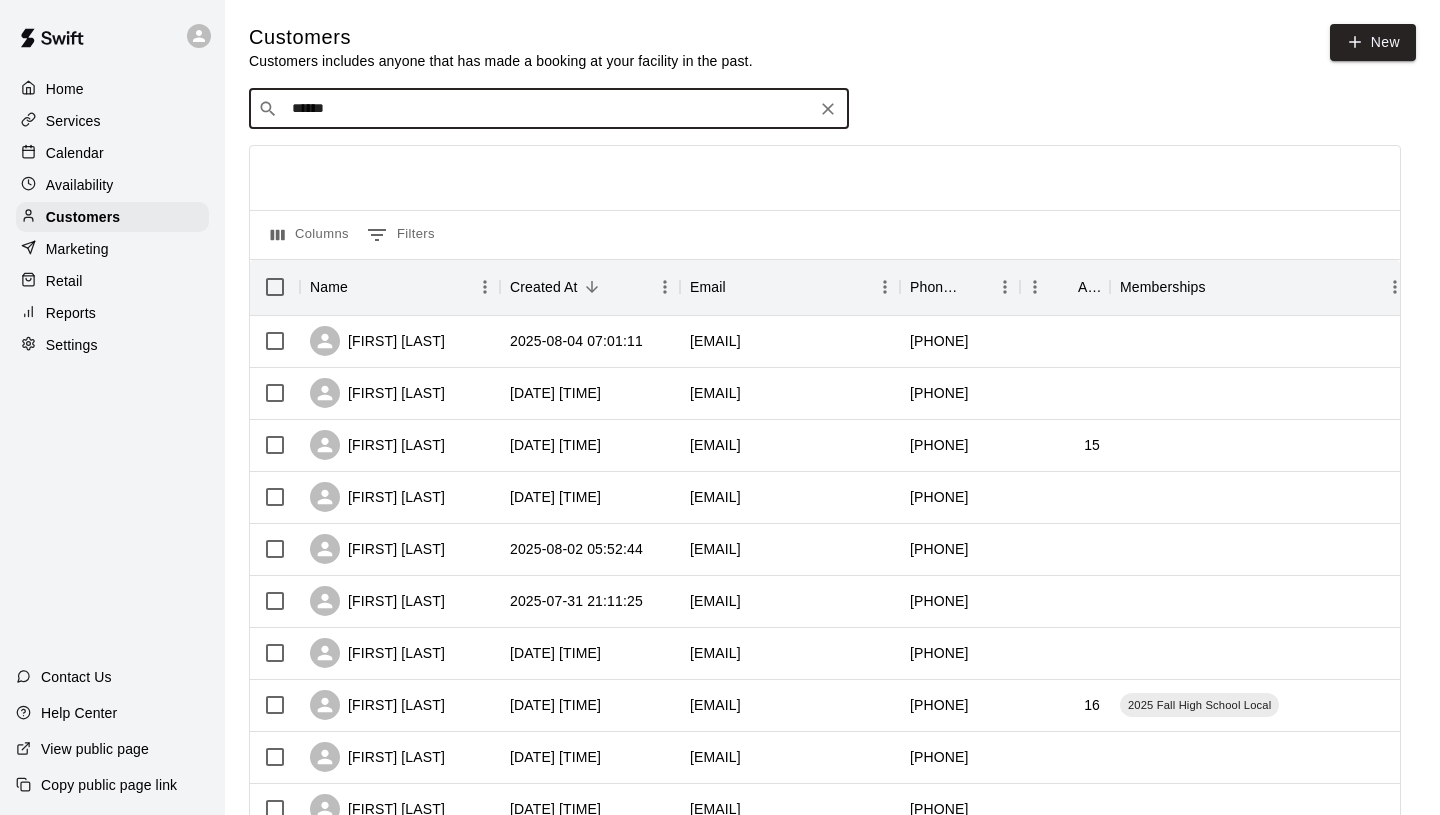 type on "*******" 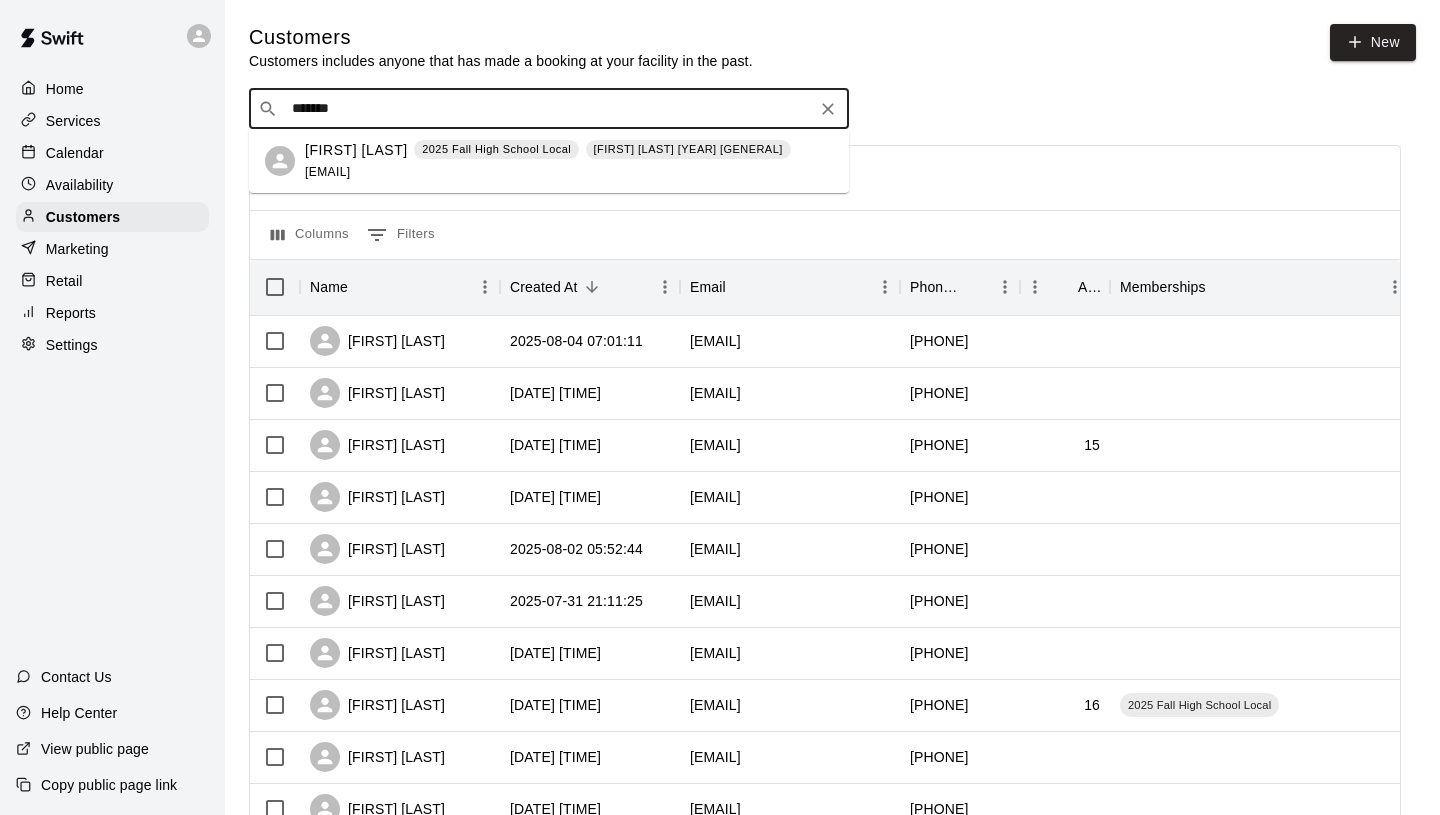 click on "Marshall Johnson 2025 Fall High School Local Marshall Johnson HP 24-25 mgj0333@gmail.com" at bounding box center (548, 161) 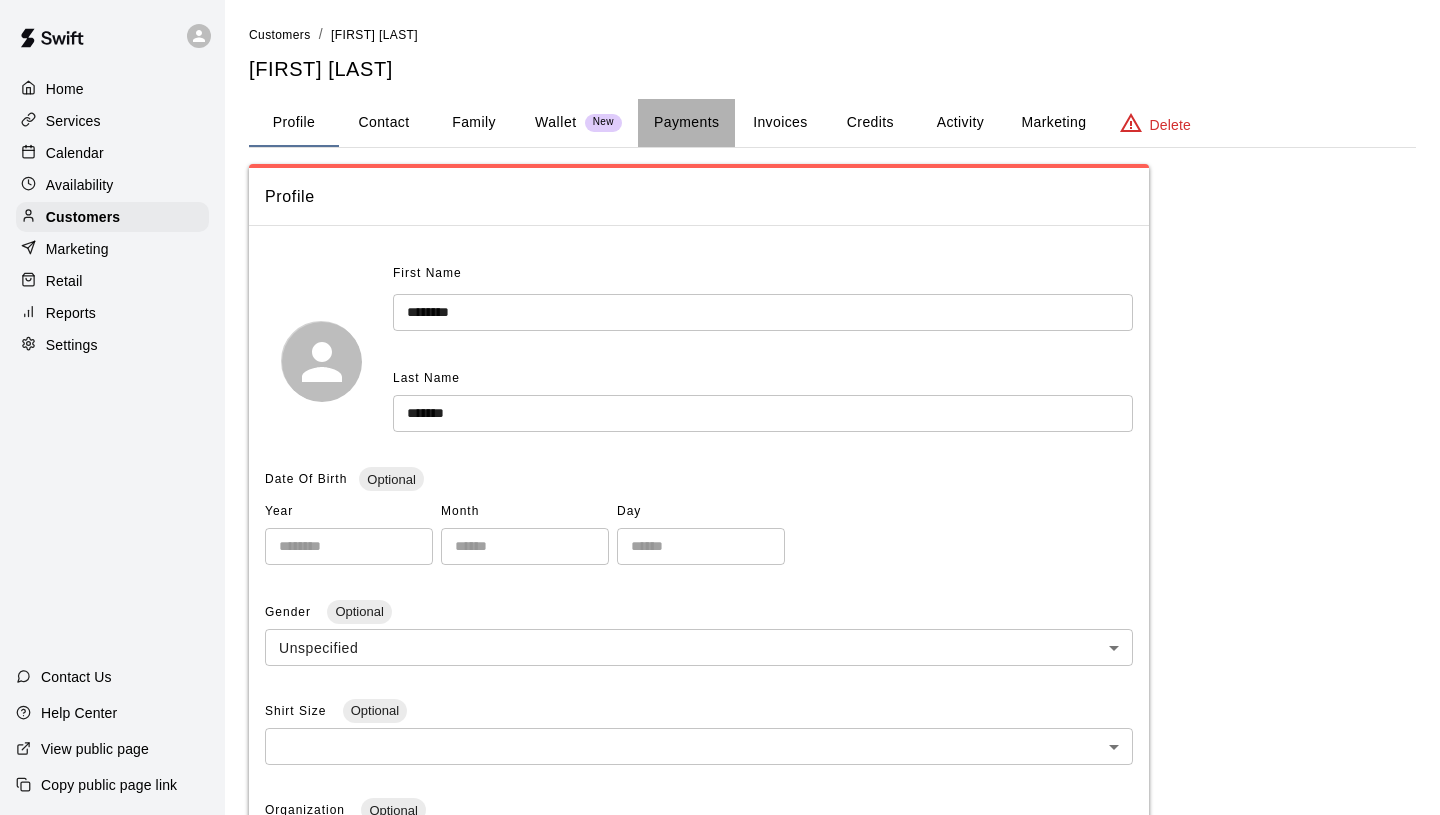 click on "Payments" at bounding box center [686, 123] 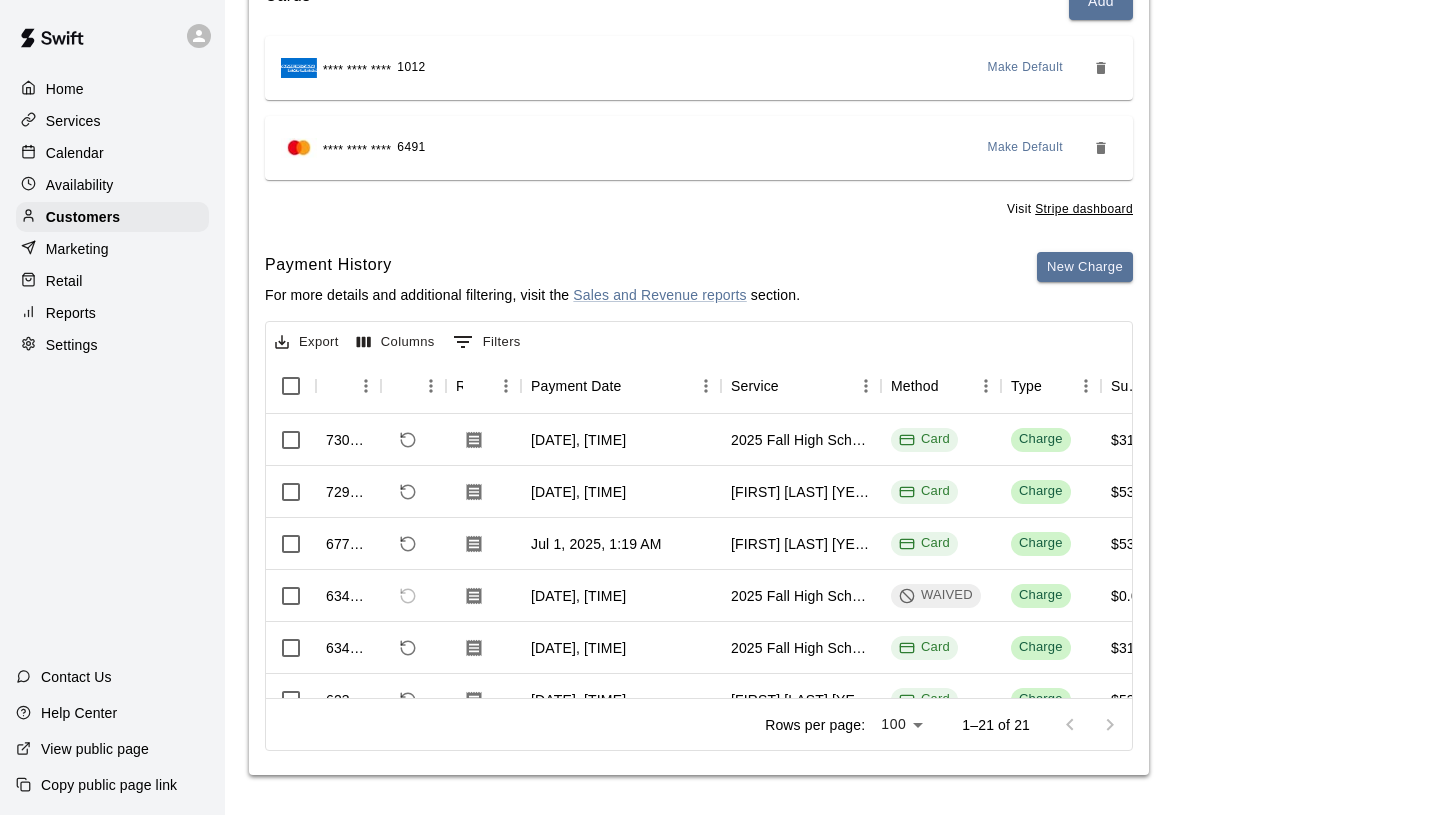 scroll, scrollTop: 275, scrollLeft: 0, axis: vertical 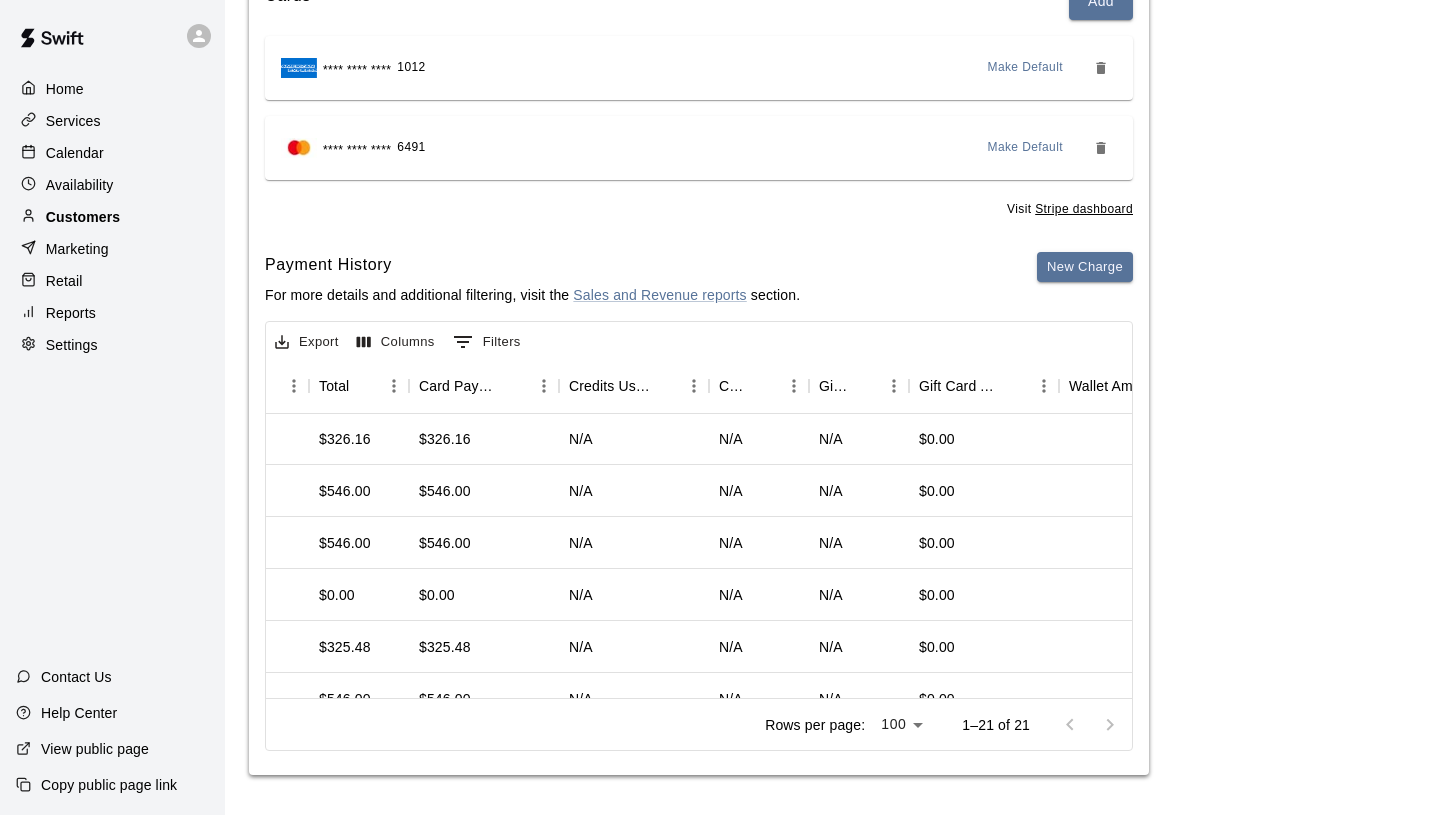 click on "Customers" at bounding box center [83, 217] 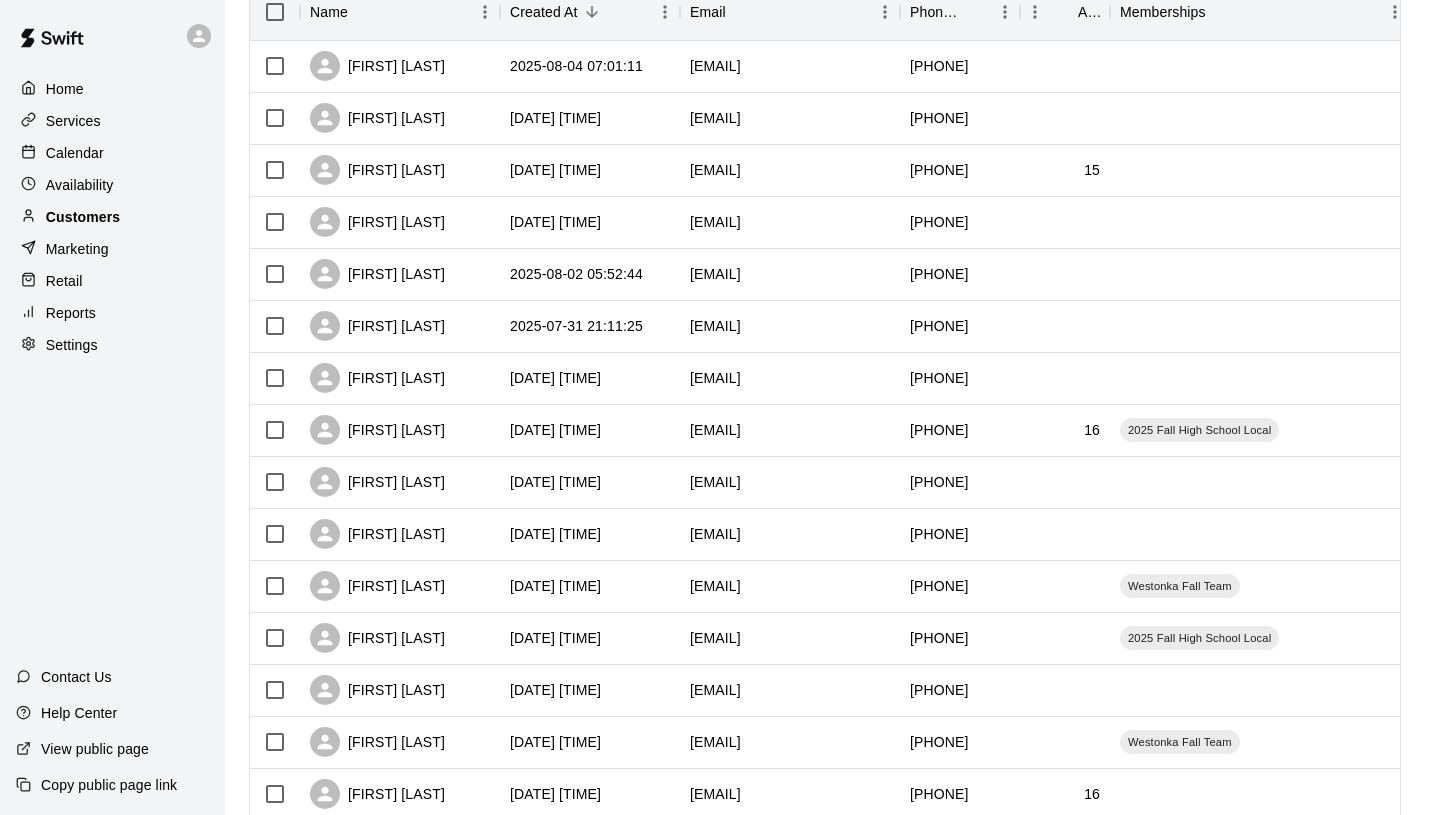 scroll, scrollTop: 0, scrollLeft: 0, axis: both 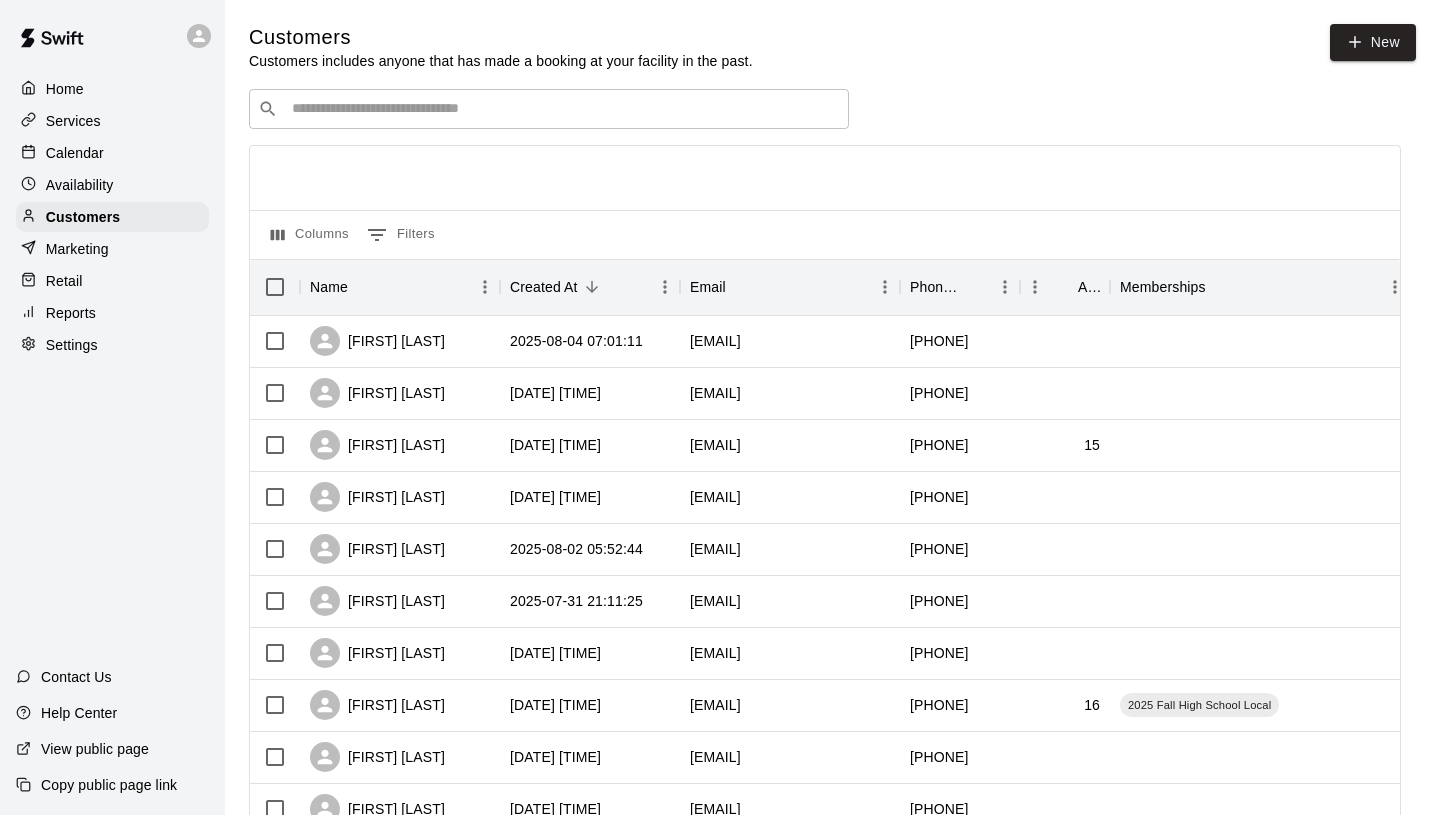 click at bounding box center (563, 109) 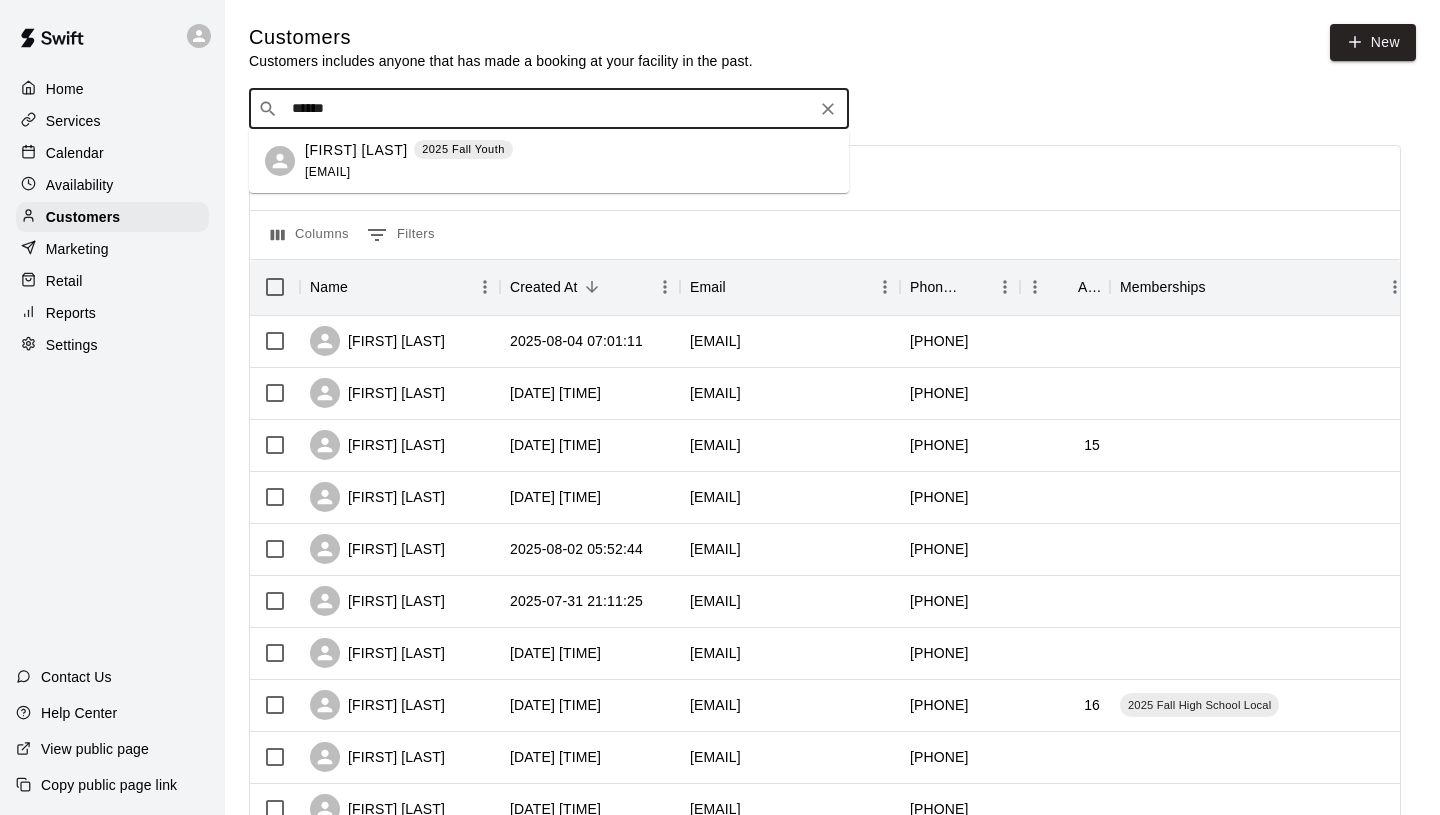 type on "*******" 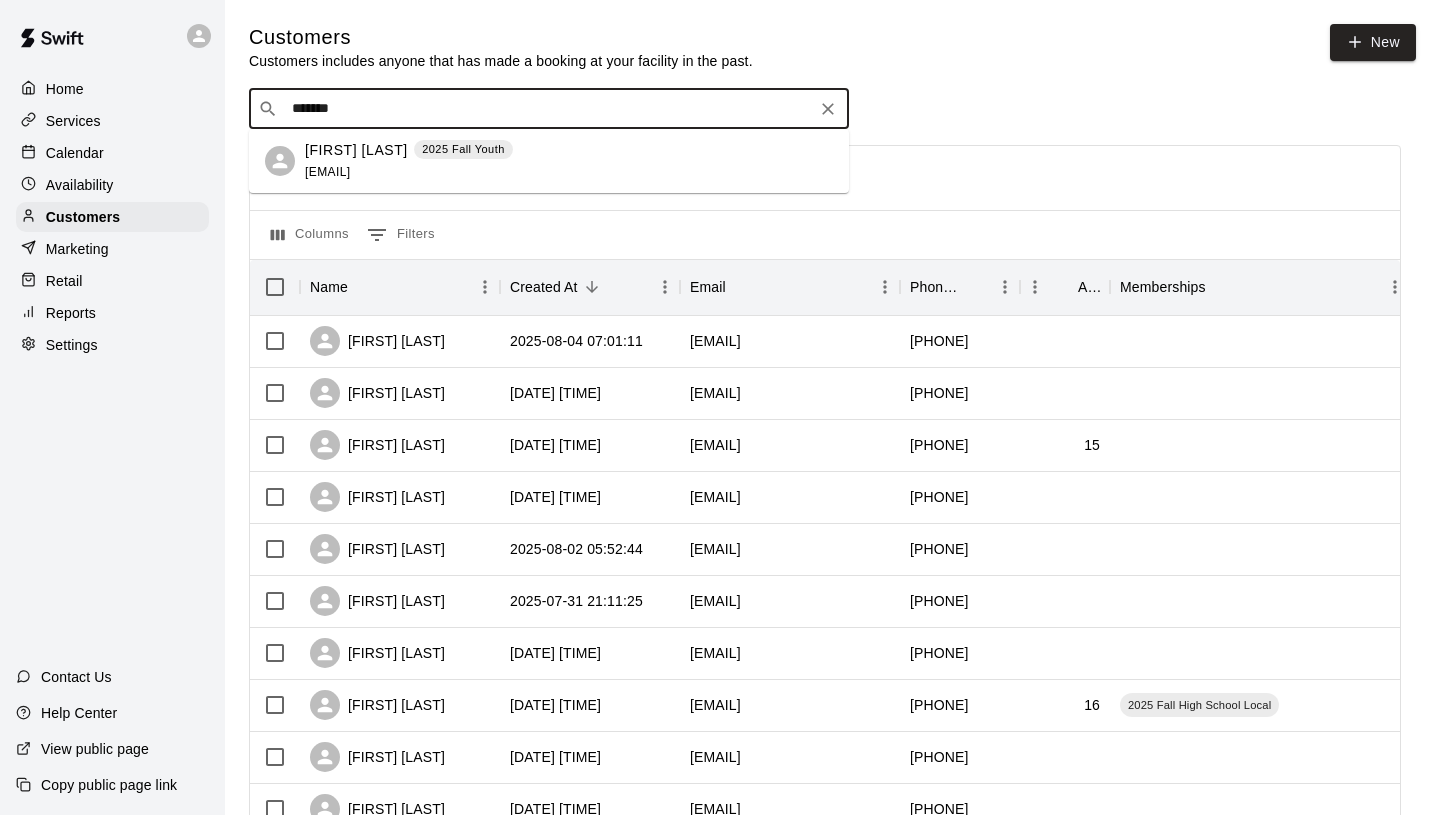 click on "Ben Schmidt 2025 Fall Youth  meganjeanmoore@gmail.com" at bounding box center [409, 161] 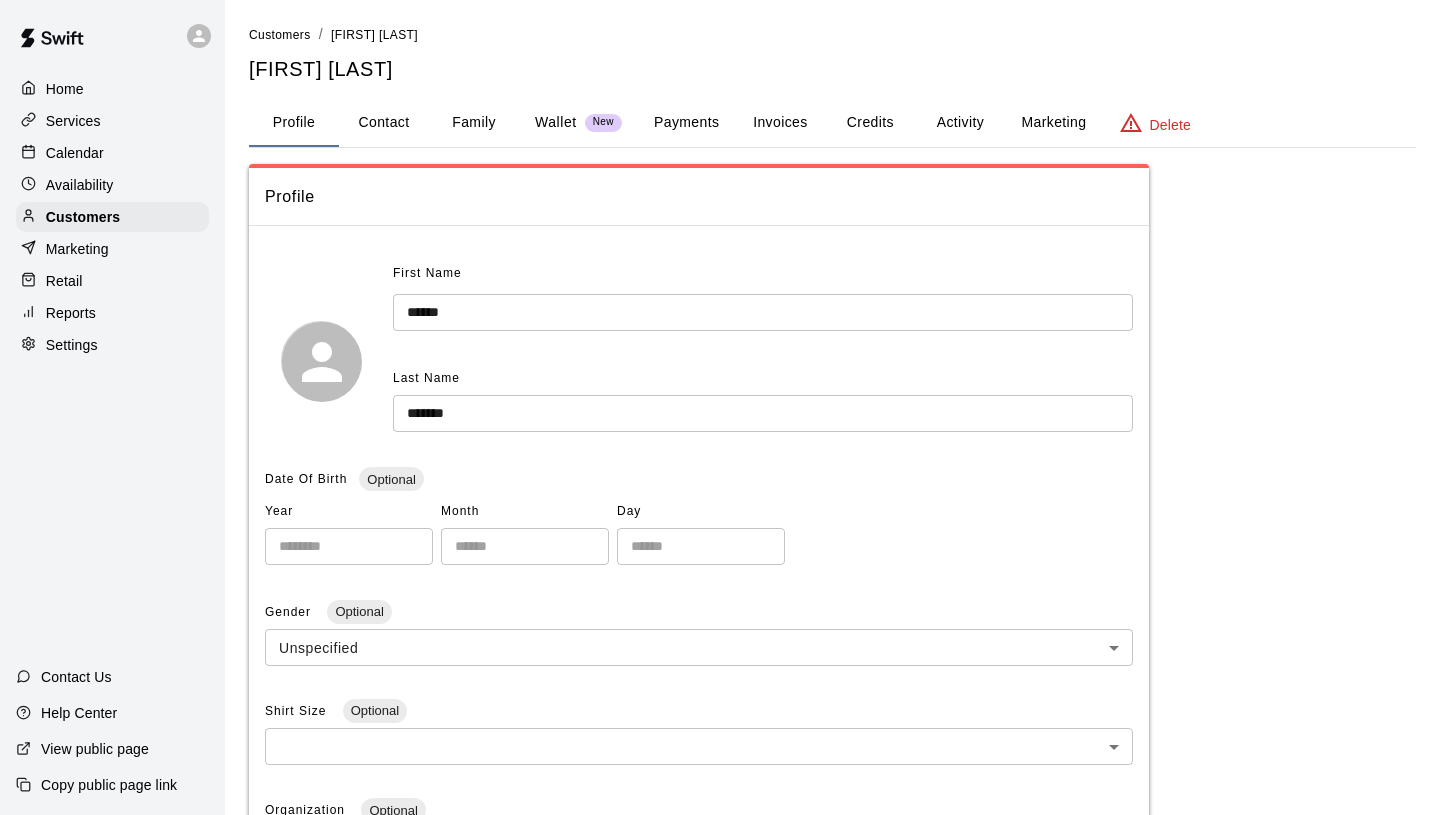 scroll, scrollTop: 1, scrollLeft: 0, axis: vertical 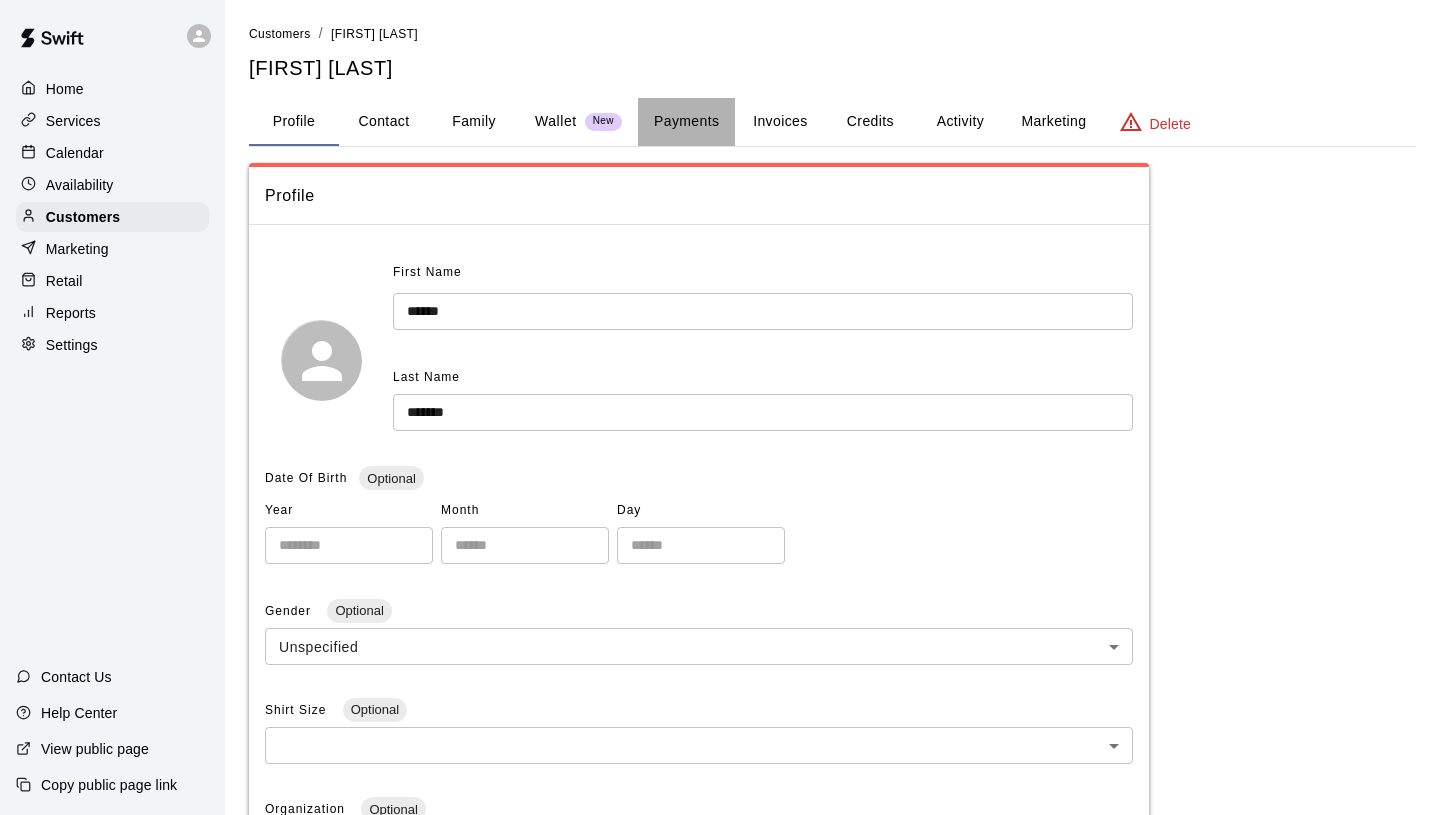 click on "Payments" at bounding box center (686, 122) 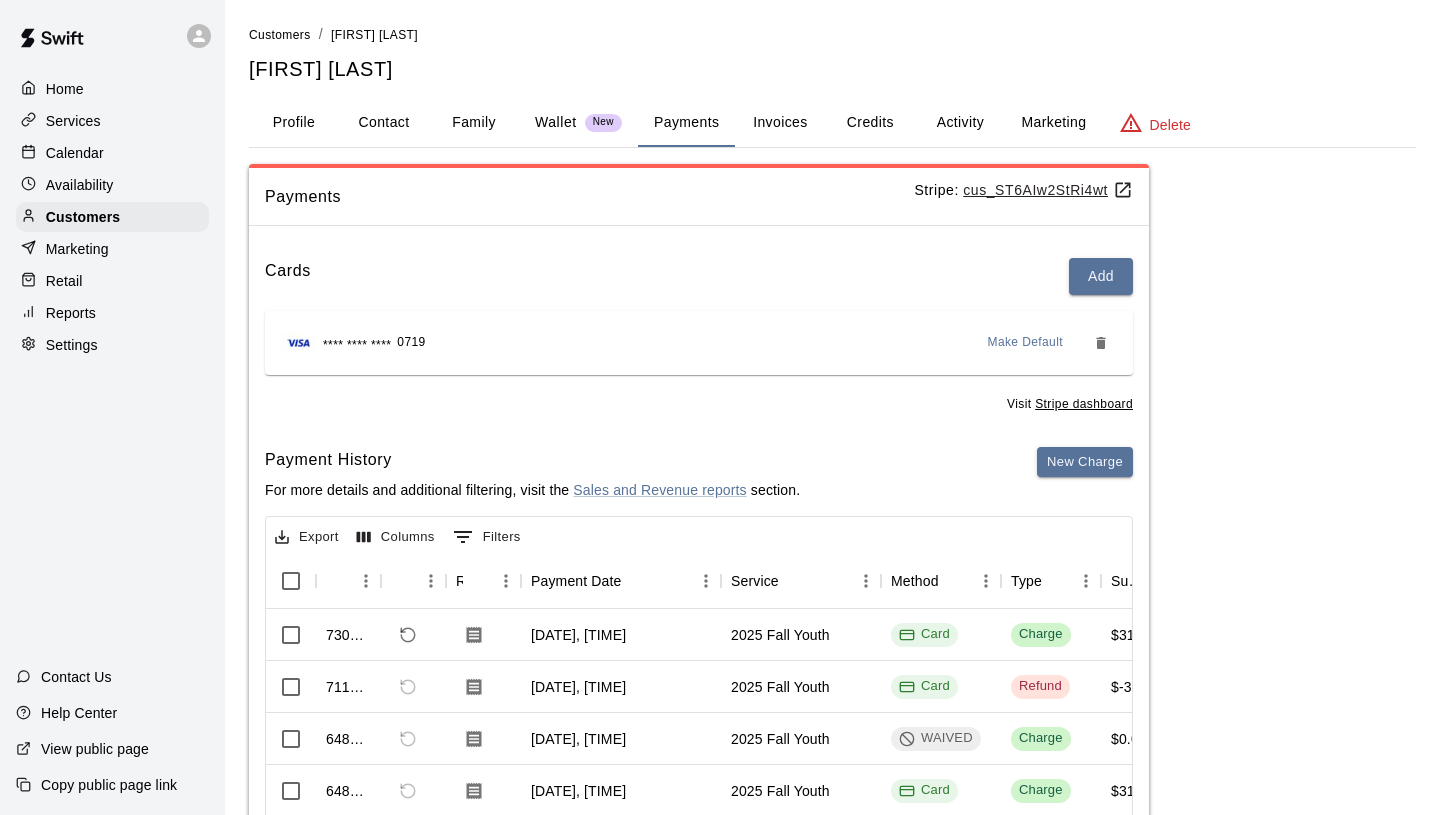 scroll, scrollTop: 1, scrollLeft: 0, axis: vertical 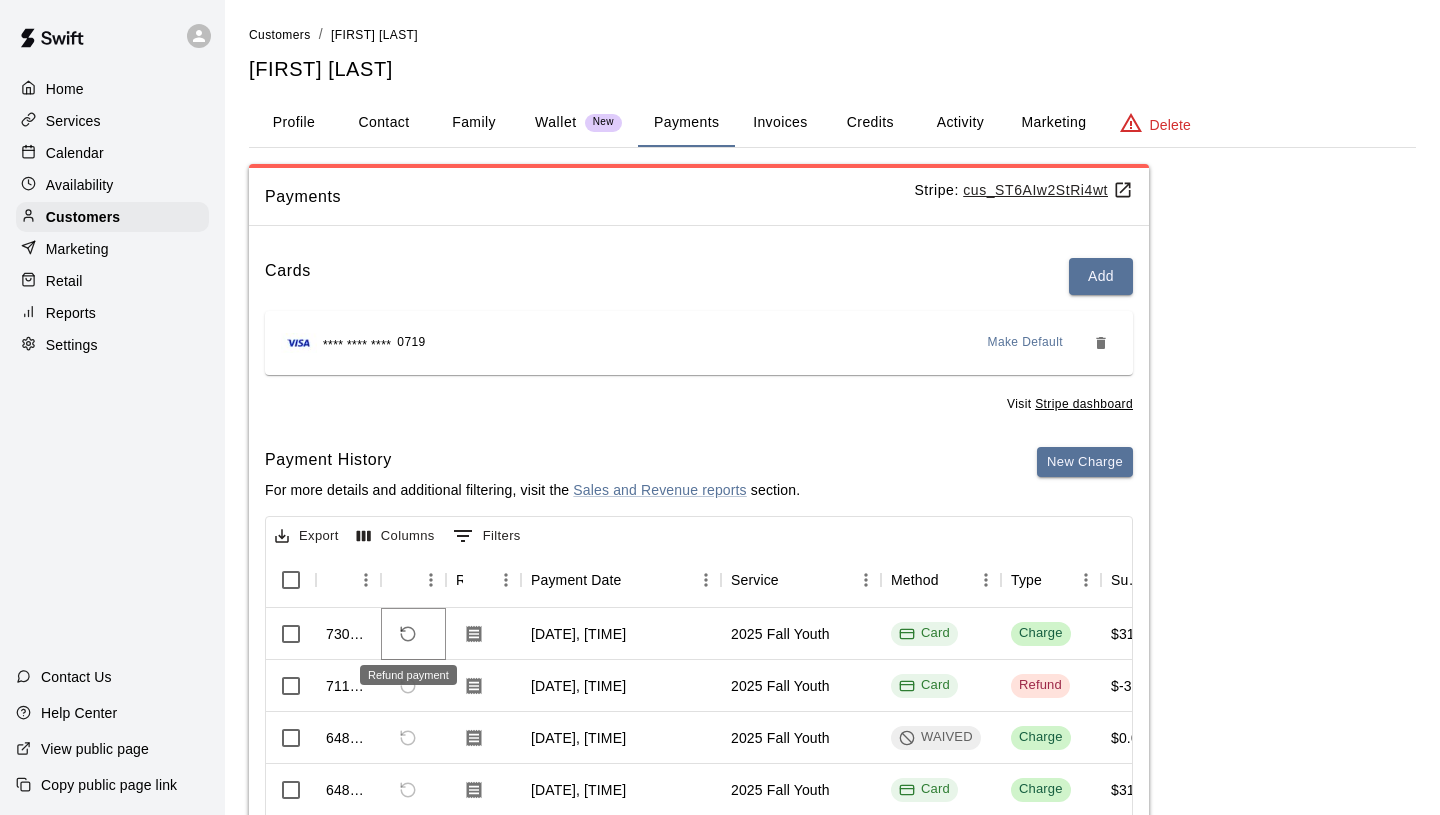 click 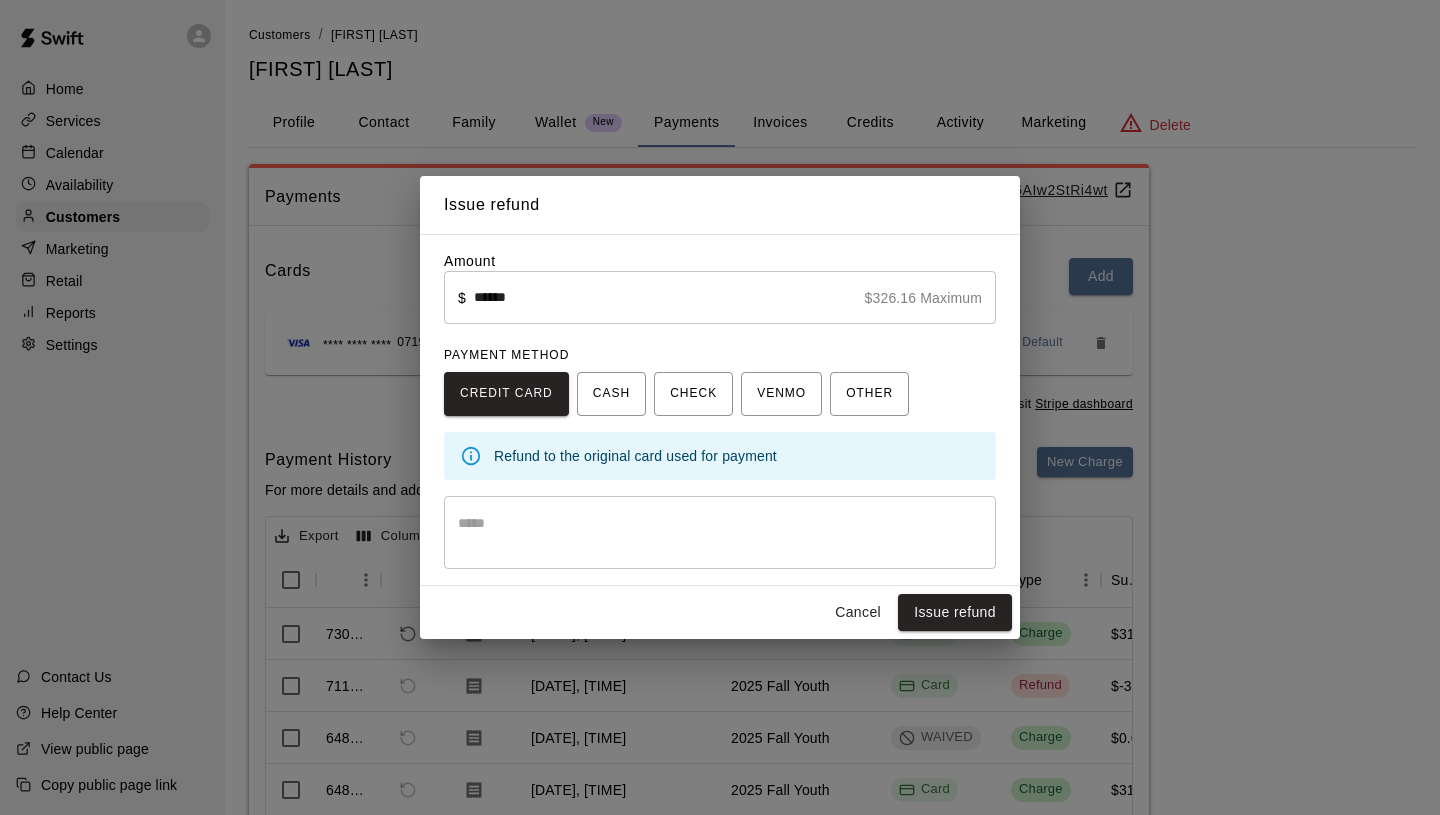 click at bounding box center [720, 533] 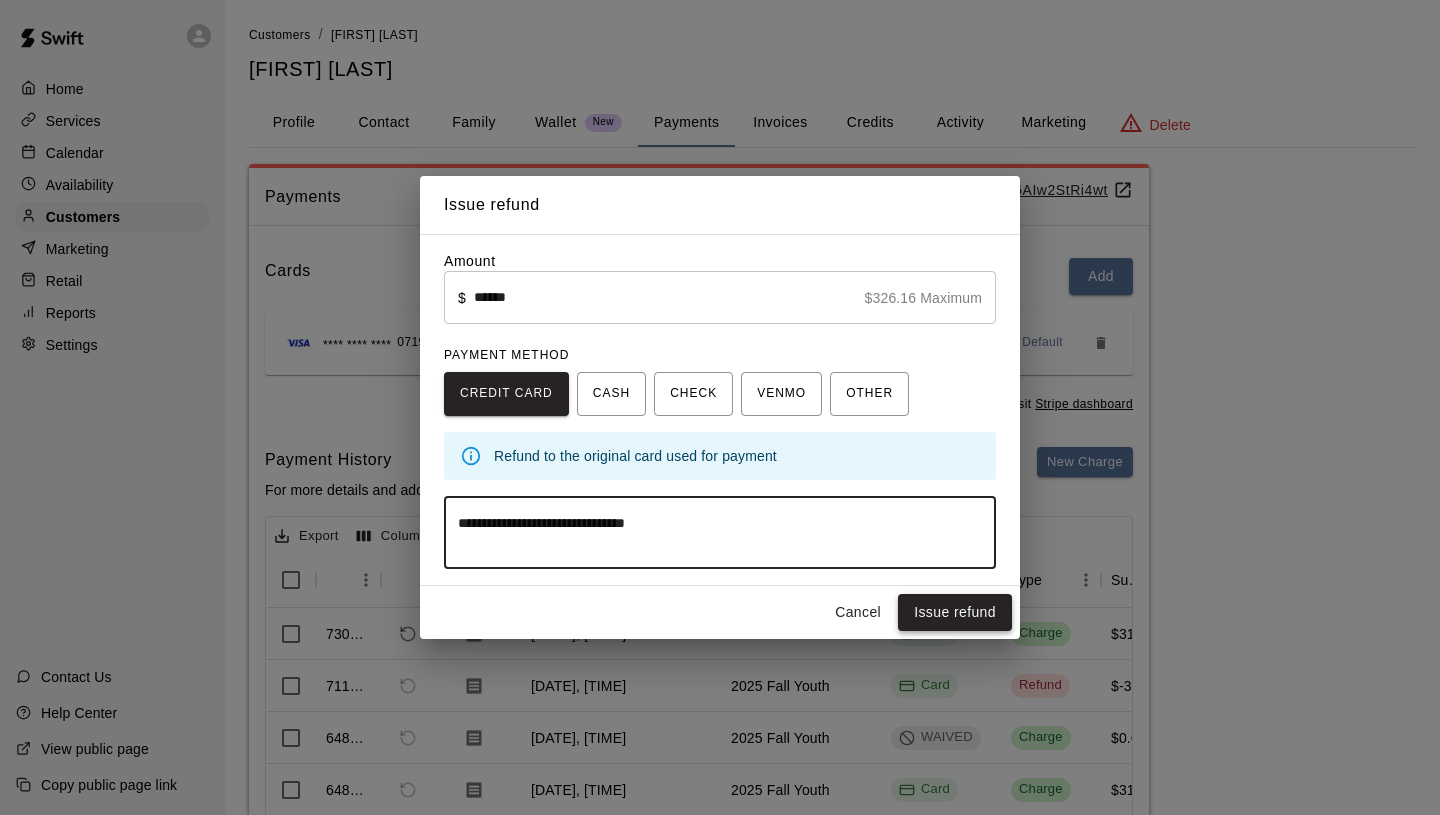 type on "**********" 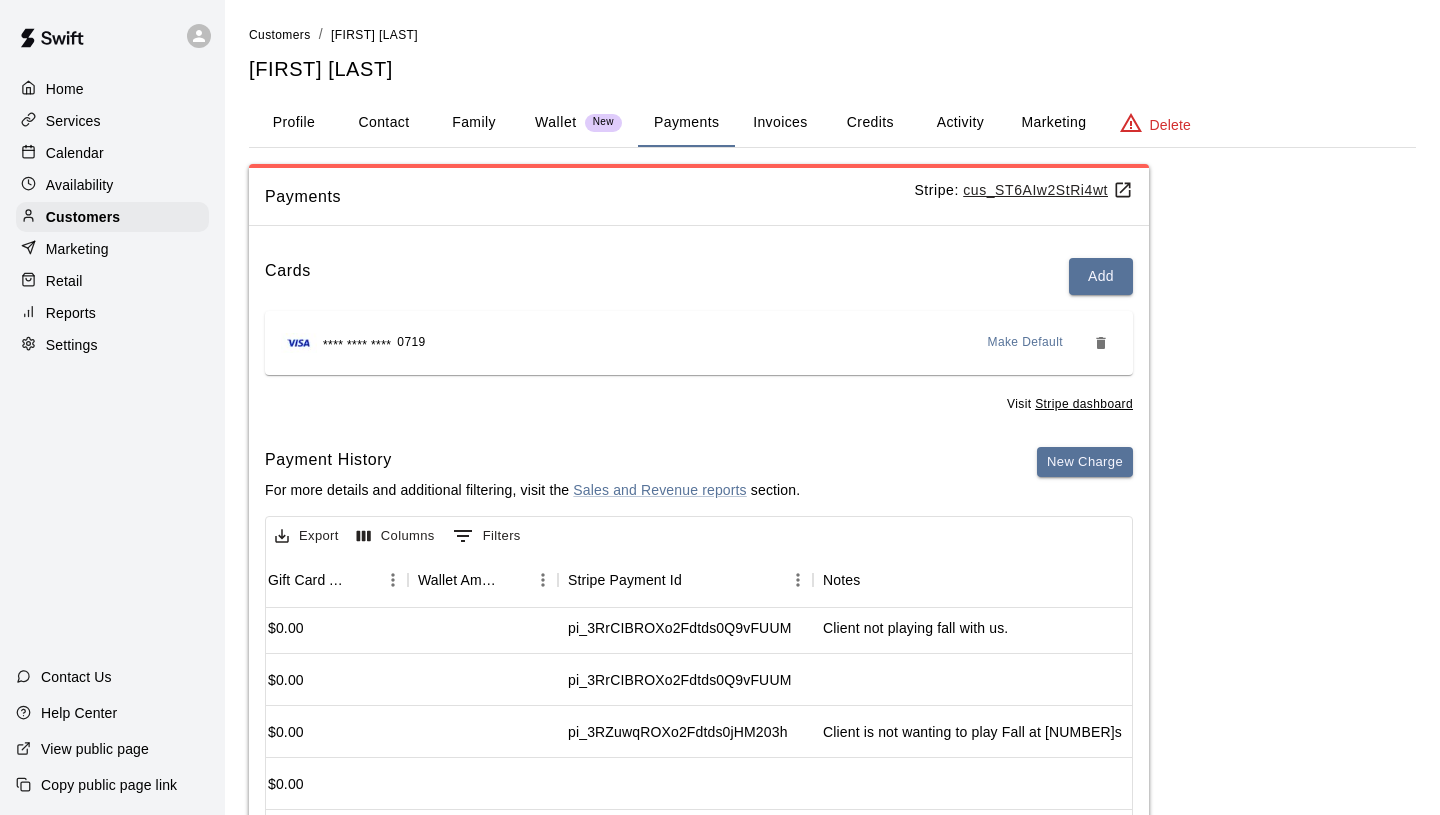 scroll, scrollTop: 0, scrollLeft: 1773, axis: horizontal 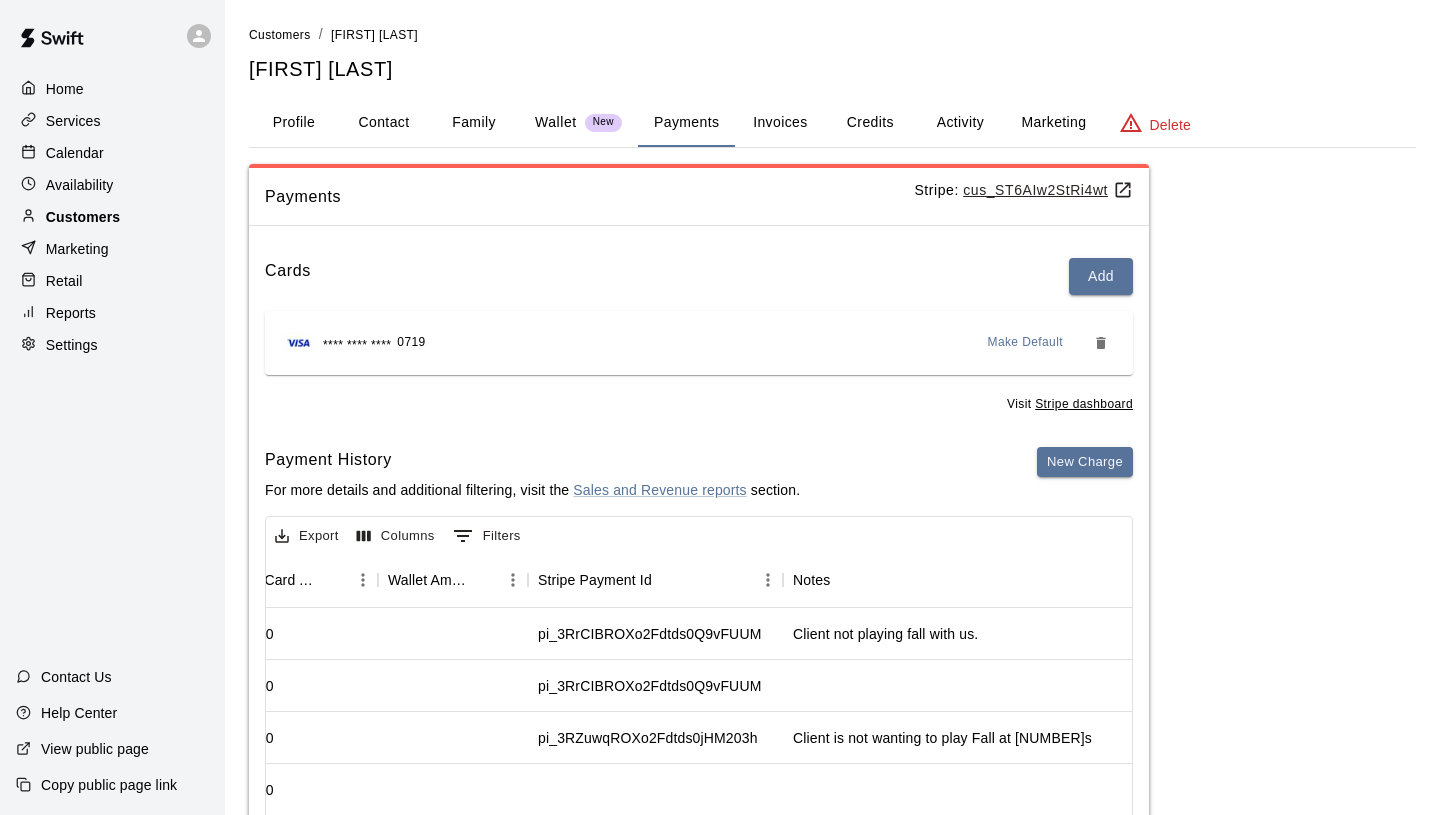 click on "Customers" at bounding box center (112, 217) 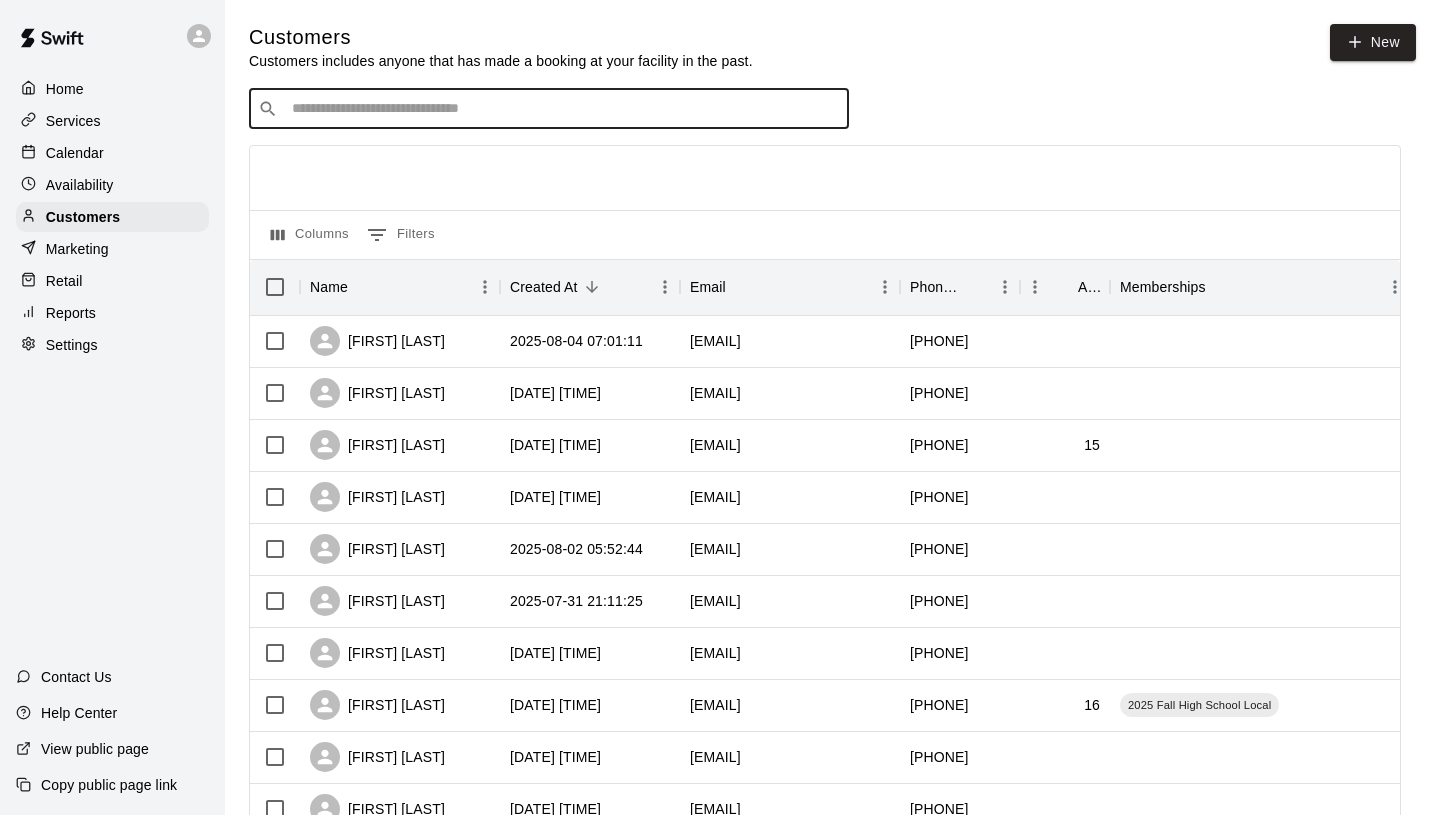 click at bounding box center (563, 109) 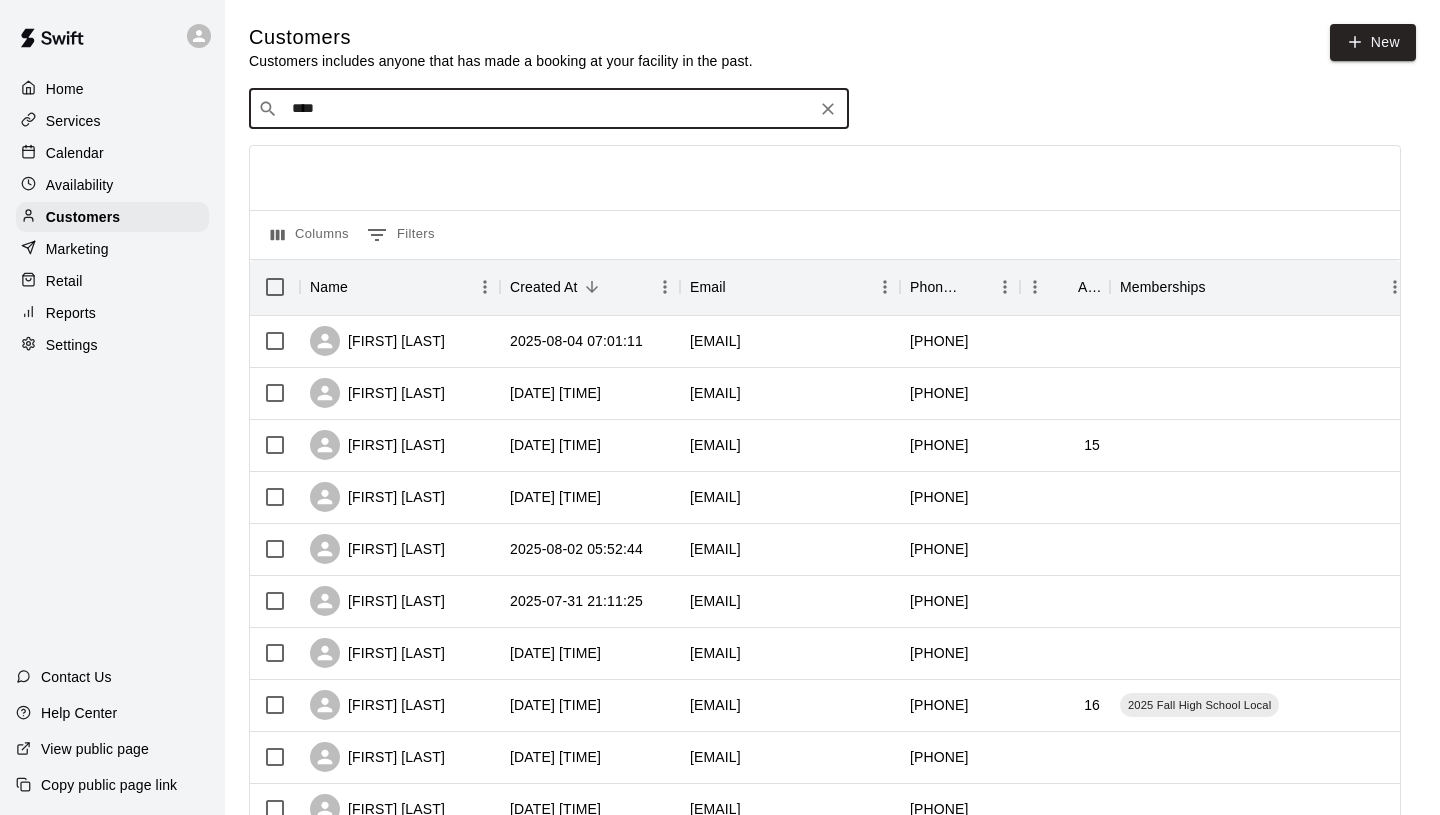 type on "*****" 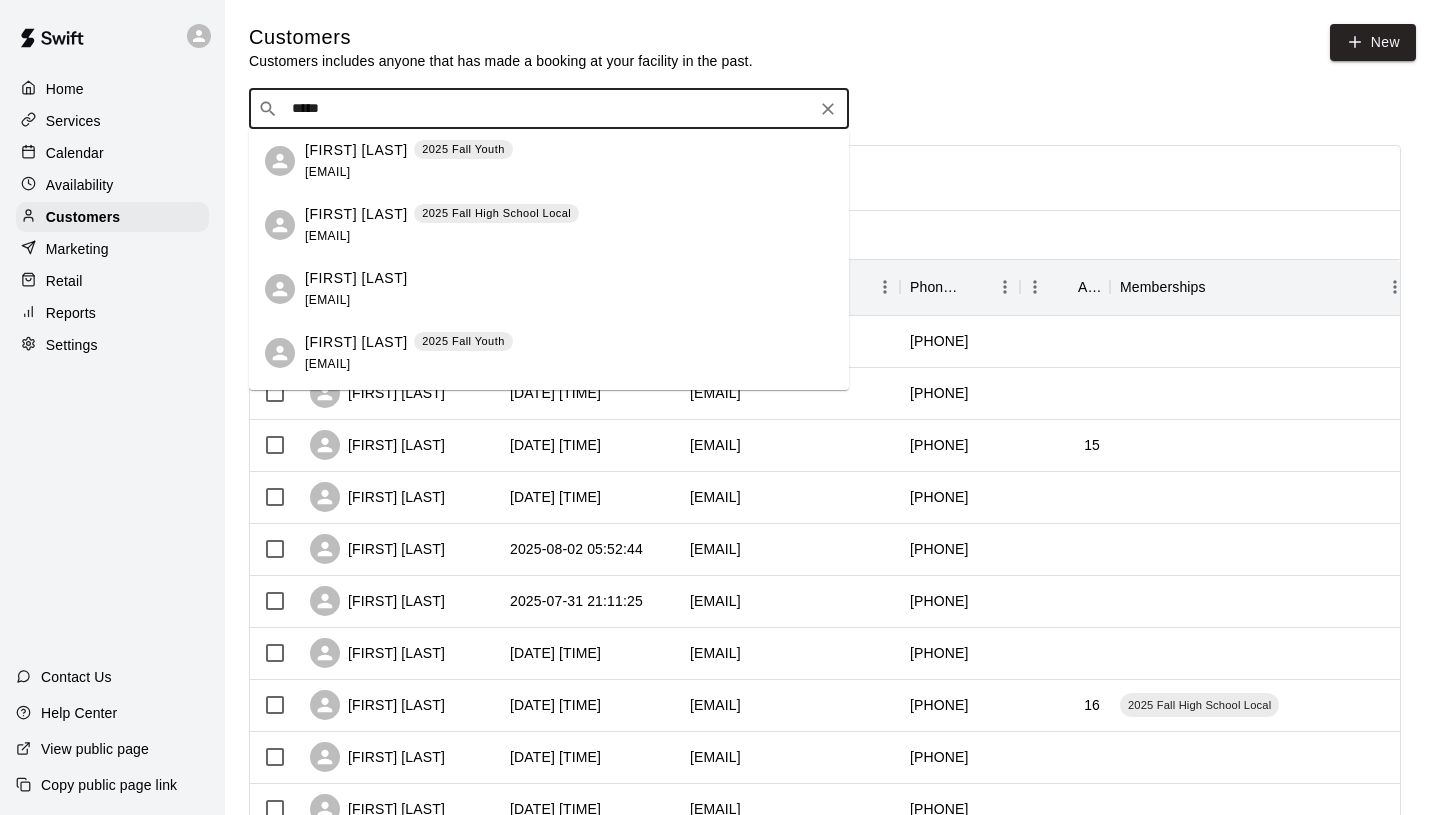 click on "webertodd@hotmail.com" at bounding box center (327, 172) 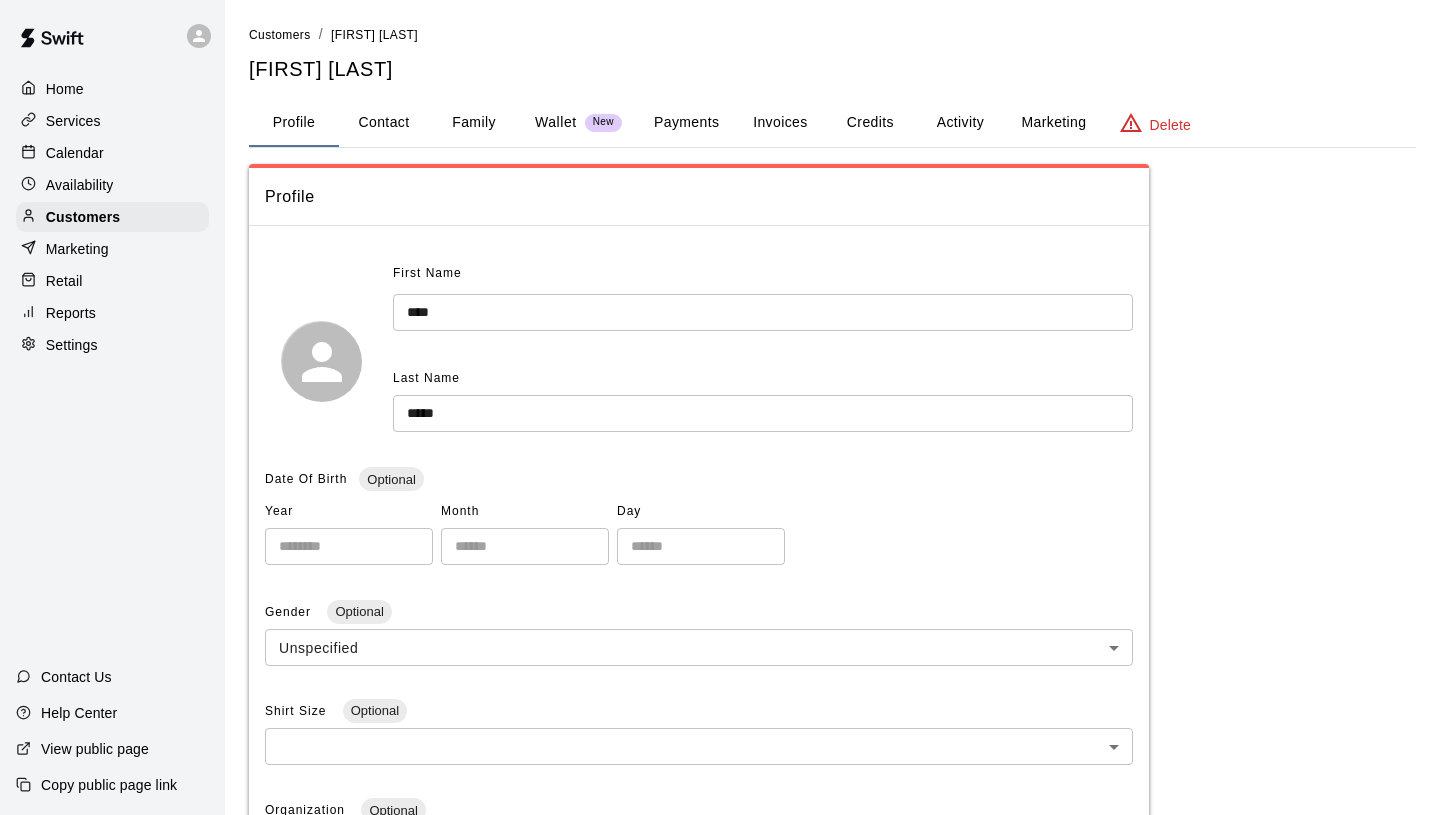 click on "Payments" at bounding box center (686, 123) 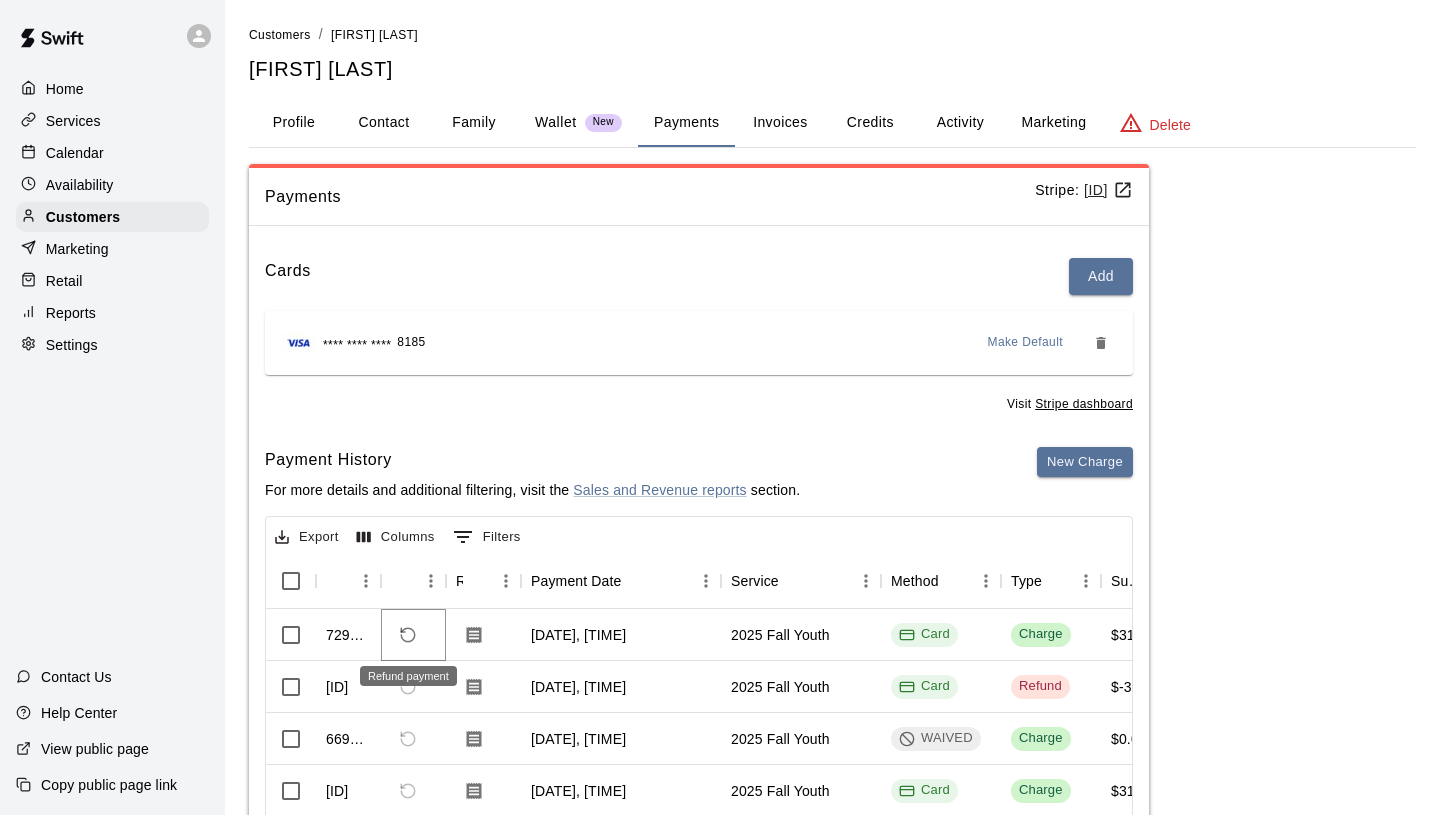 click 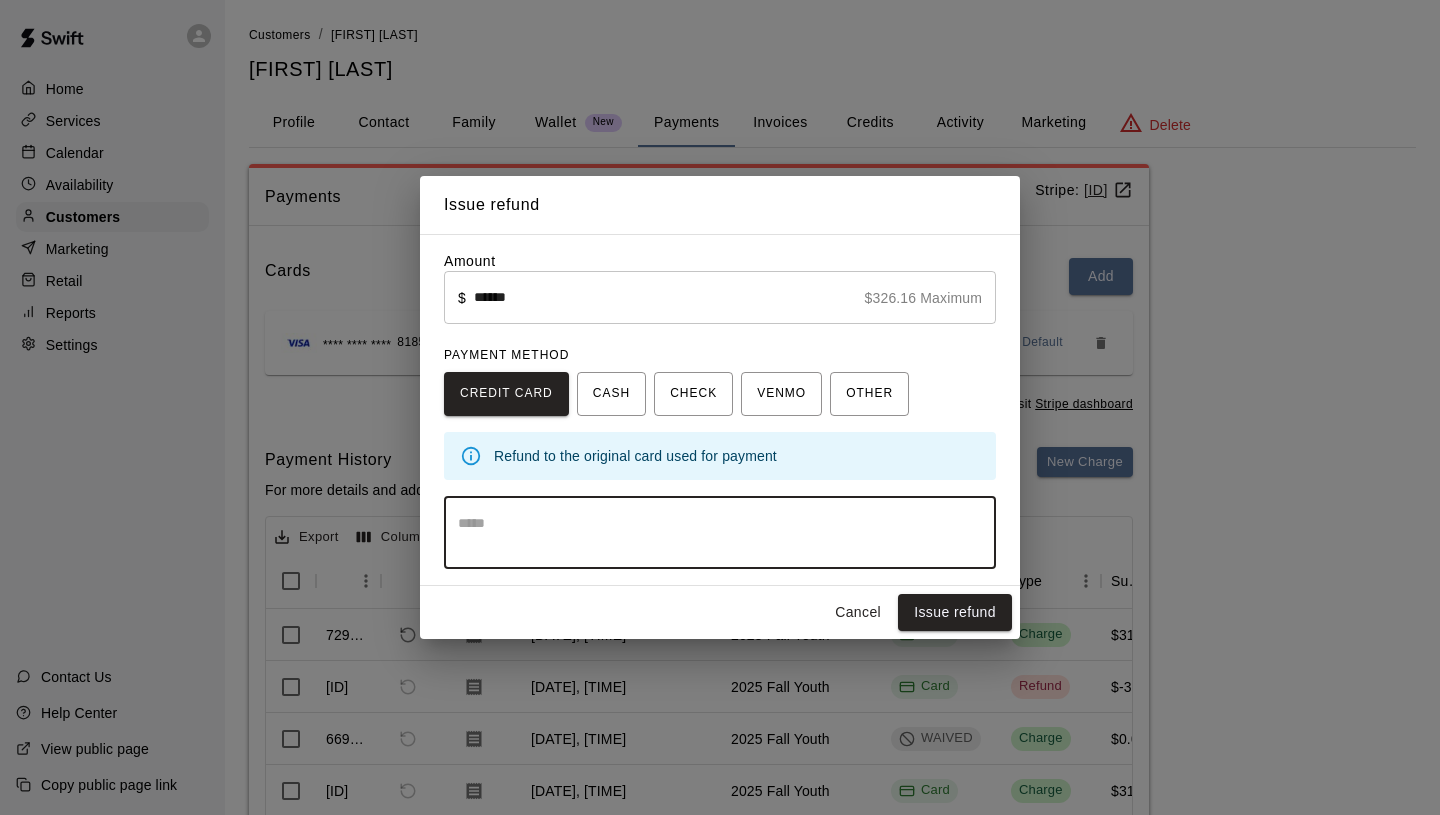 click at bounding box center [720, 533] 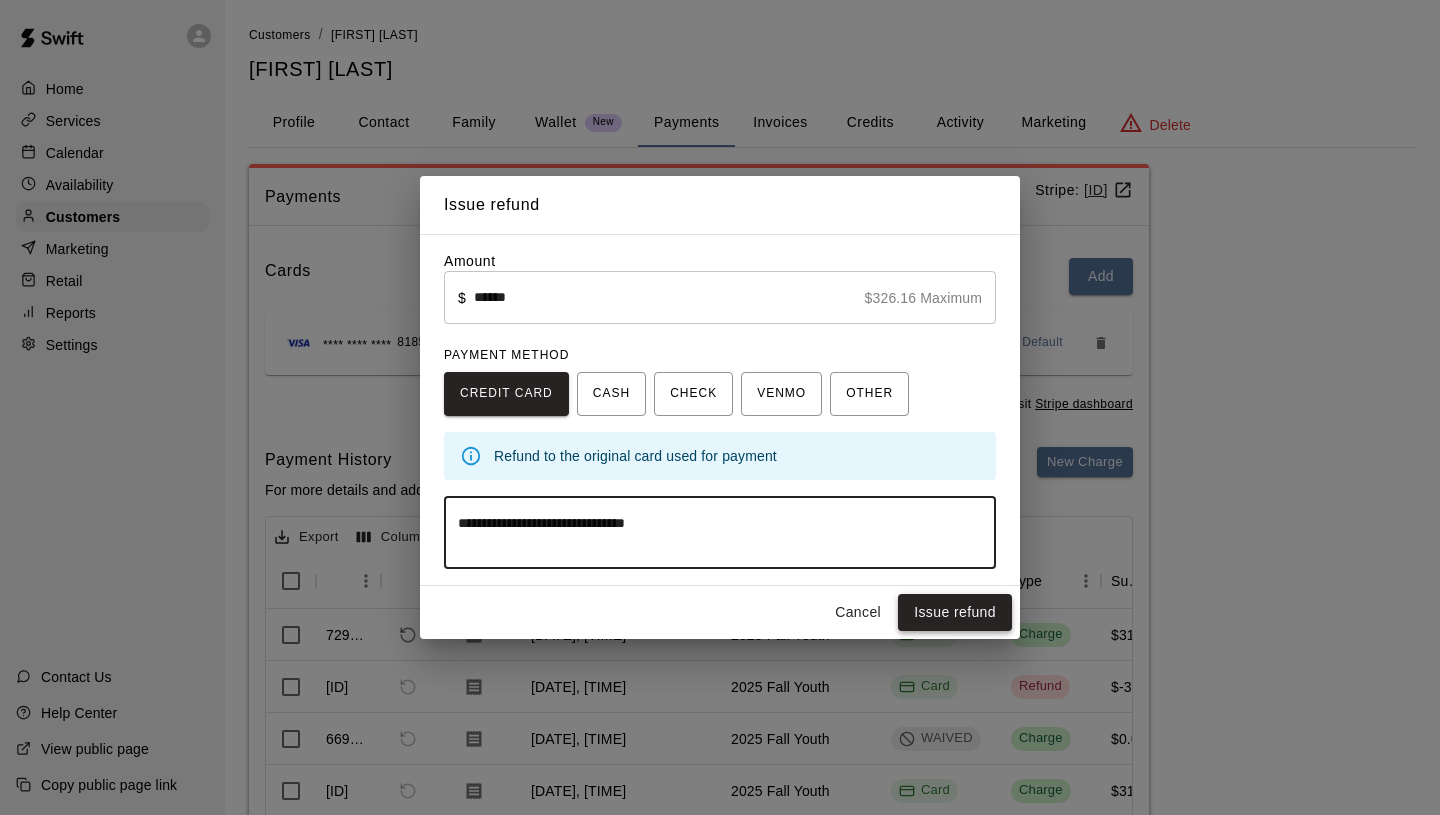 type on "**********" 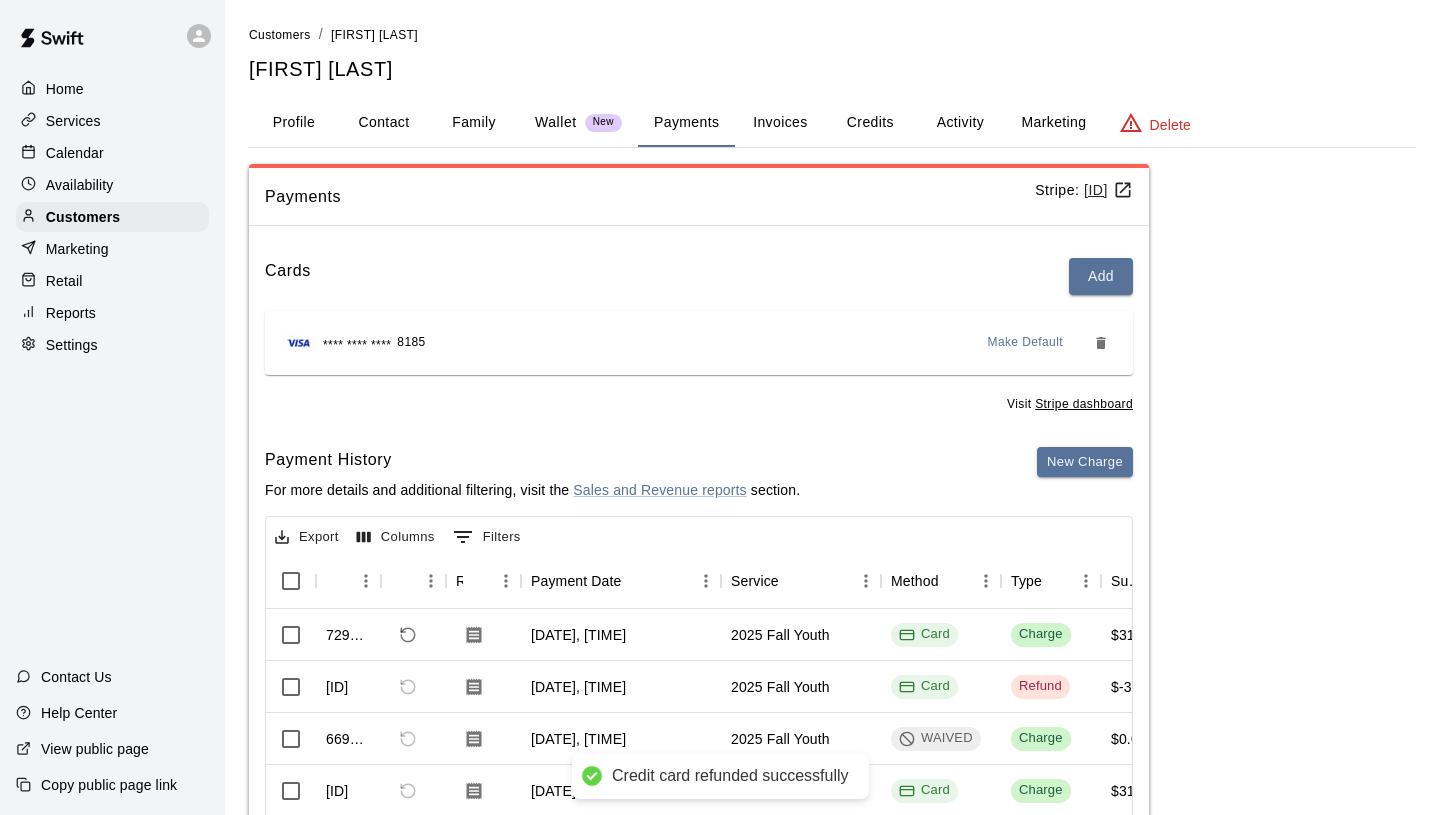 click on "Customers" at bounding box center (112, 217) 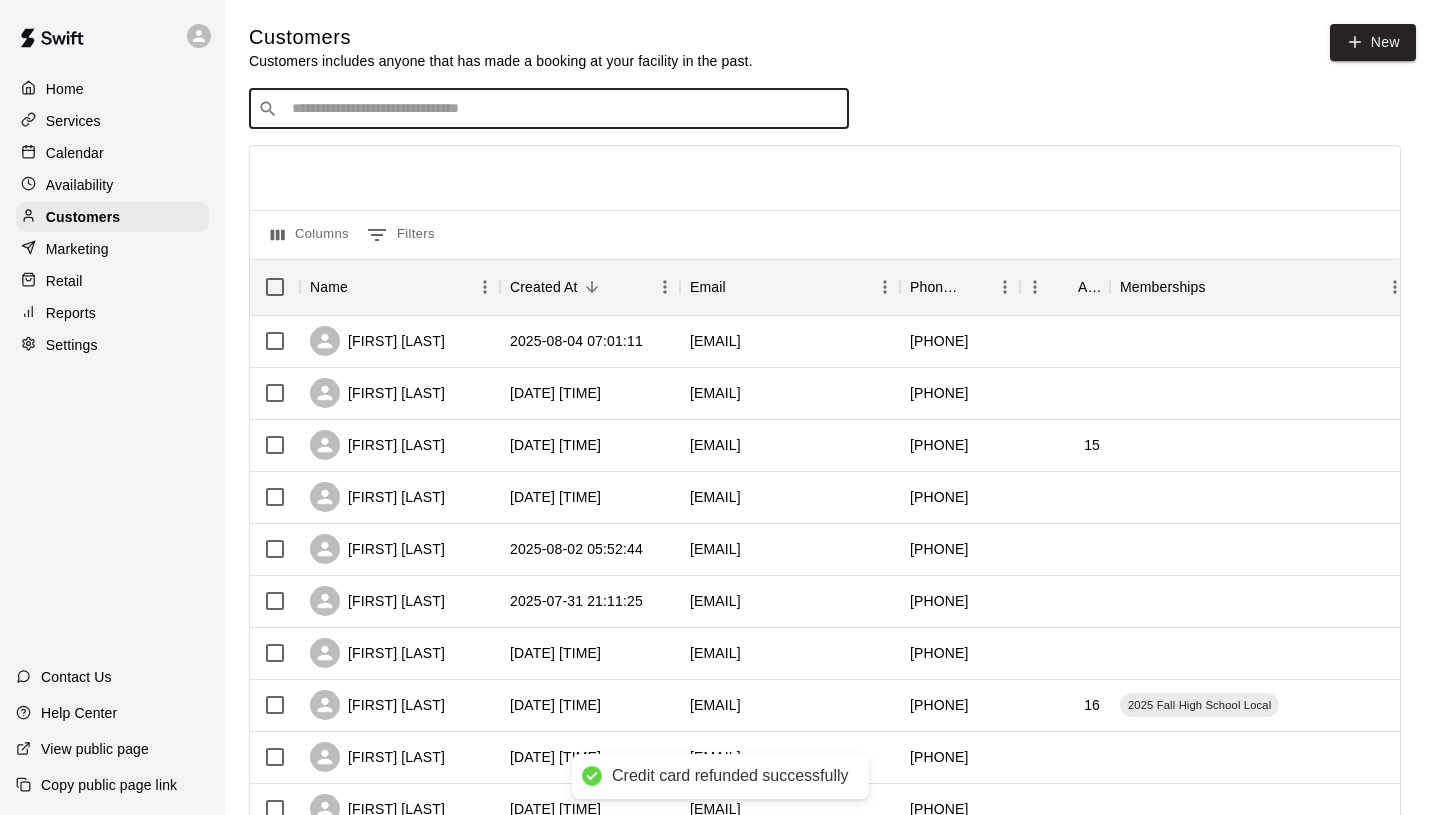 click at bounding box center (563, 109) 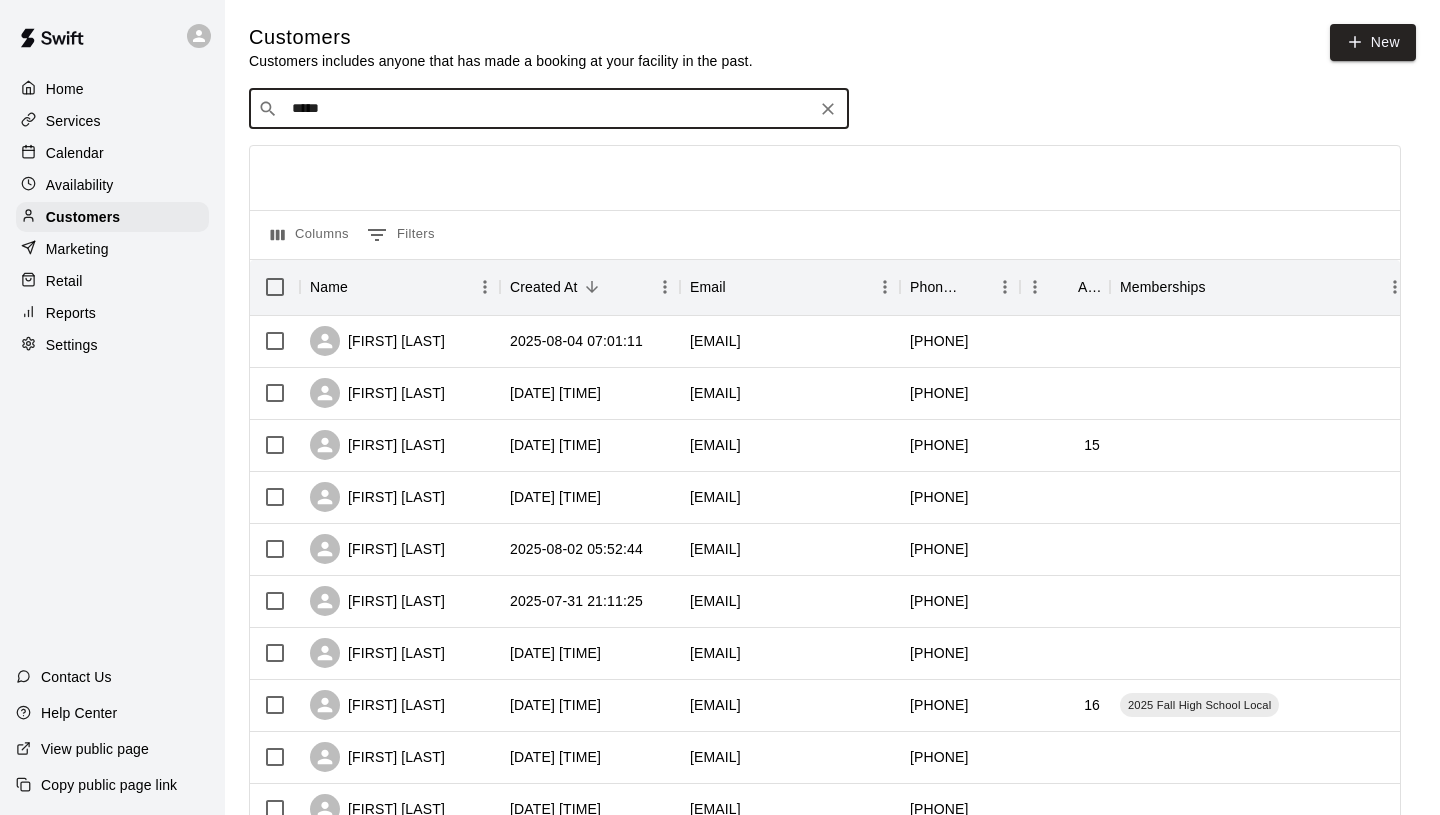type on "******" 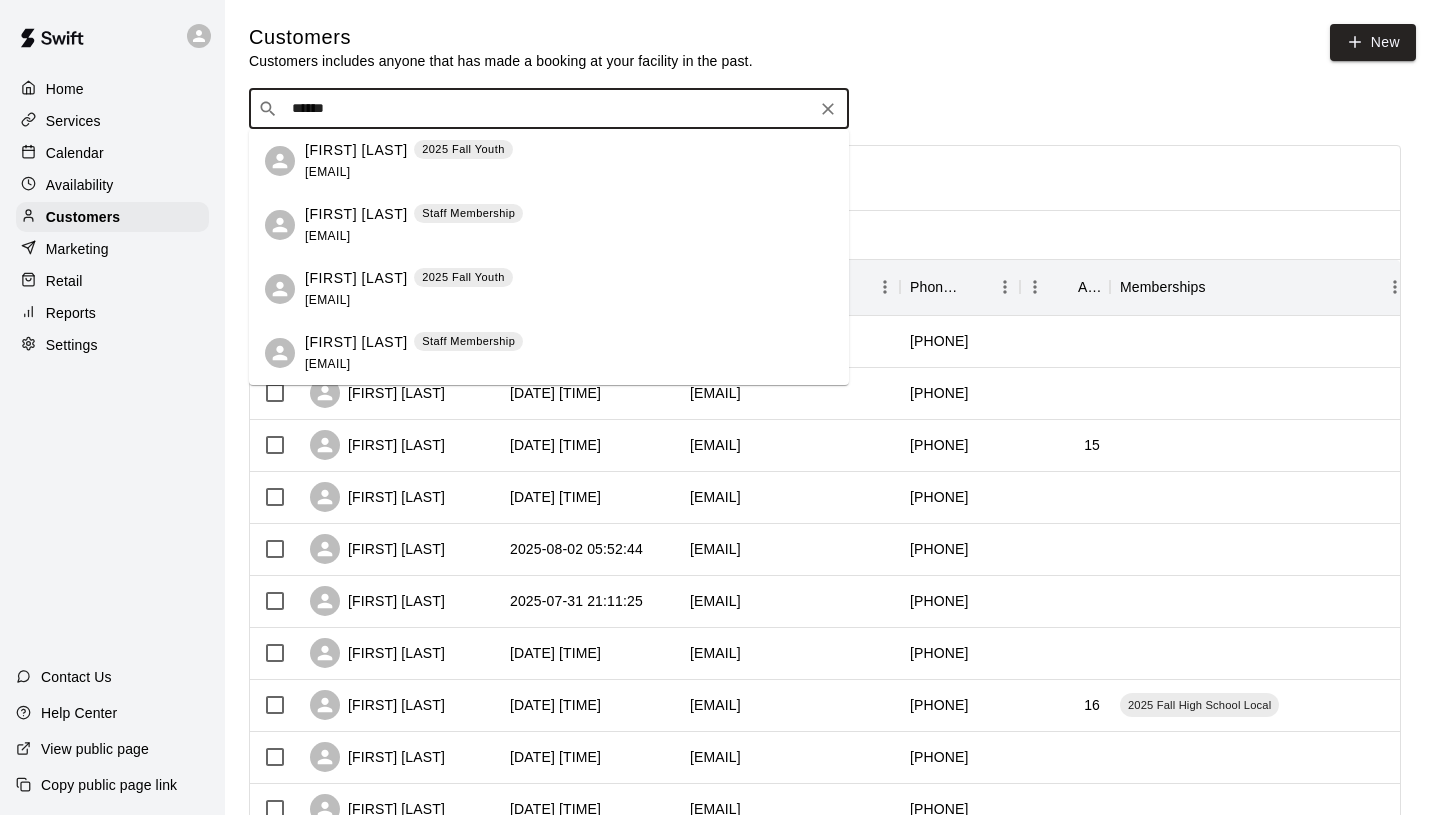 click on "Susan Becker 2025 Fall Youth  scjalics@yahoo.com" at bounding box center (569, 161) 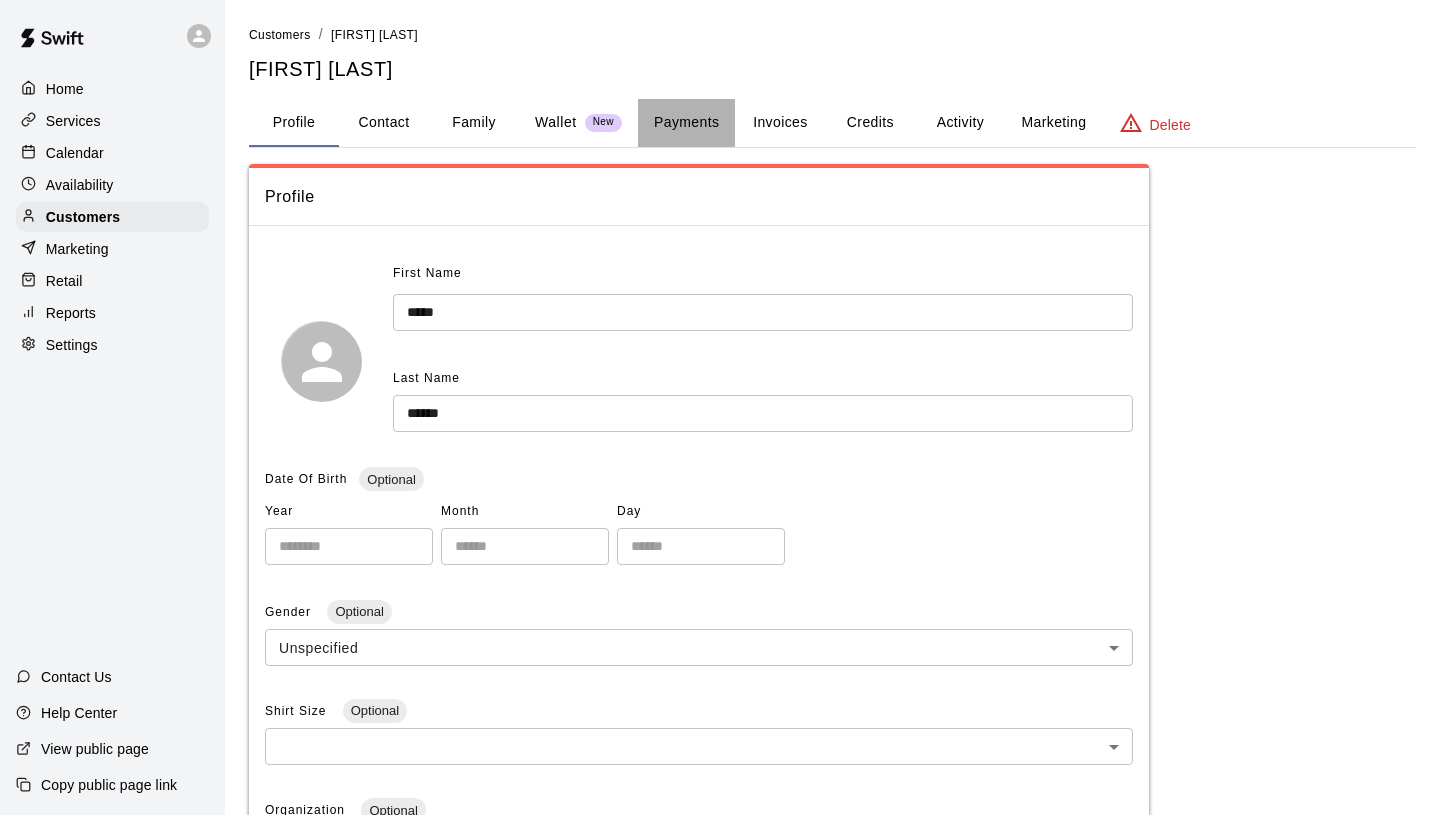 click on "Payments" at bounding box center [686, 123] 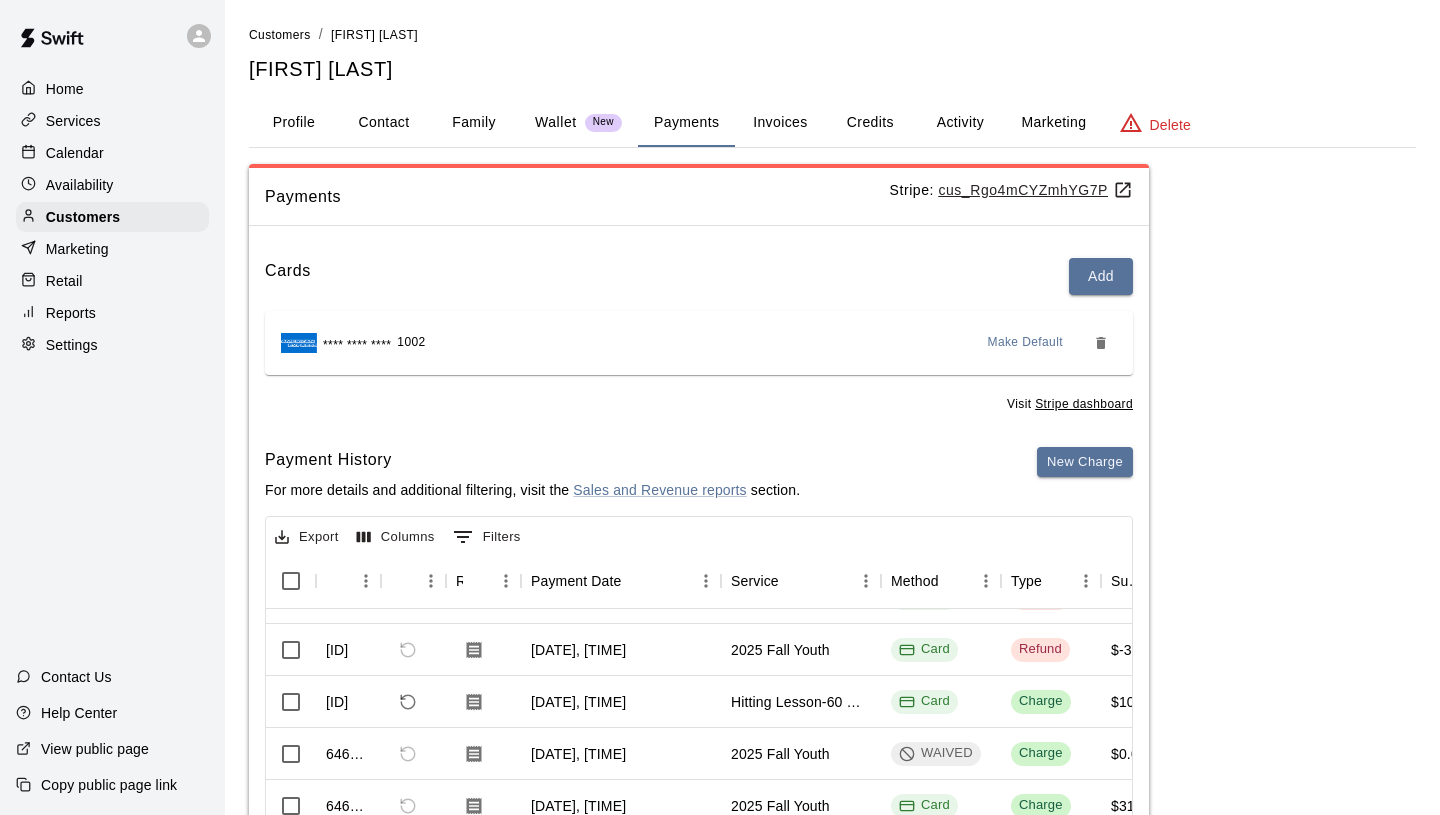 scroll, scrollTop: 0, scrollLeft: 0, axis: both 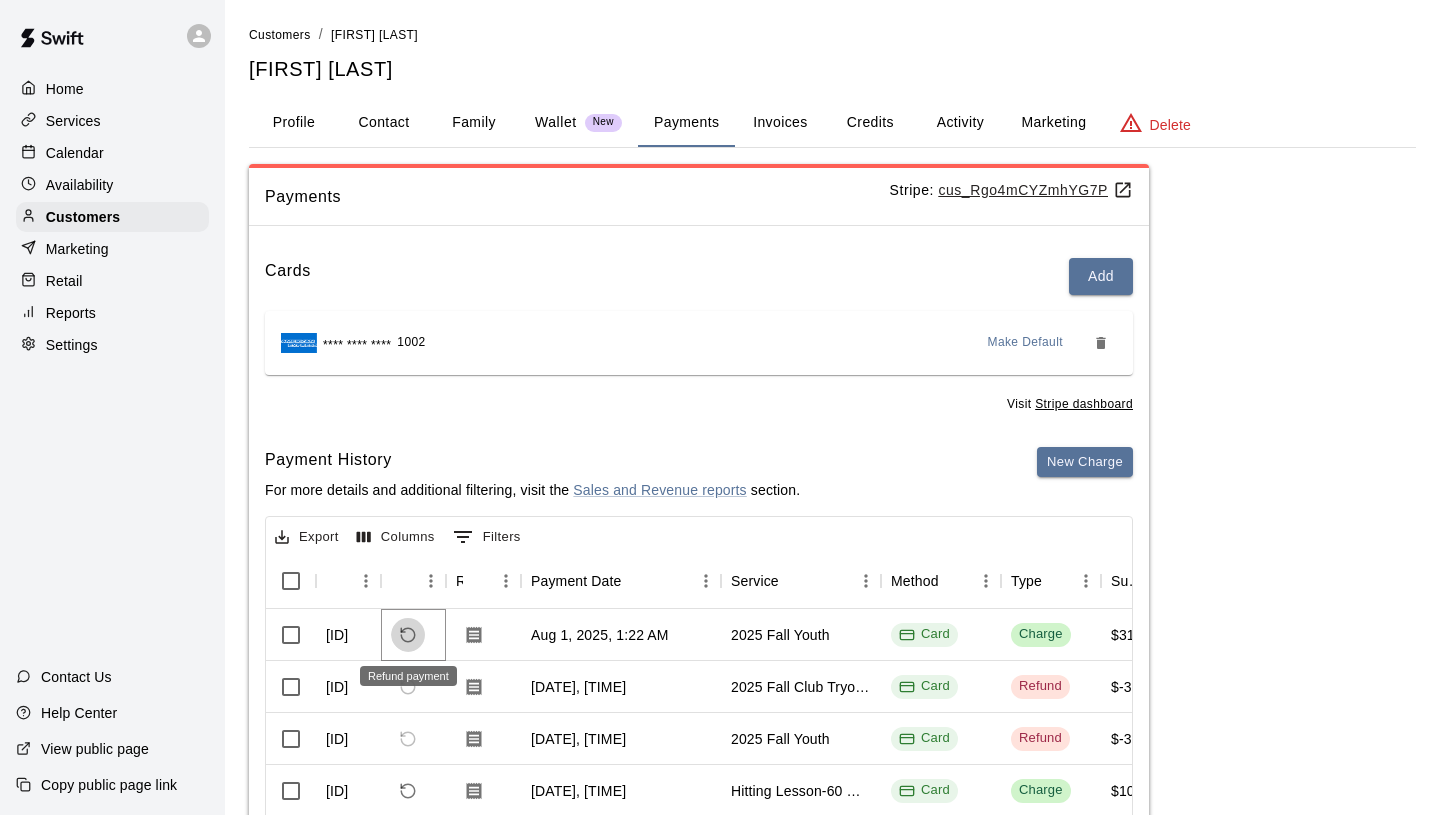 click 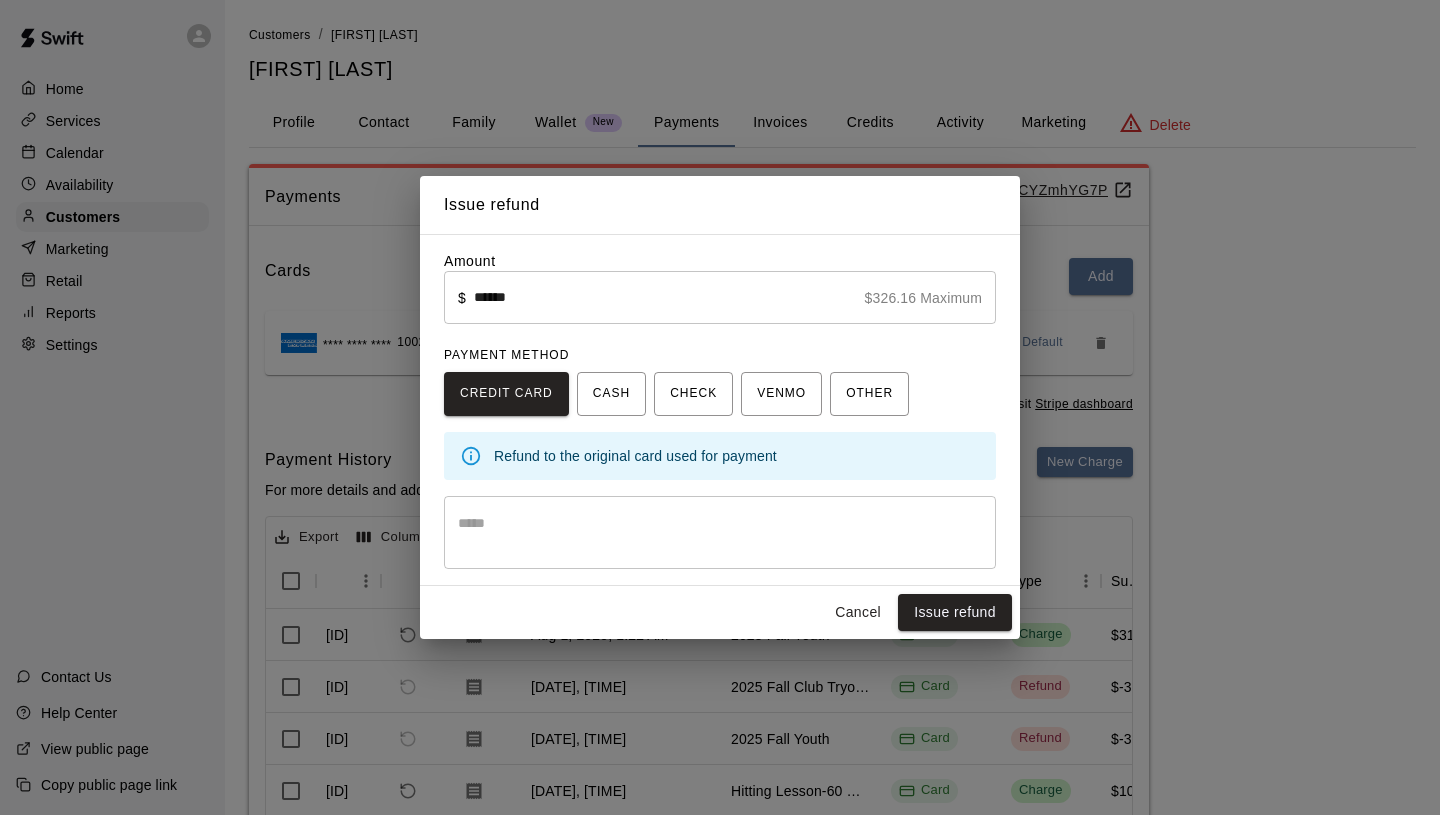 click at bounding box center [720, 533] 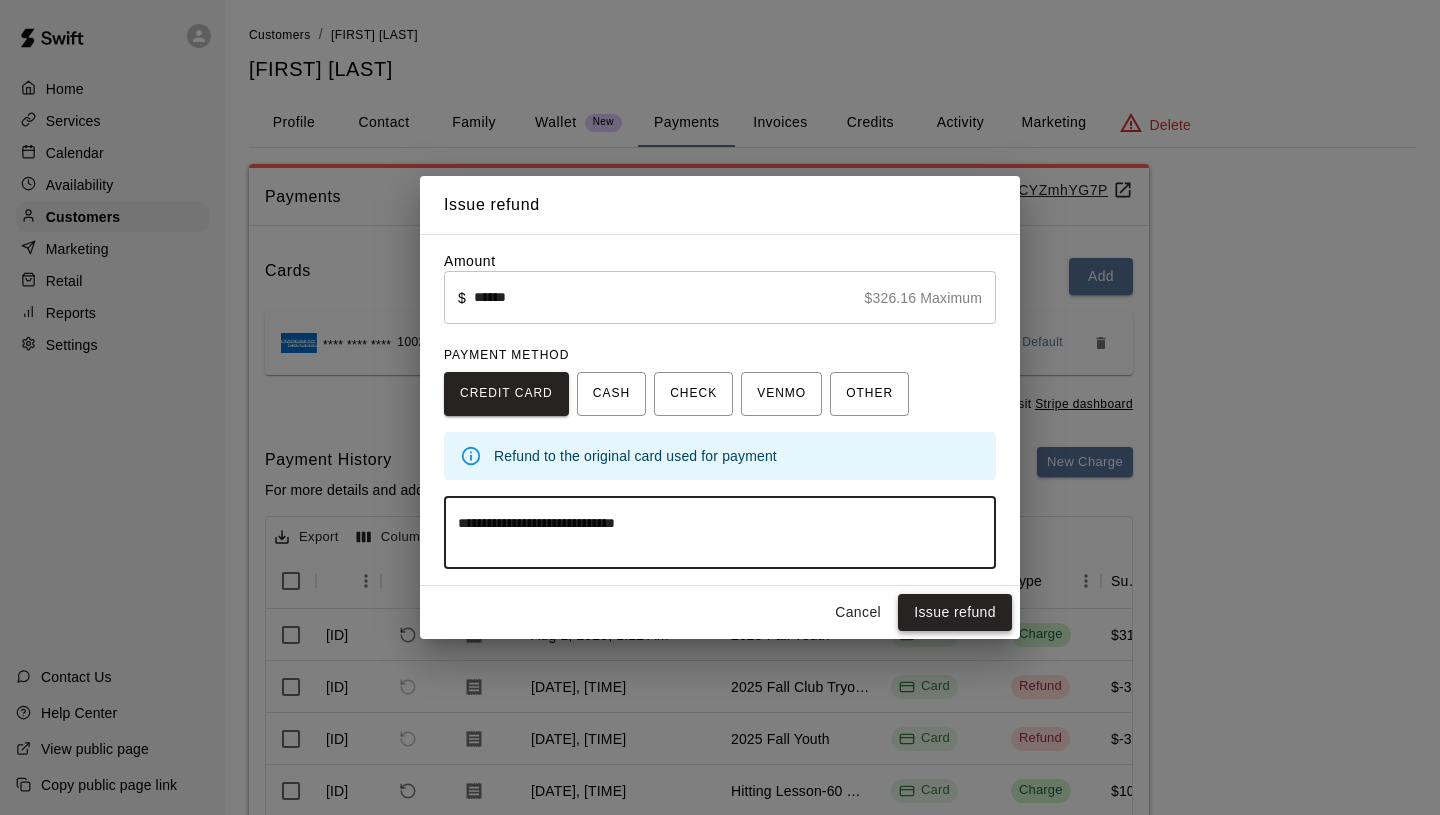 type on "**********" 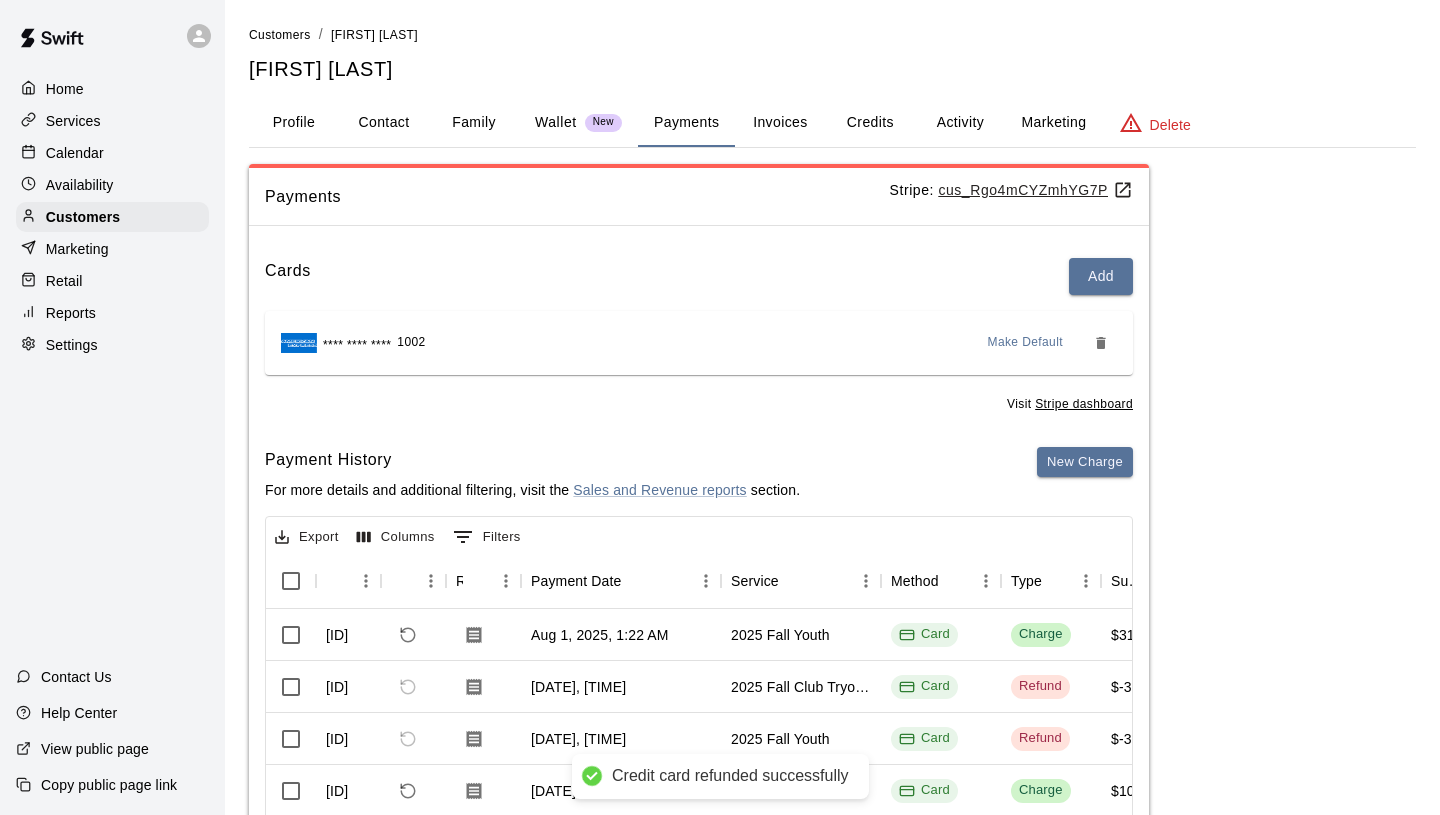 click on "Cards Add **** **** **** 1002 Make Default Visit   Stripe dashboard   Payment History For more details and additional filtering,   visit the   Sales and Revenue reports   section. New Charge Export Columns 0 Filters Id Refund Receipt Payment Date Service Method Type Subtotal Tax Custom Fee Total 730088 Aug 1, 2025, 1:22 AM 2025 Fall Youth  Card Charge $316.66 $9.50 $326.16 715100 Jul 23, 2025, 3:32 PM 2025 Fall Club Tryouts (Youth) Card Refund $-35.00 $0.00 $-1.05 $-36.05 713324 Jul 22, 2025, 2:49 PM 2025 Fall Youth  Card Refund $-316.00 $-9.48 $0.00 $-325.48 675431 Jun 30, 2025, 12:36 PM Hitting Lesson-60 Minutes  Card Charge $100.00 $0.00 $3.00 $103.00 646885 Jun 13, 2025, 12:11 PM 2025 Fall Youth  WAIVED Charge $0.00 $0.00 $0.00 646884 Jun 13, 2025, 12:11 PM 2025 Fall Youth  Card Charge $316.00 $9.48 $325.48 633117 Jun 5, 2025, 3:28 PM Hitting Lesson-60 Minutes  Card Charge $100.00 $0.00 $3.00 $103.00 588659 May 12, 2025, 10:42 AM 2025 Fall Club Tryouts (Youth) Card Charge $35.00 $0.00 $1.05 $36.05 410277" at bounding box center [699, 606] 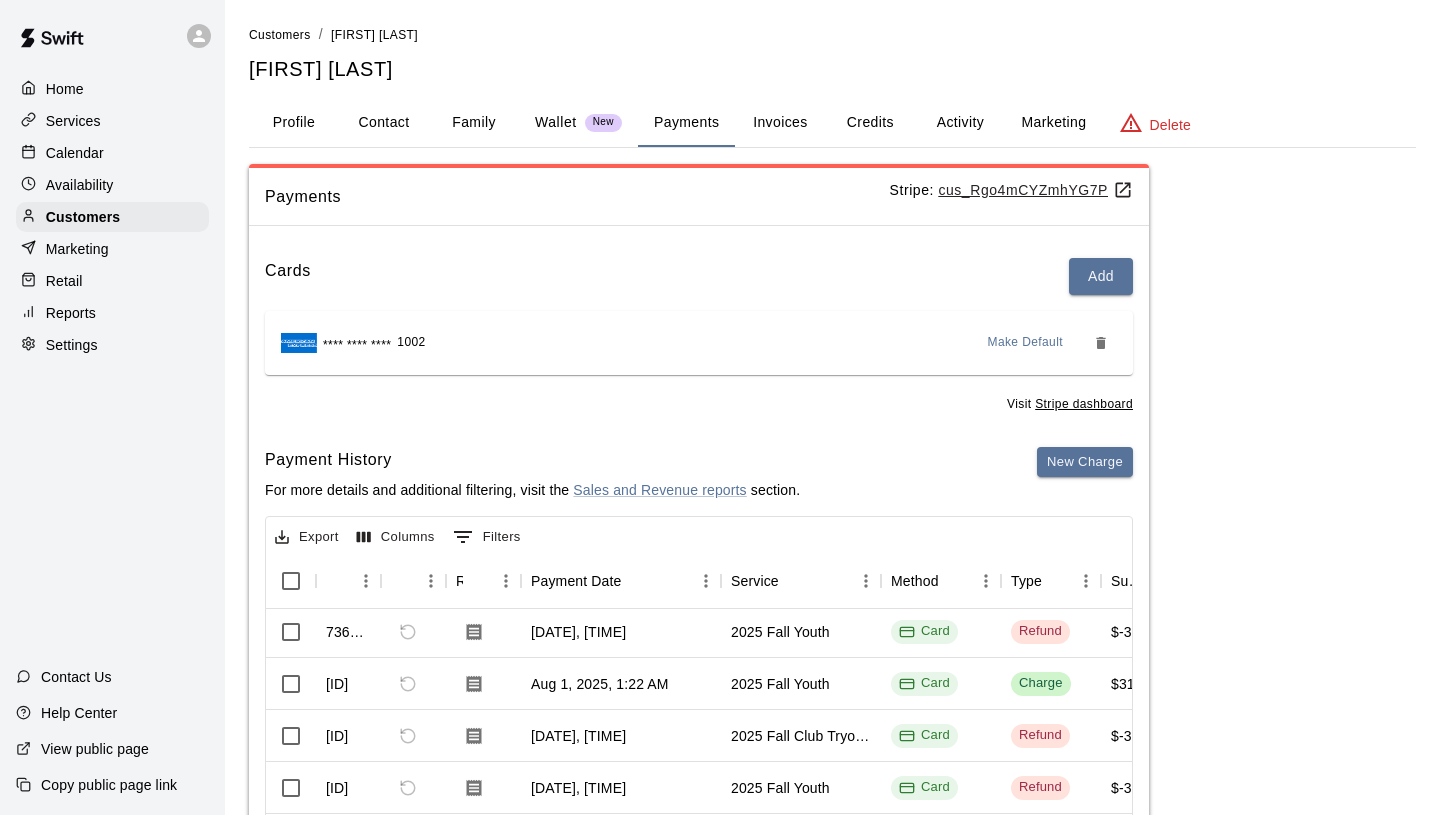 scroll, scrollTop: 0, scrollLeft: 0, axis: both 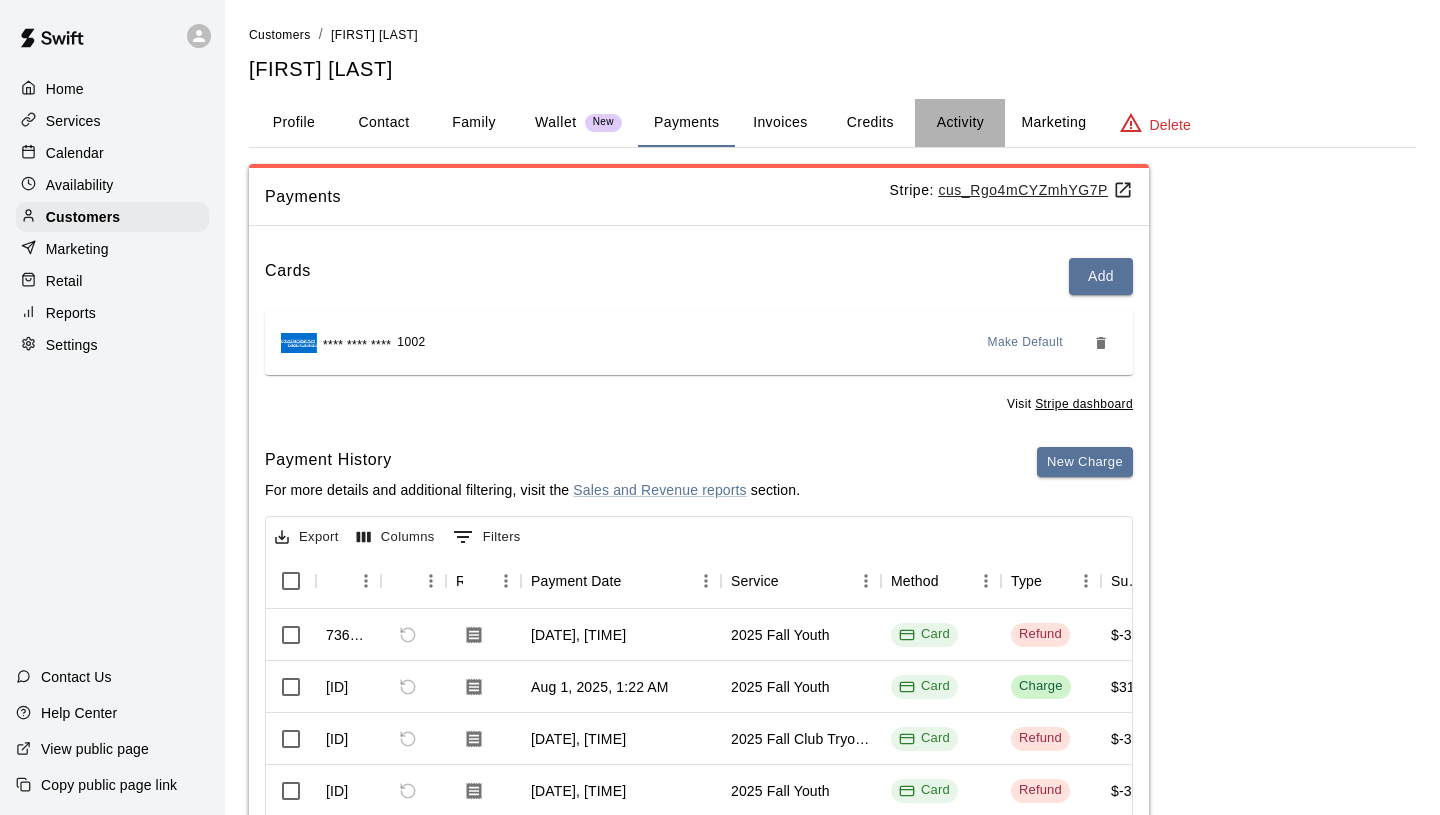 click on "Activity" at bounding box center [960, 123] 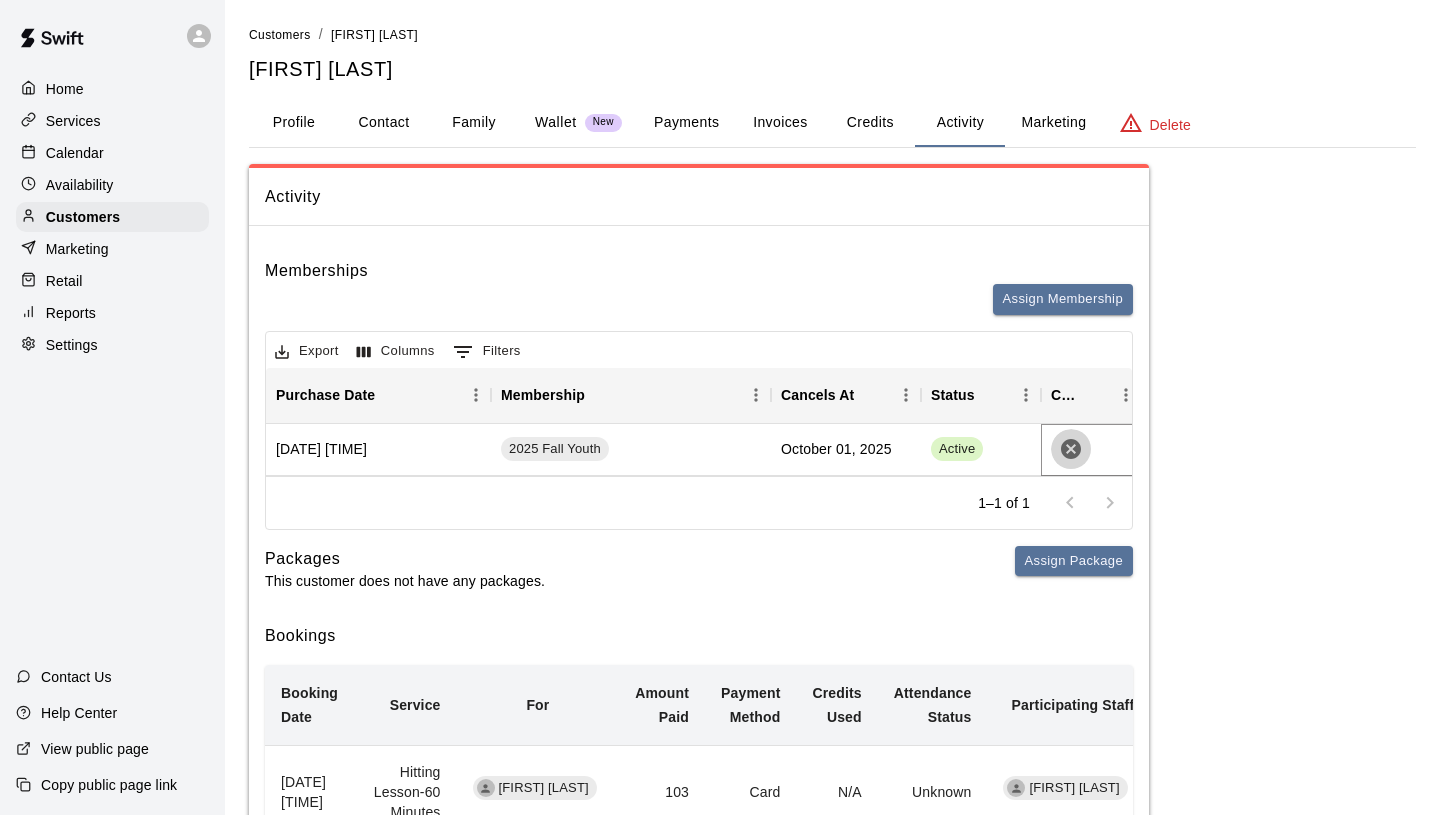 click 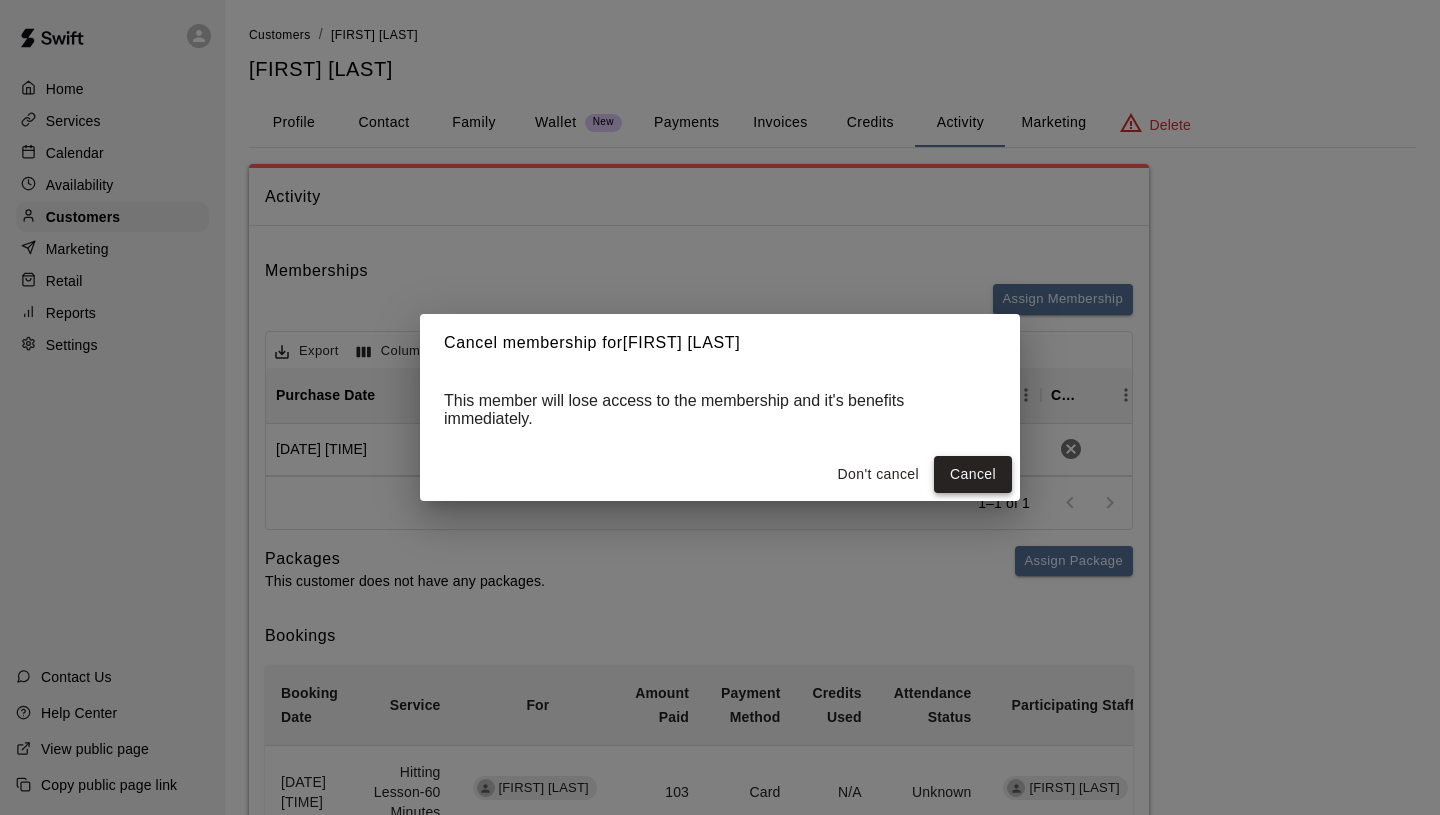 click on "Cancel" at bounding box center (973, 474) 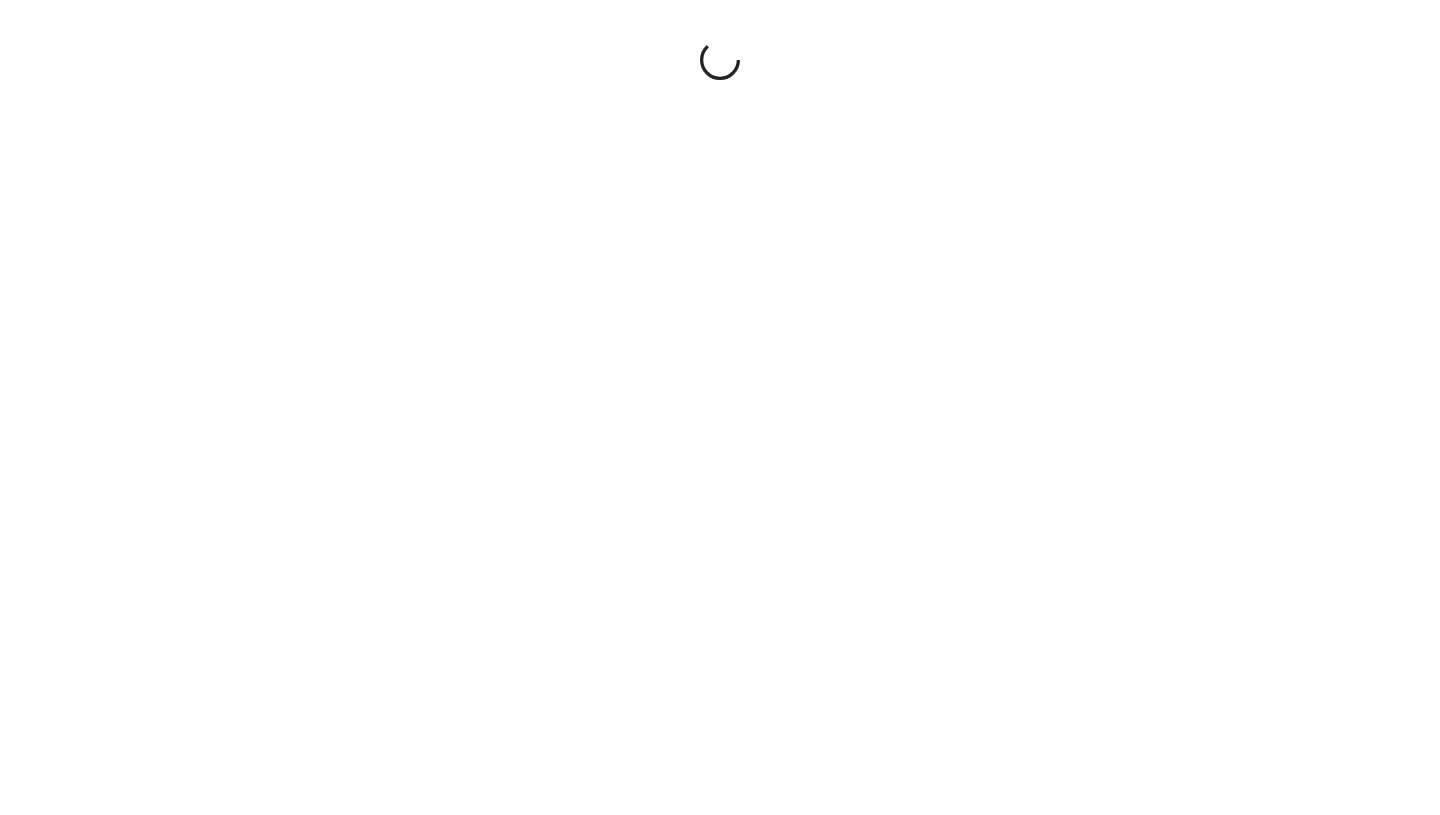 scroll, scrollTop: 0, scrollLeft: 0, axis: both 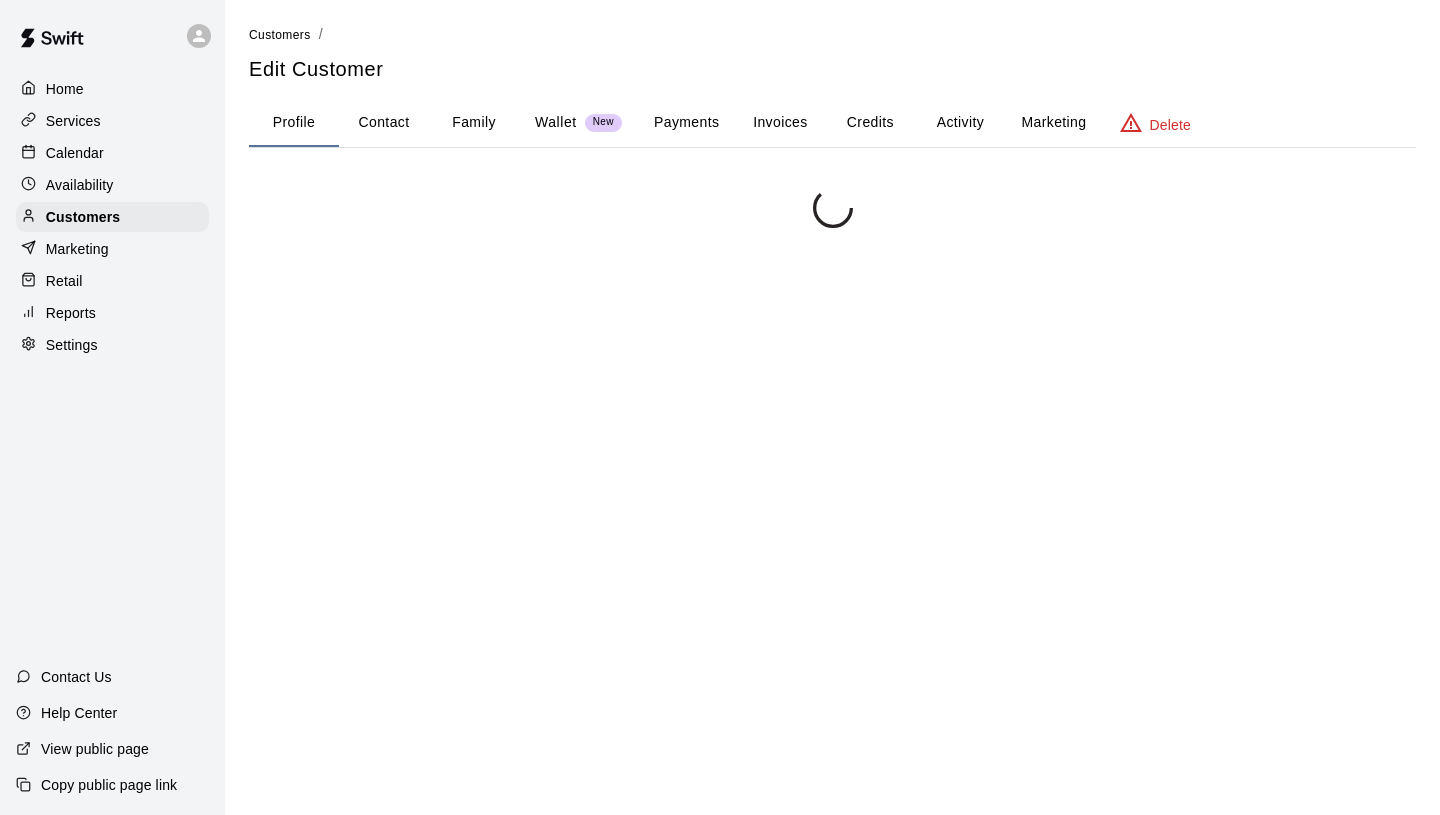 click on "Customers" at bounding box center [112, 217] 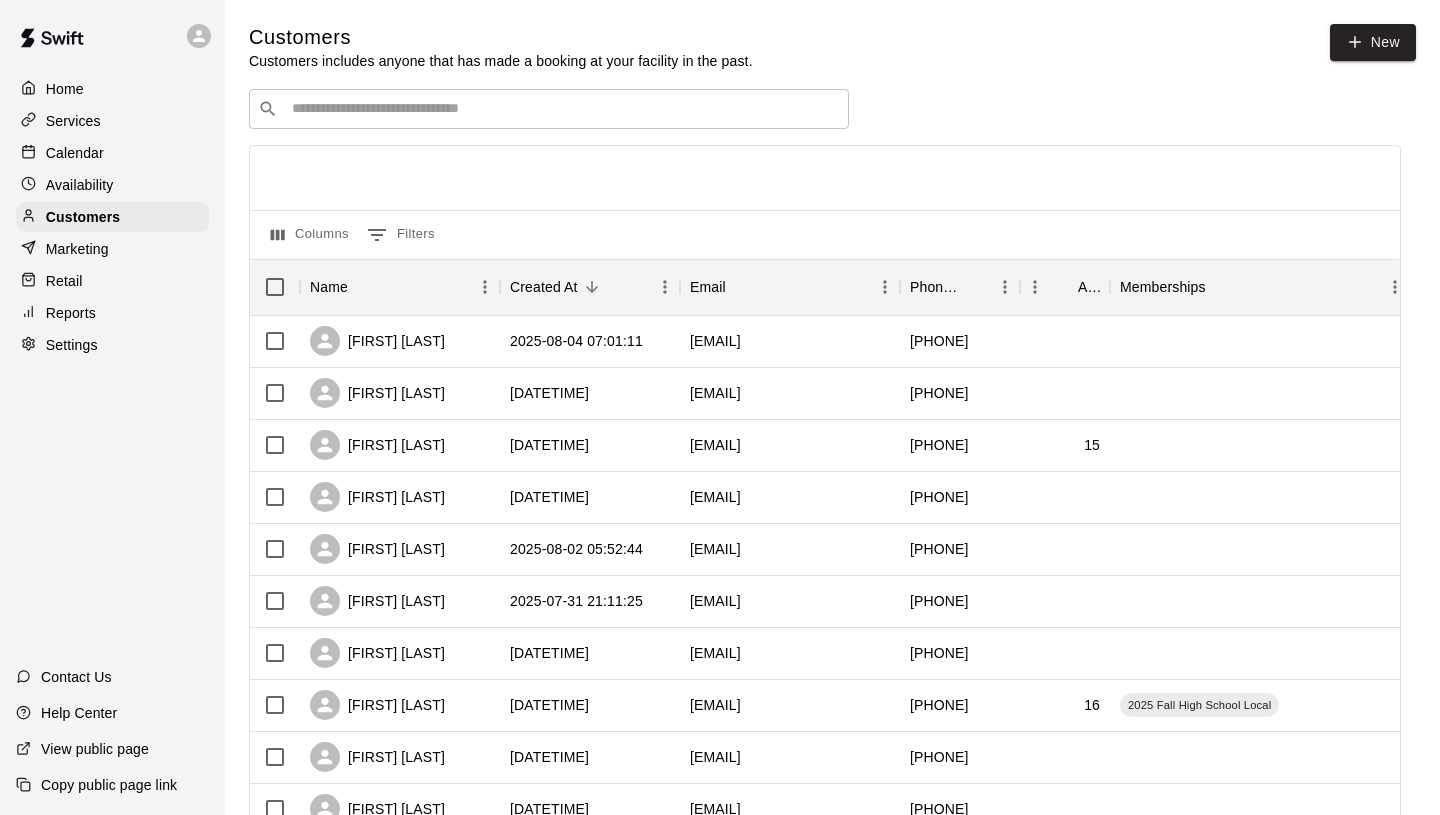 click at bounding box center (563, 109) 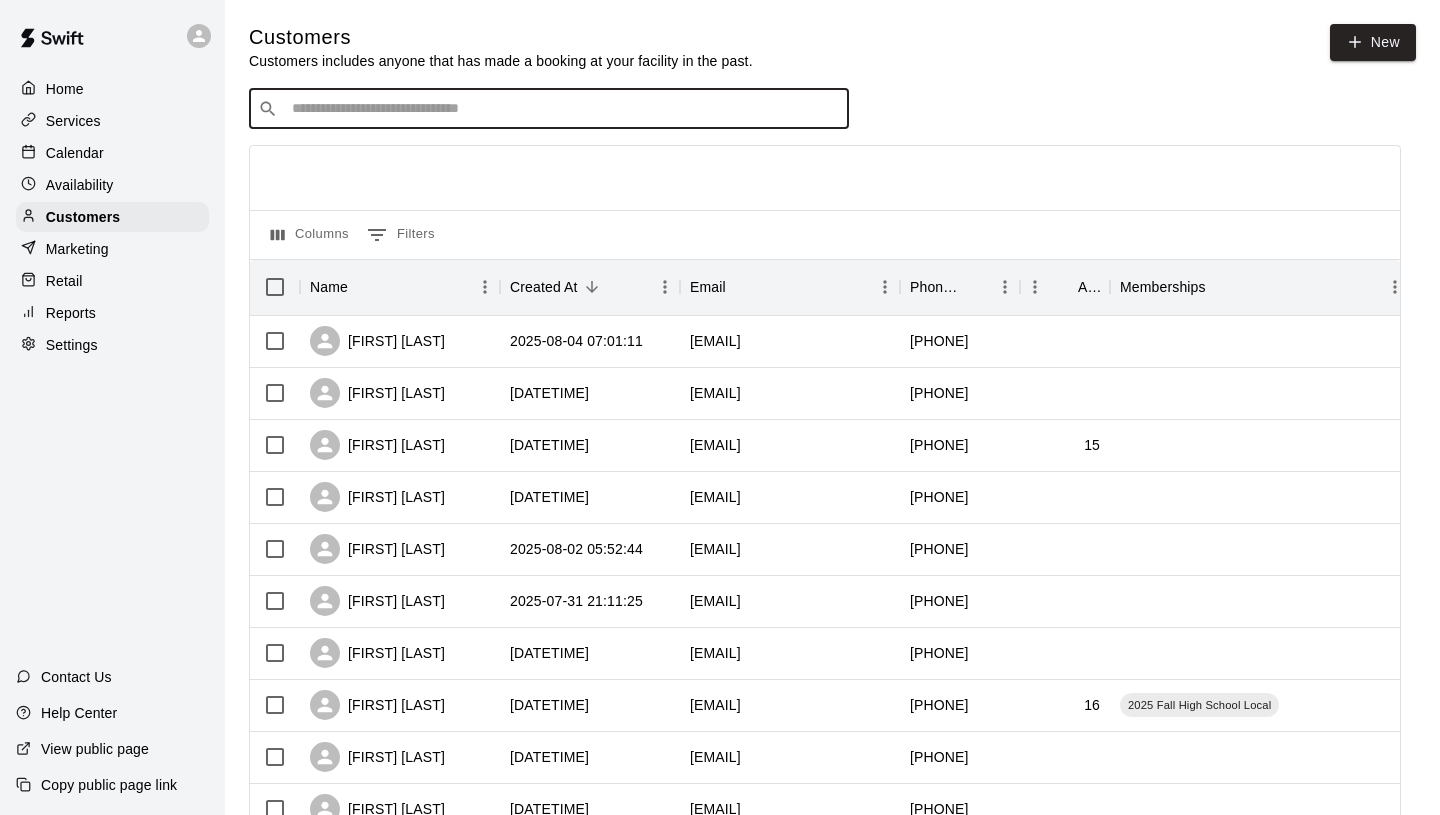 click at bounding box center [563, 109] 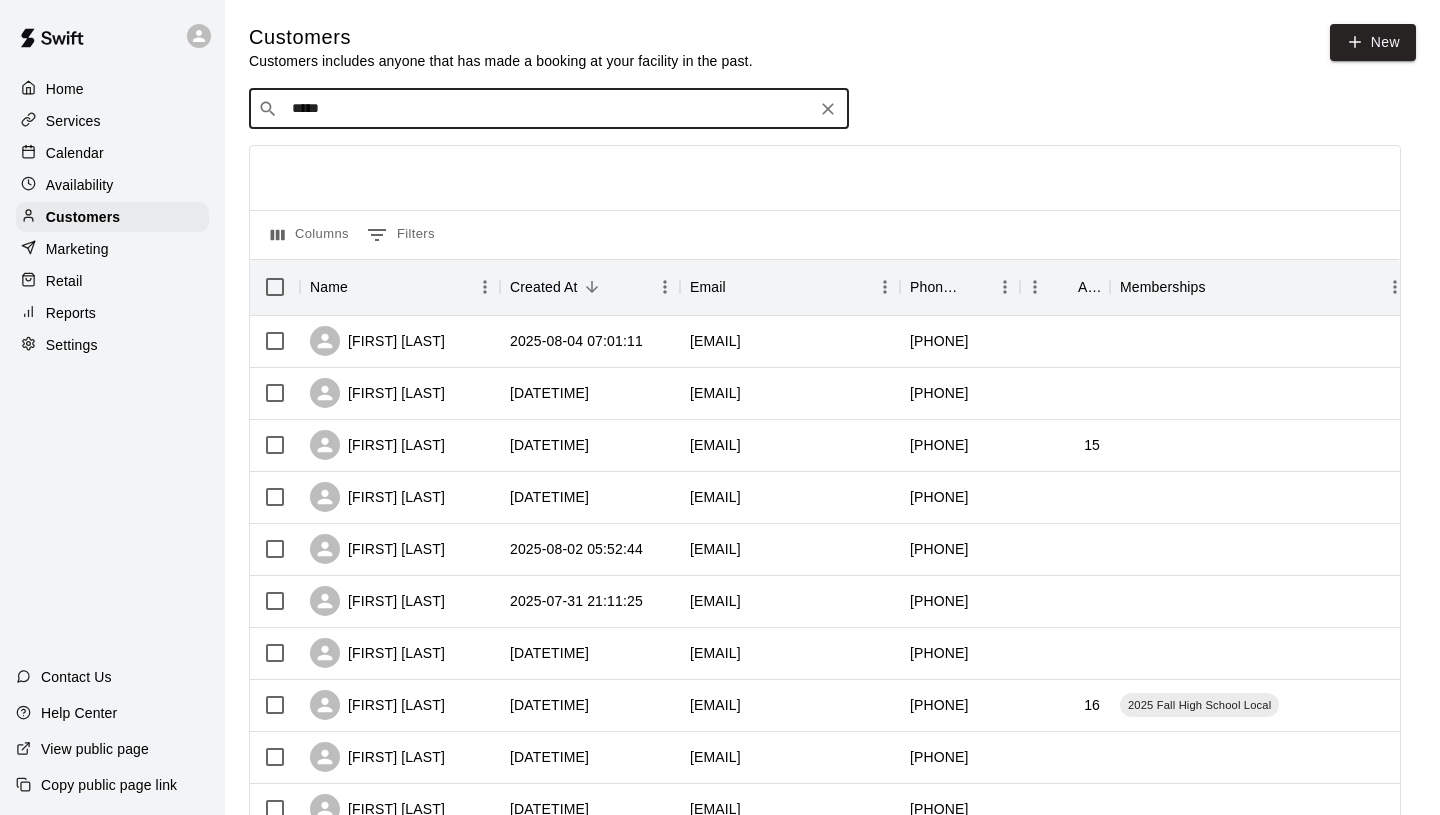 type on "******" 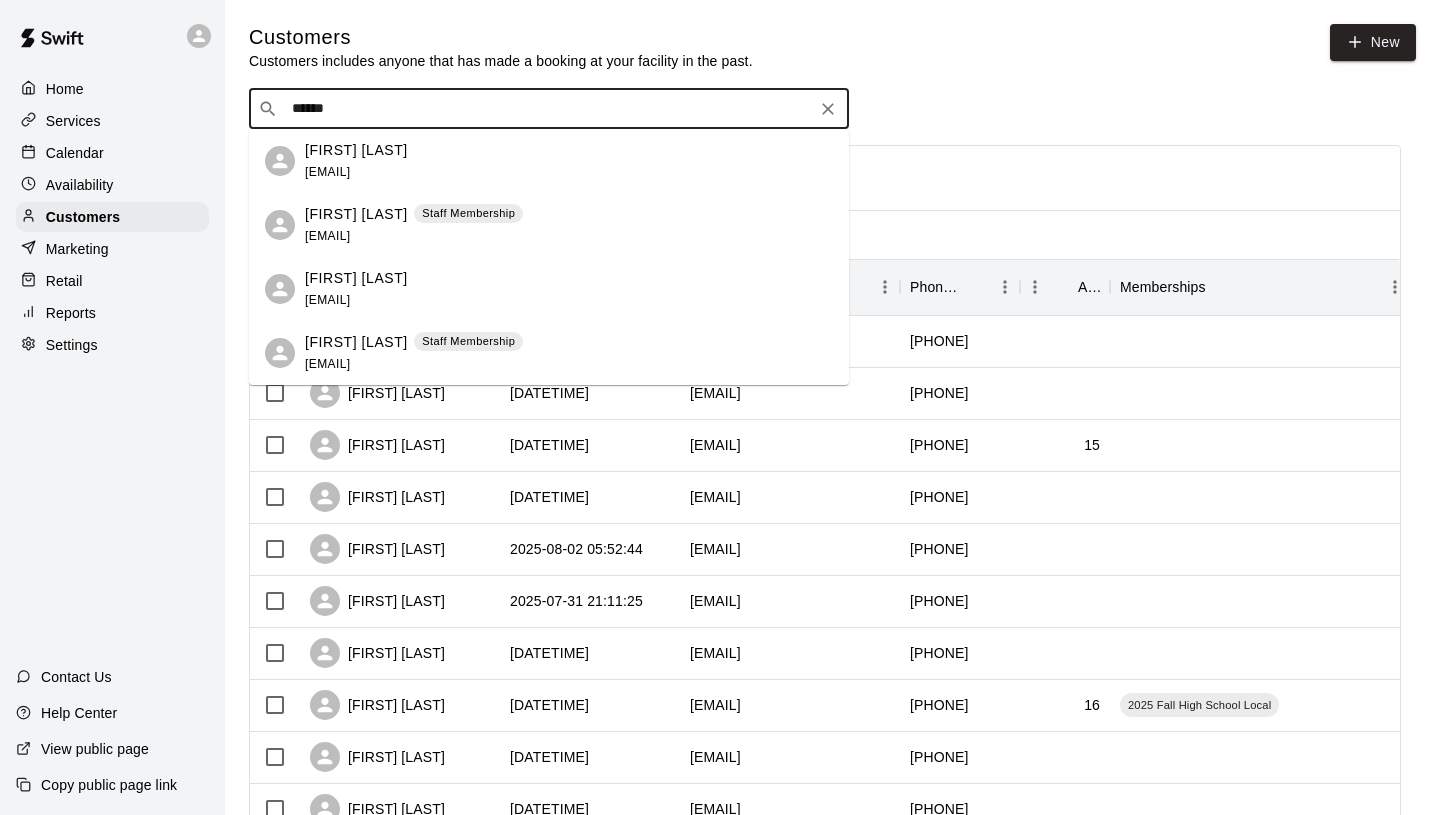 click on "Susan Becker scjalics@yahoo.com" at bounding box center [569, 161] 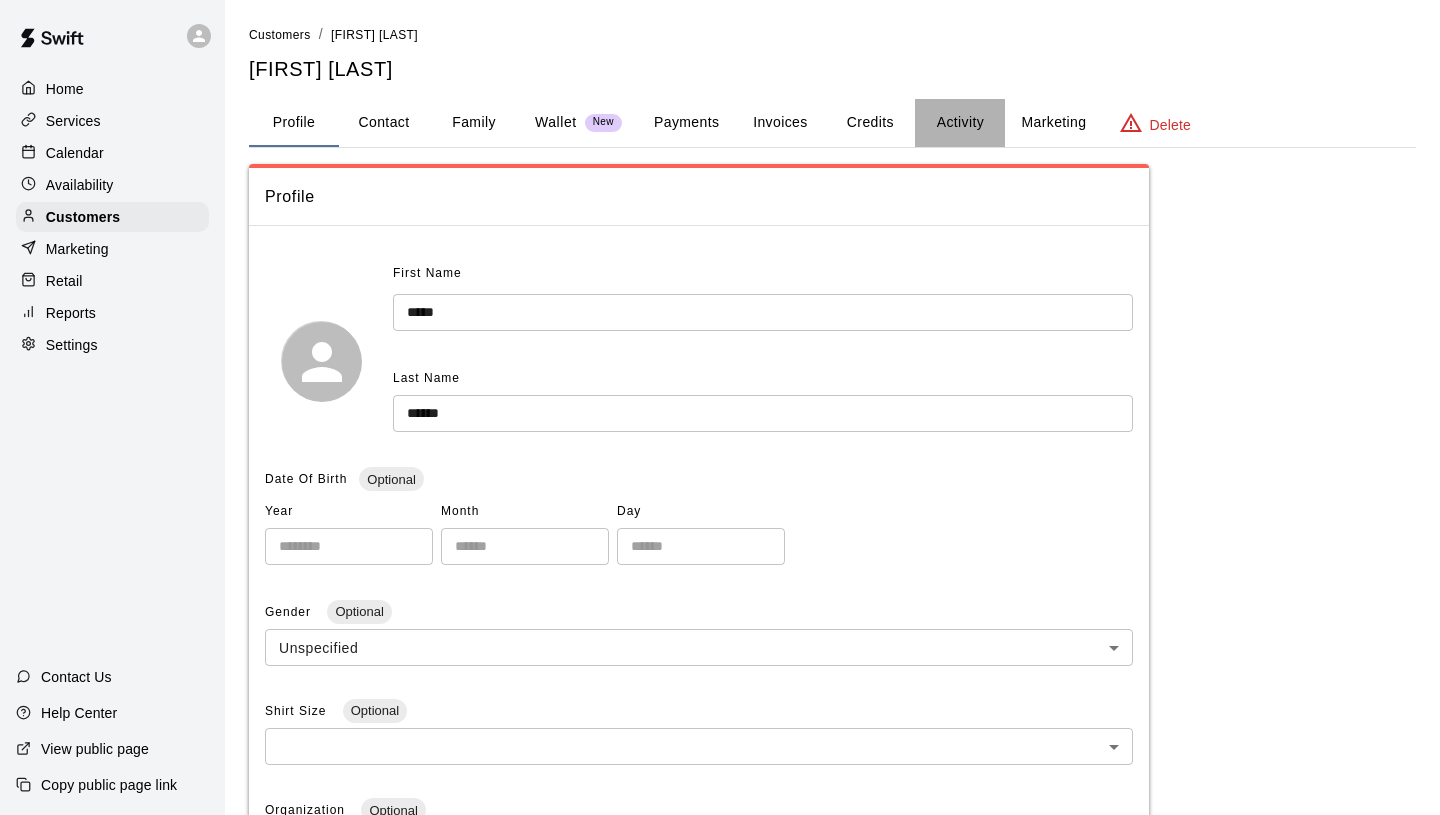 click on "Activity" at bounding box center (960, 123) 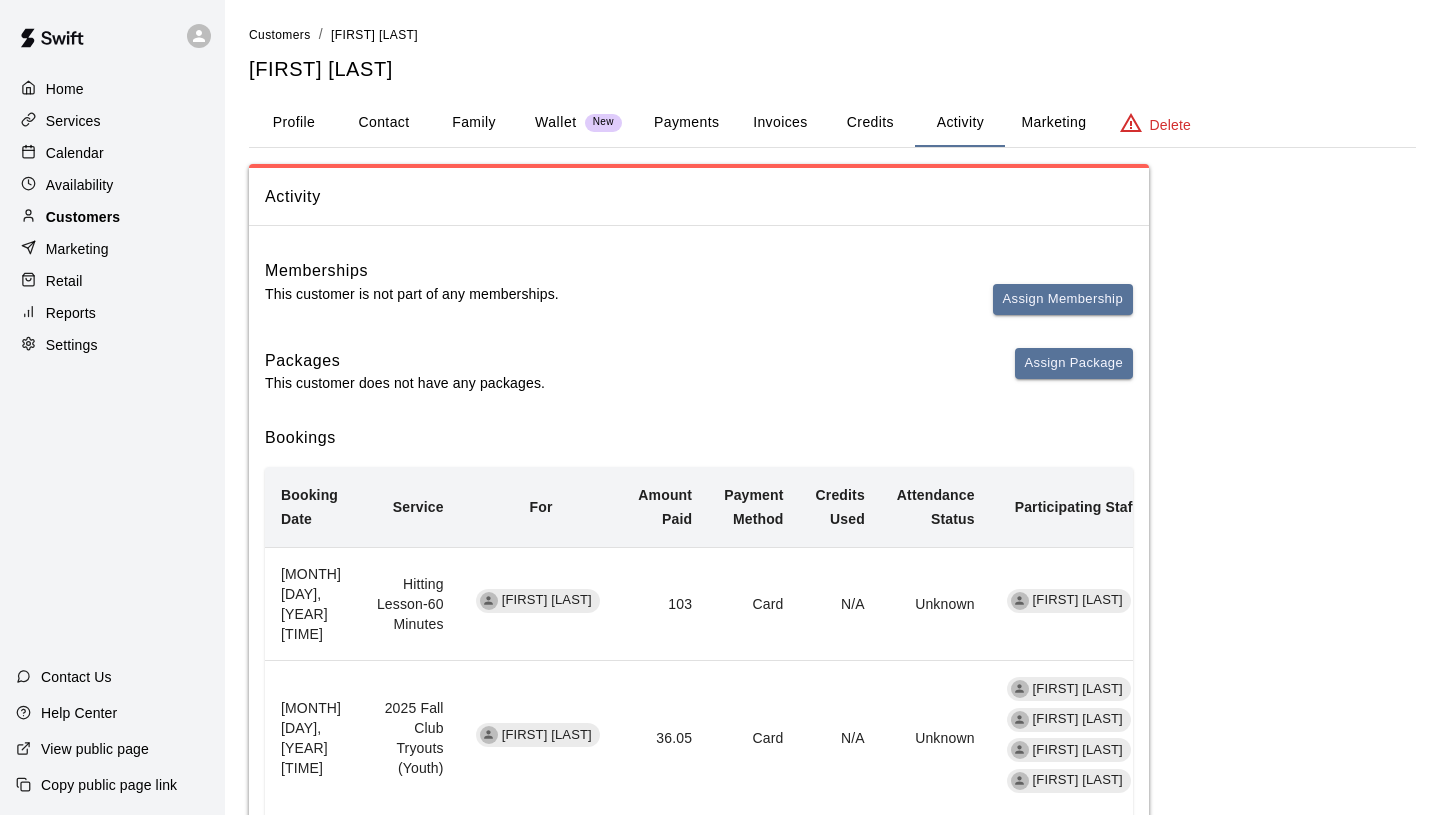 click on "Customers" at bounding box center [112, 217] 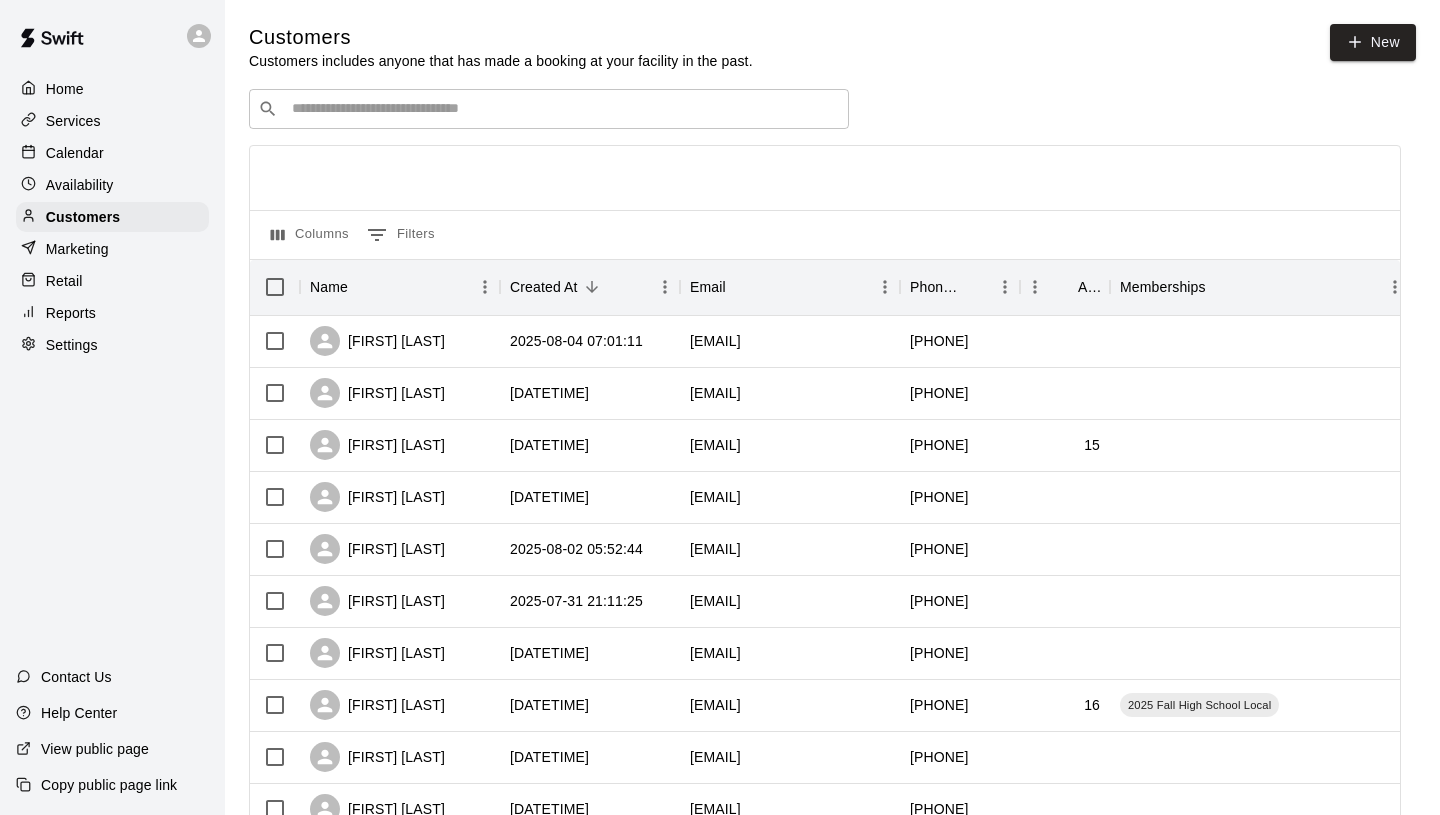 click at bounding box center [563, 109] 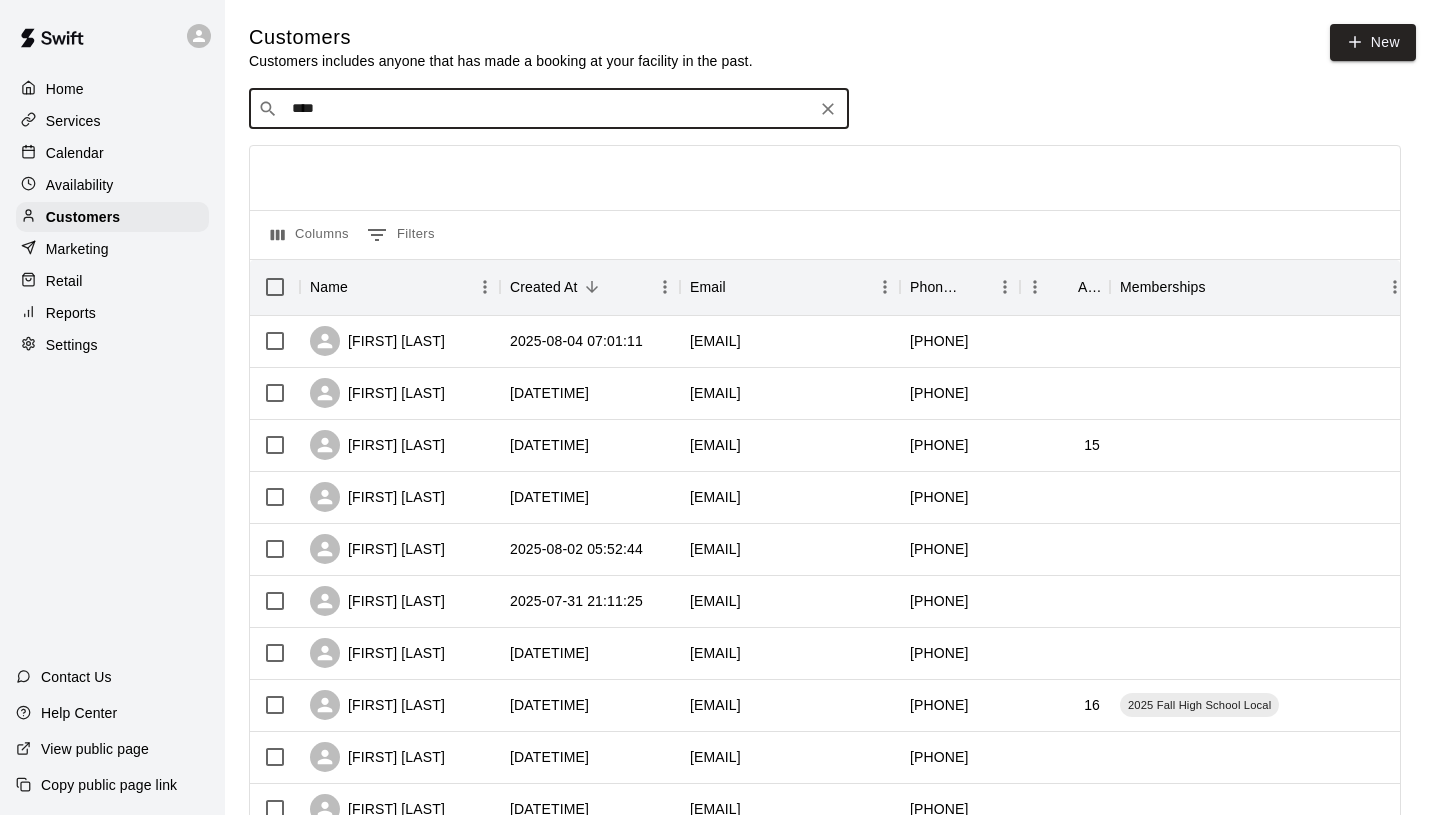 type on "*****" 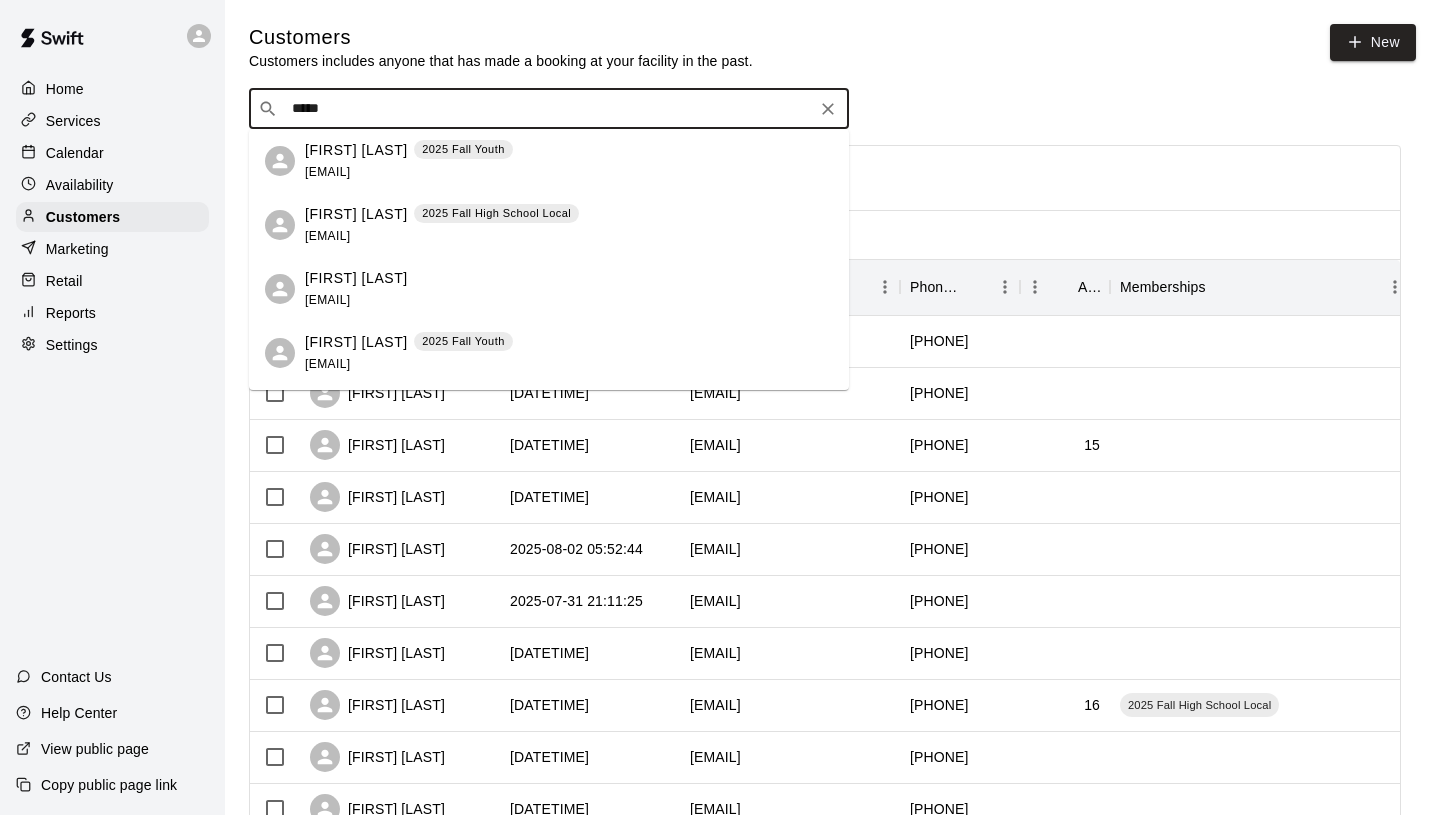 click on "Todd Weber 2025 Fall Youth  webertodd@hotmail.com" at bounding box center [569, 161] 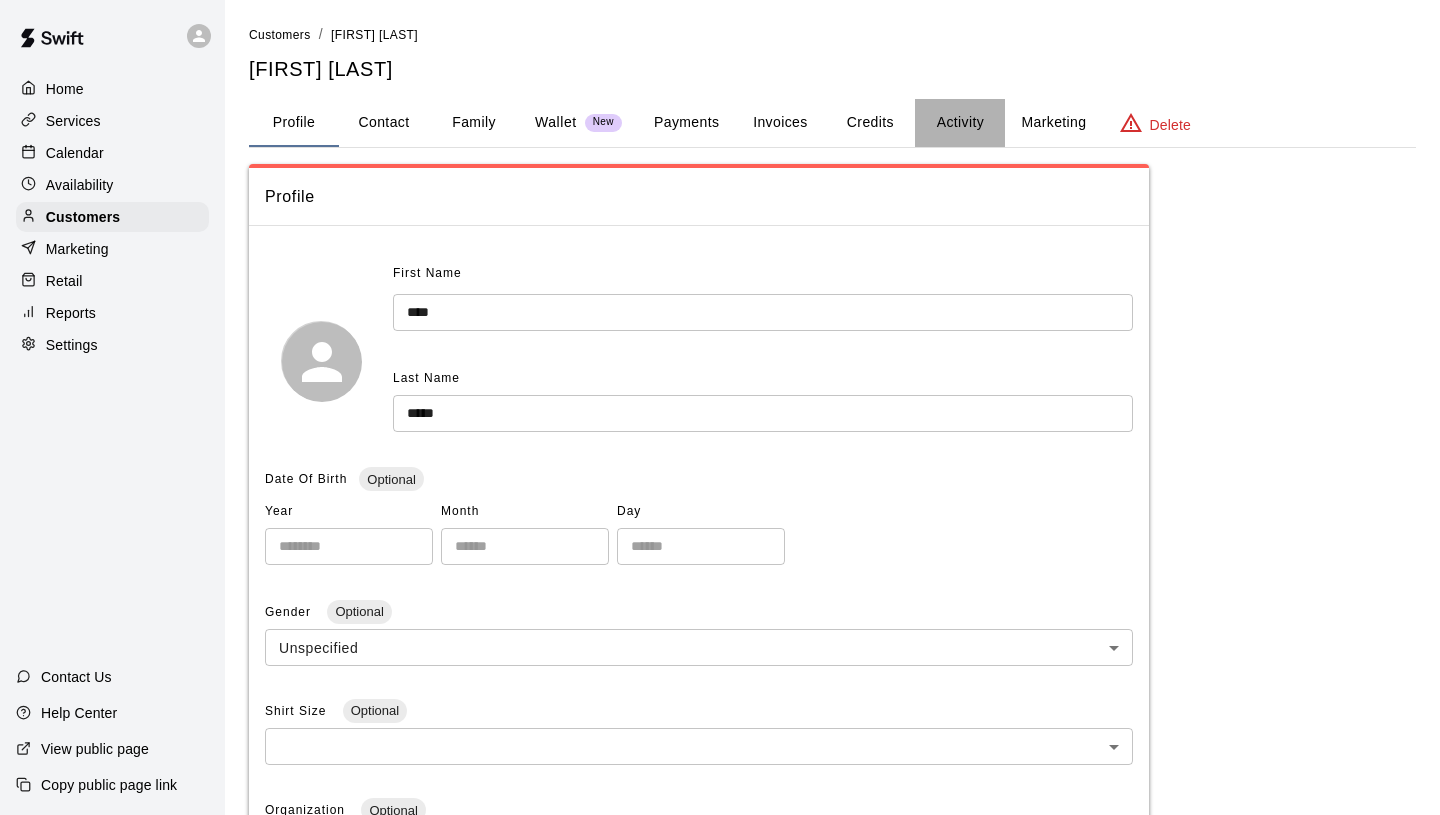 click on "Activity" at bounding box center (960, 123) 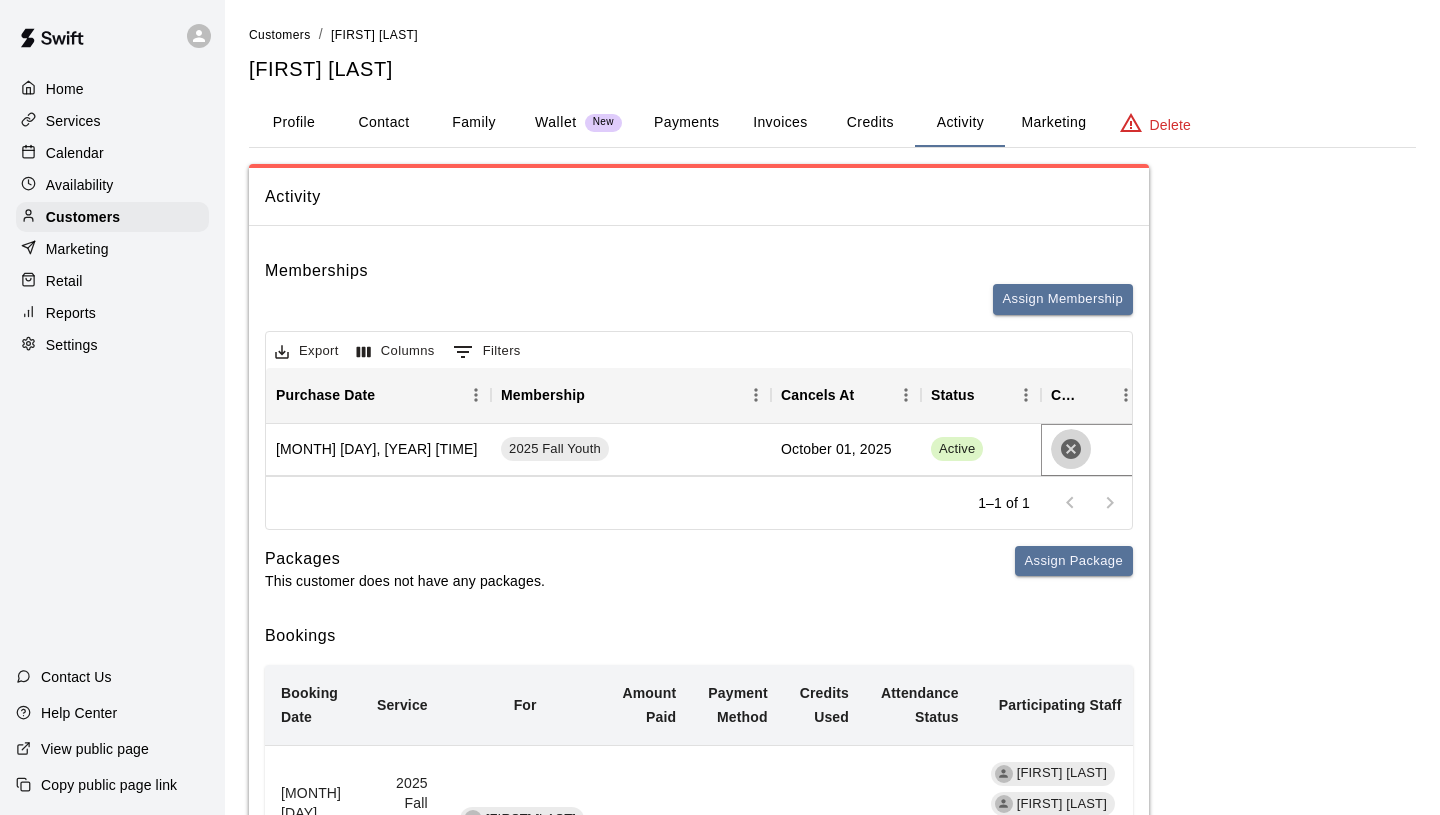 click 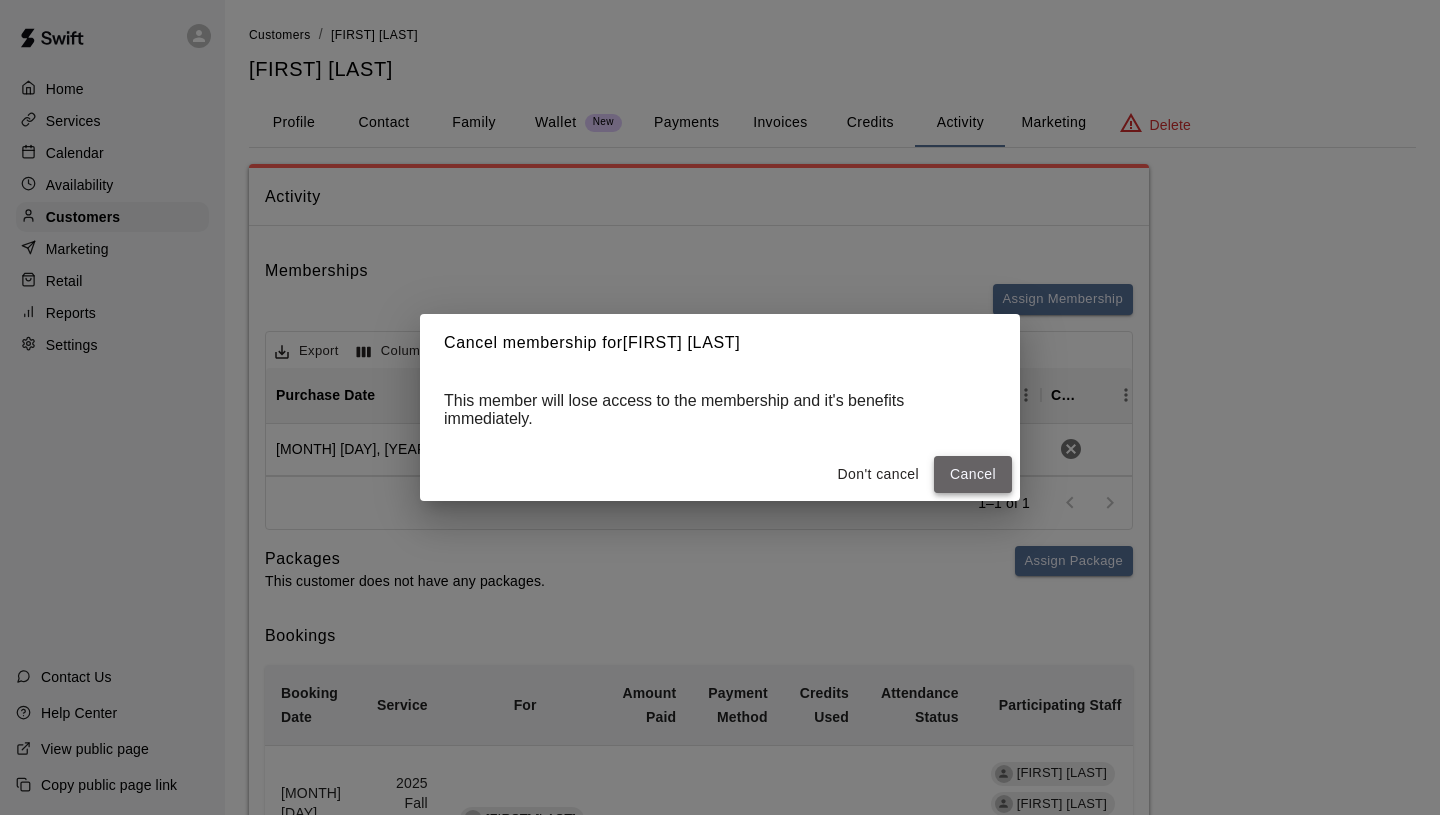 click on "Cancel" at bounding box center [973, 474] 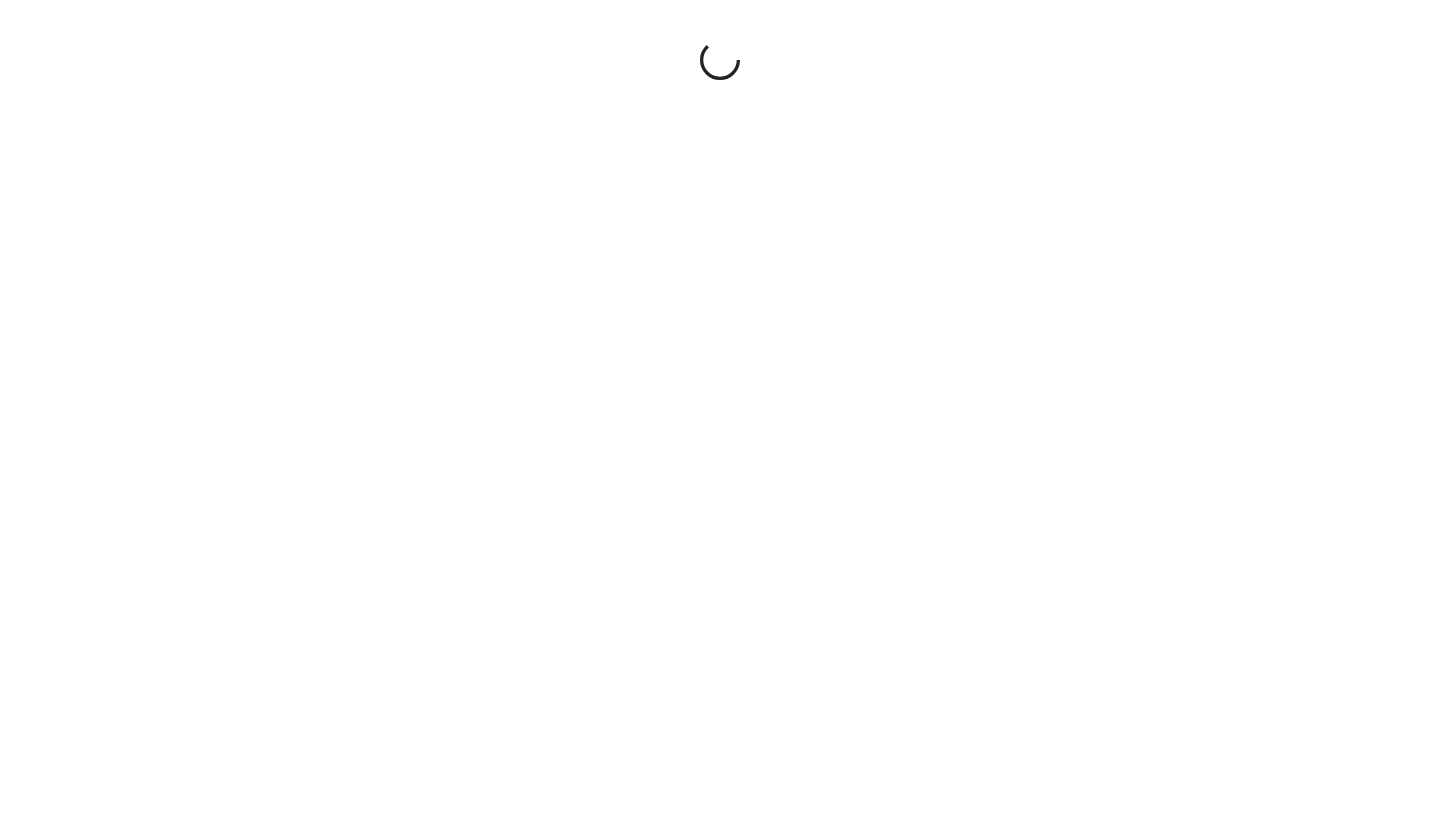 scroll, scrollTop: 0, scrollLeft: 0, axis: both 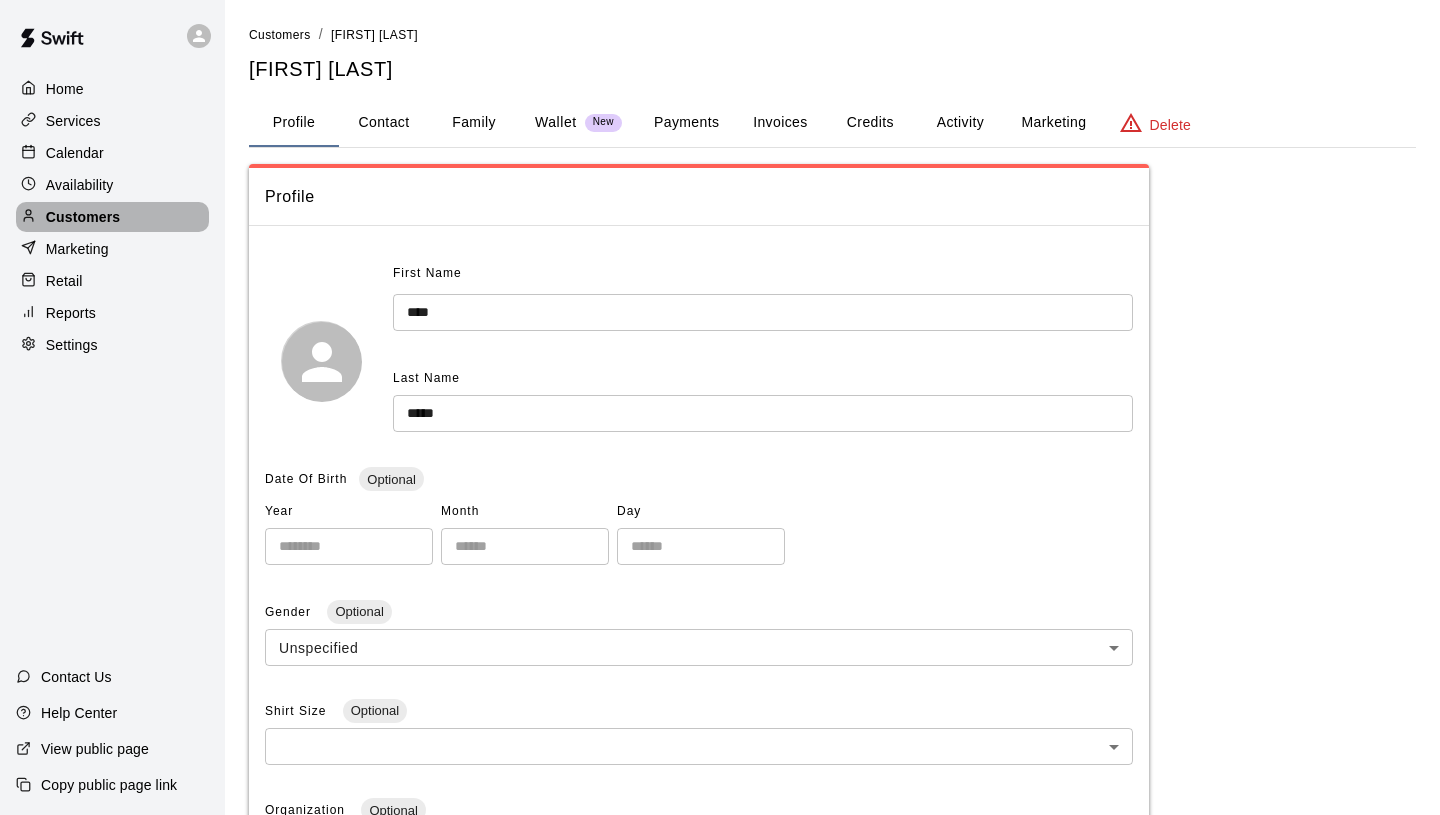 click on "Customers" at bounding box center [112, 217] 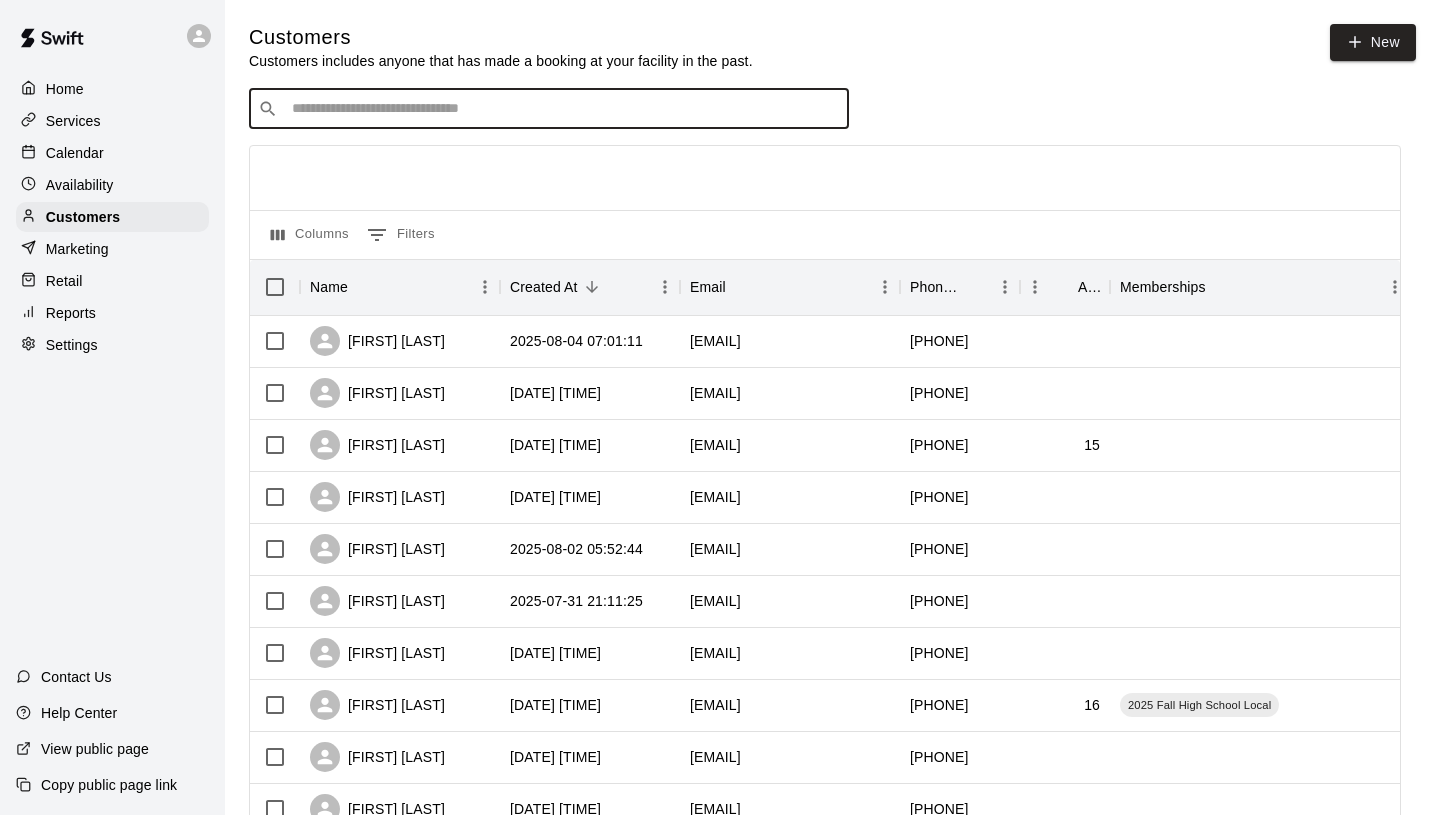 click at bounding box center [563, 109] 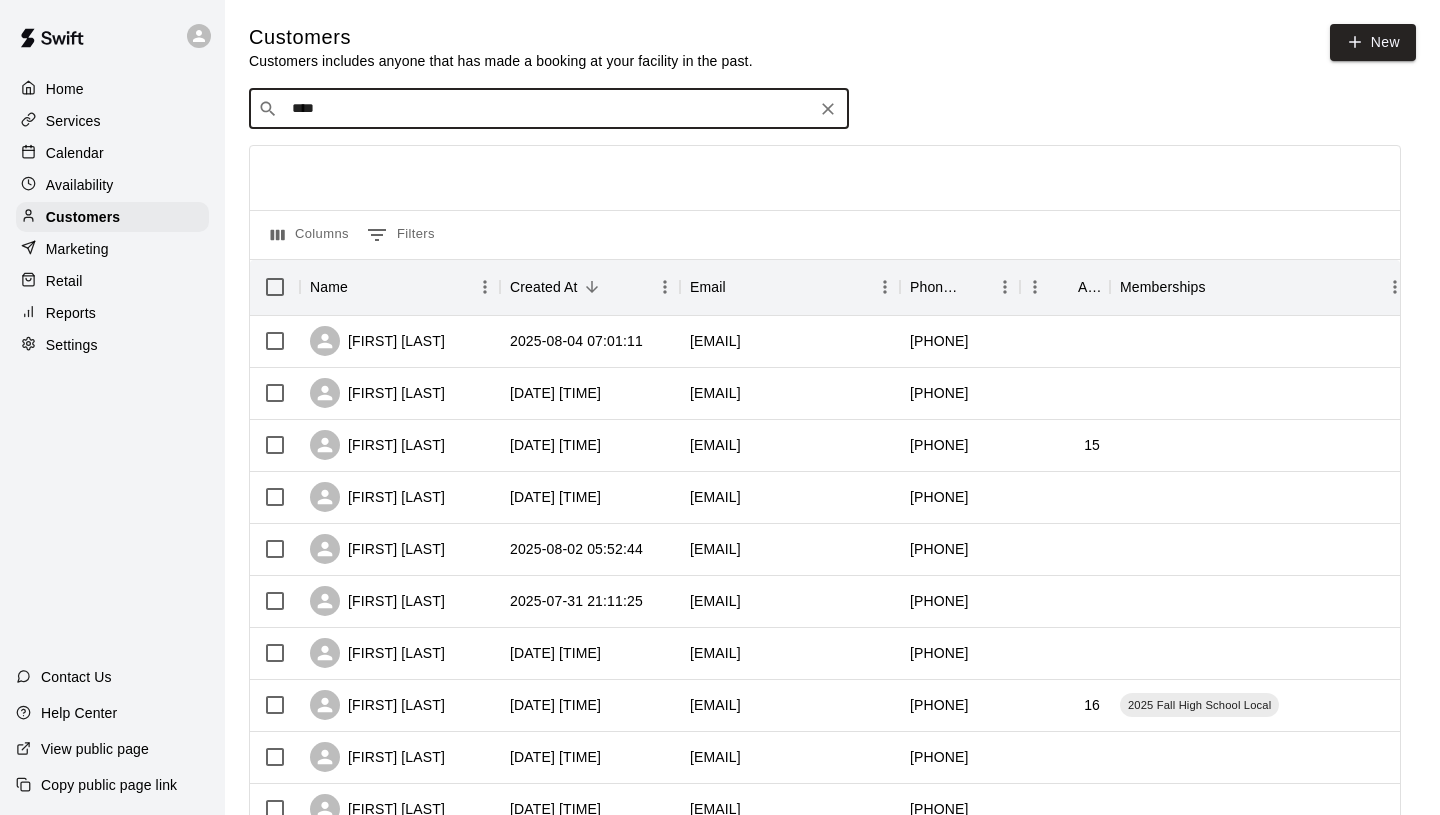 type on "*****" 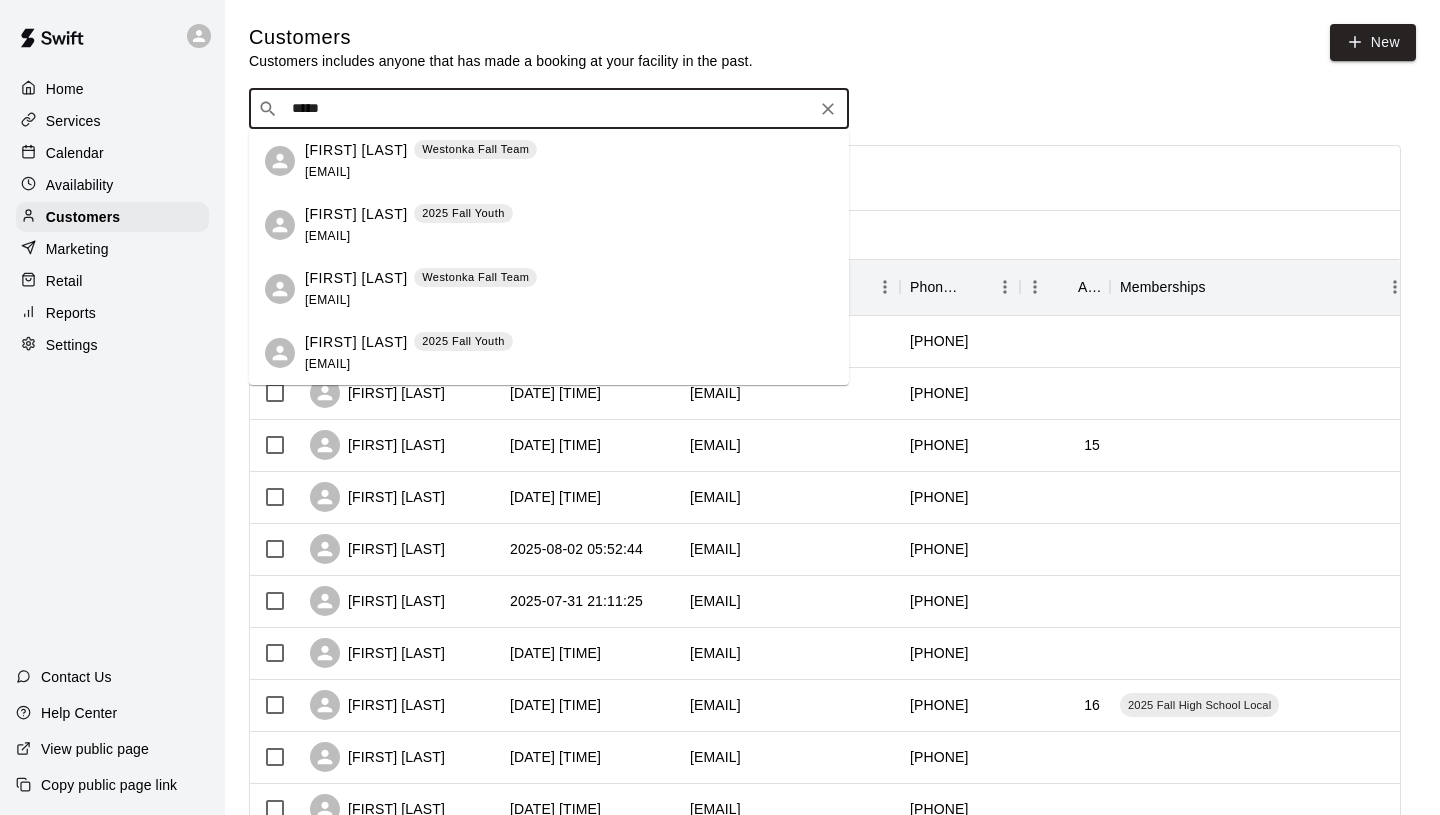 click on "[EMAIL]" at bounding box center [327, 236] 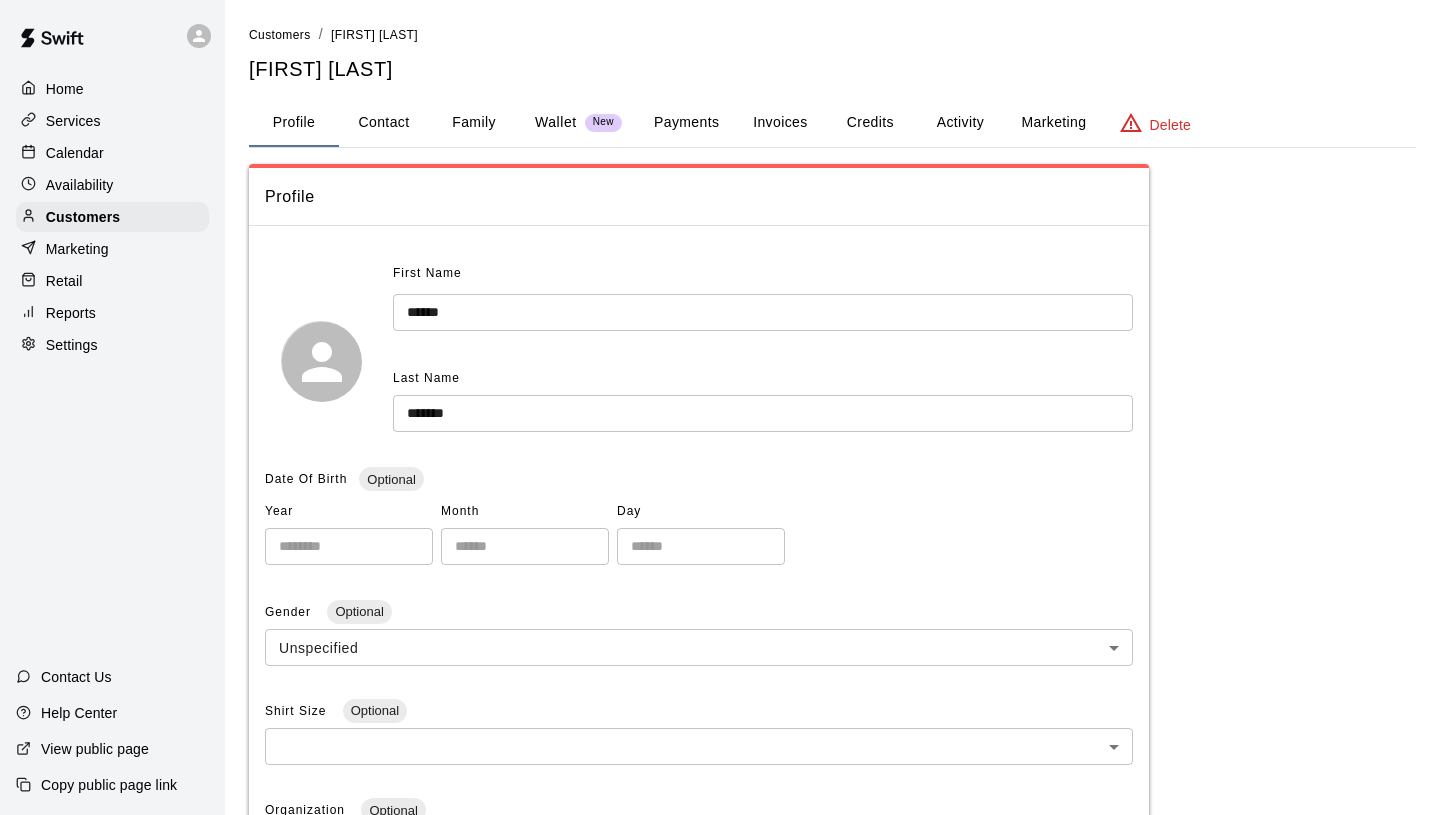 click on "Activity" at bounding box center (960, 123) 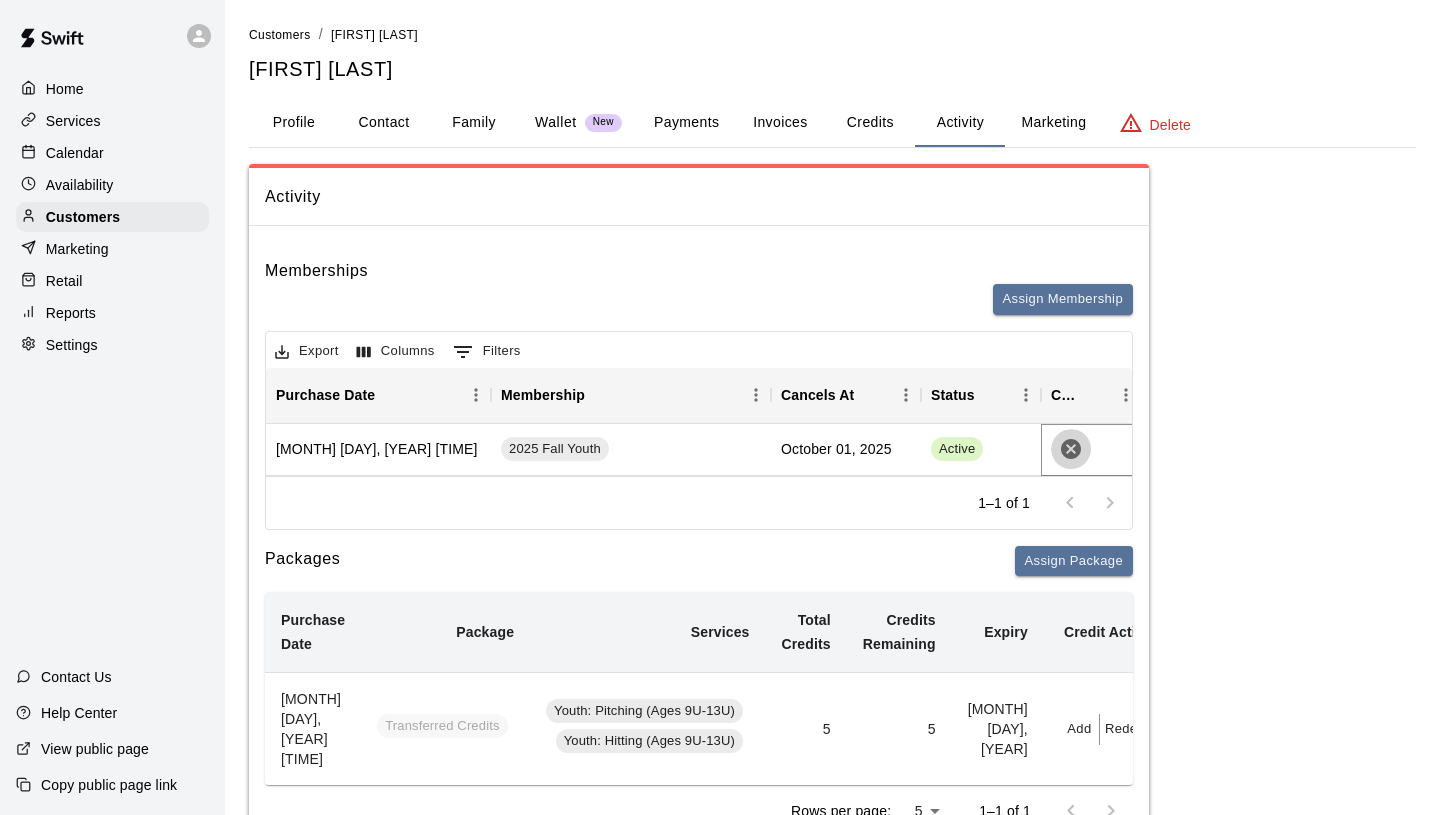 click 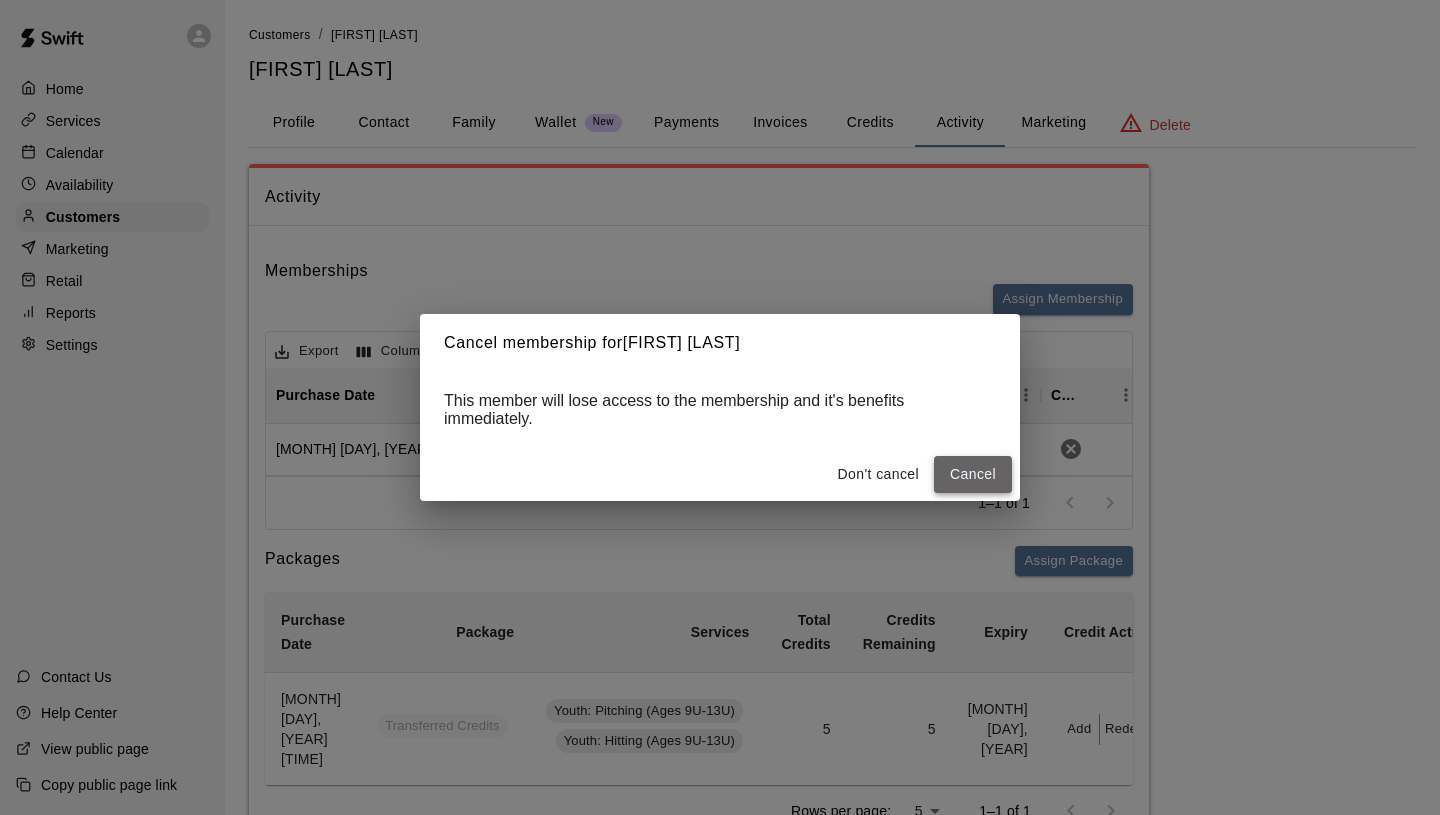 click on "Cancel" at bounding box center [973, 474] 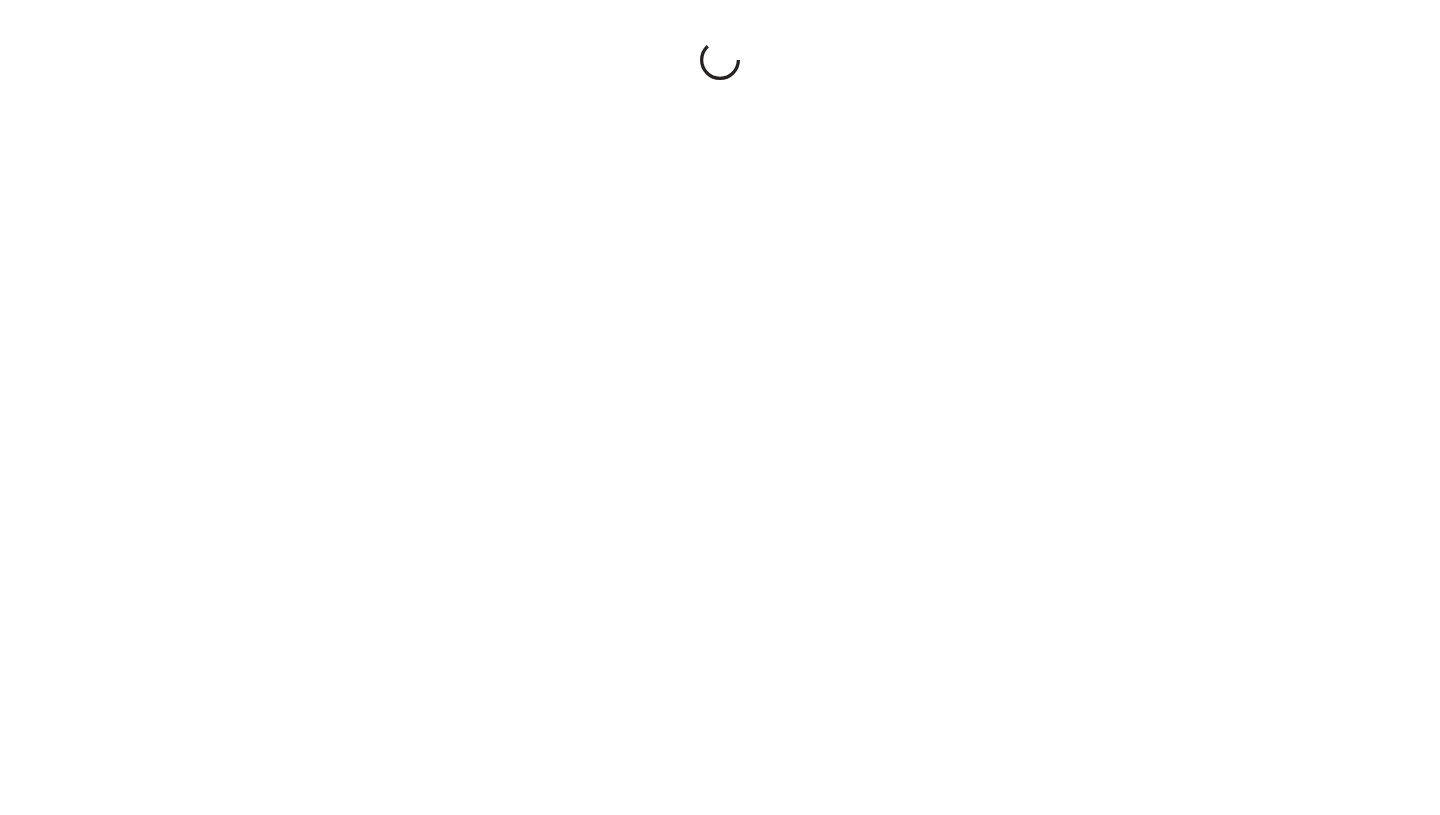 scroll, scrollTop: 0, scrollLeft: 0, axis: both 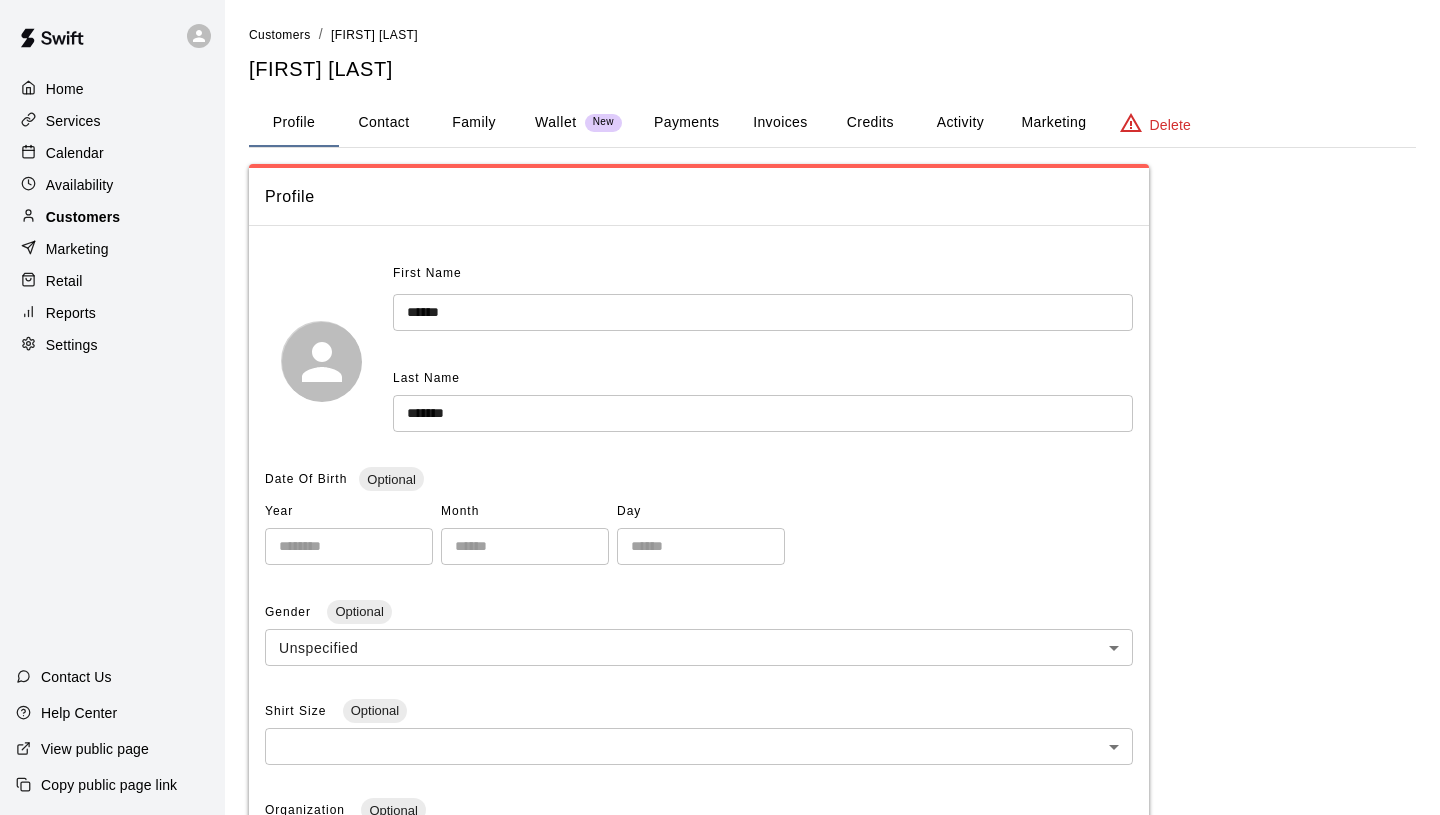 click on "Customers" at bounding box center (112, 217) 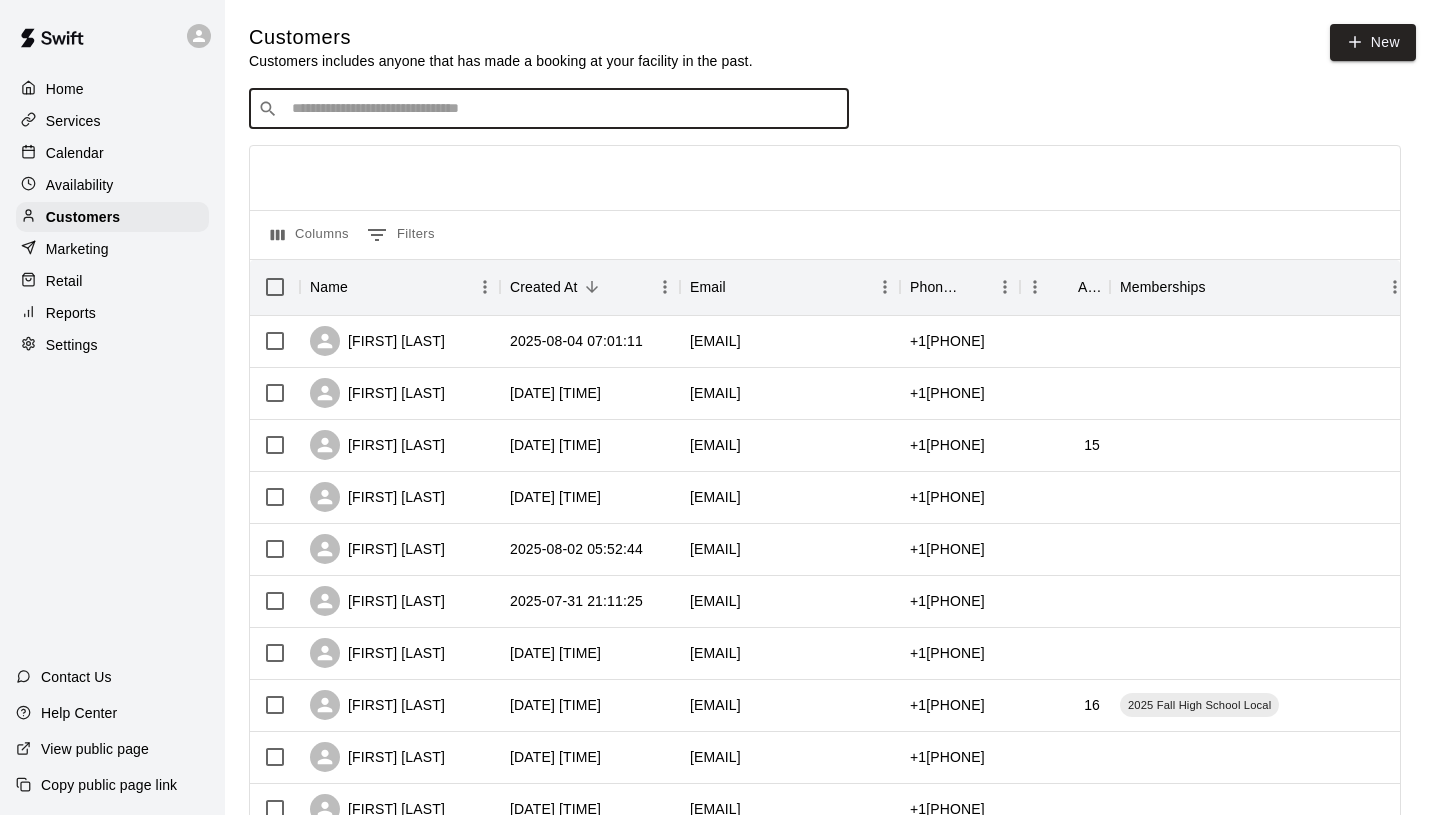 click at bounding box center (563, 109) 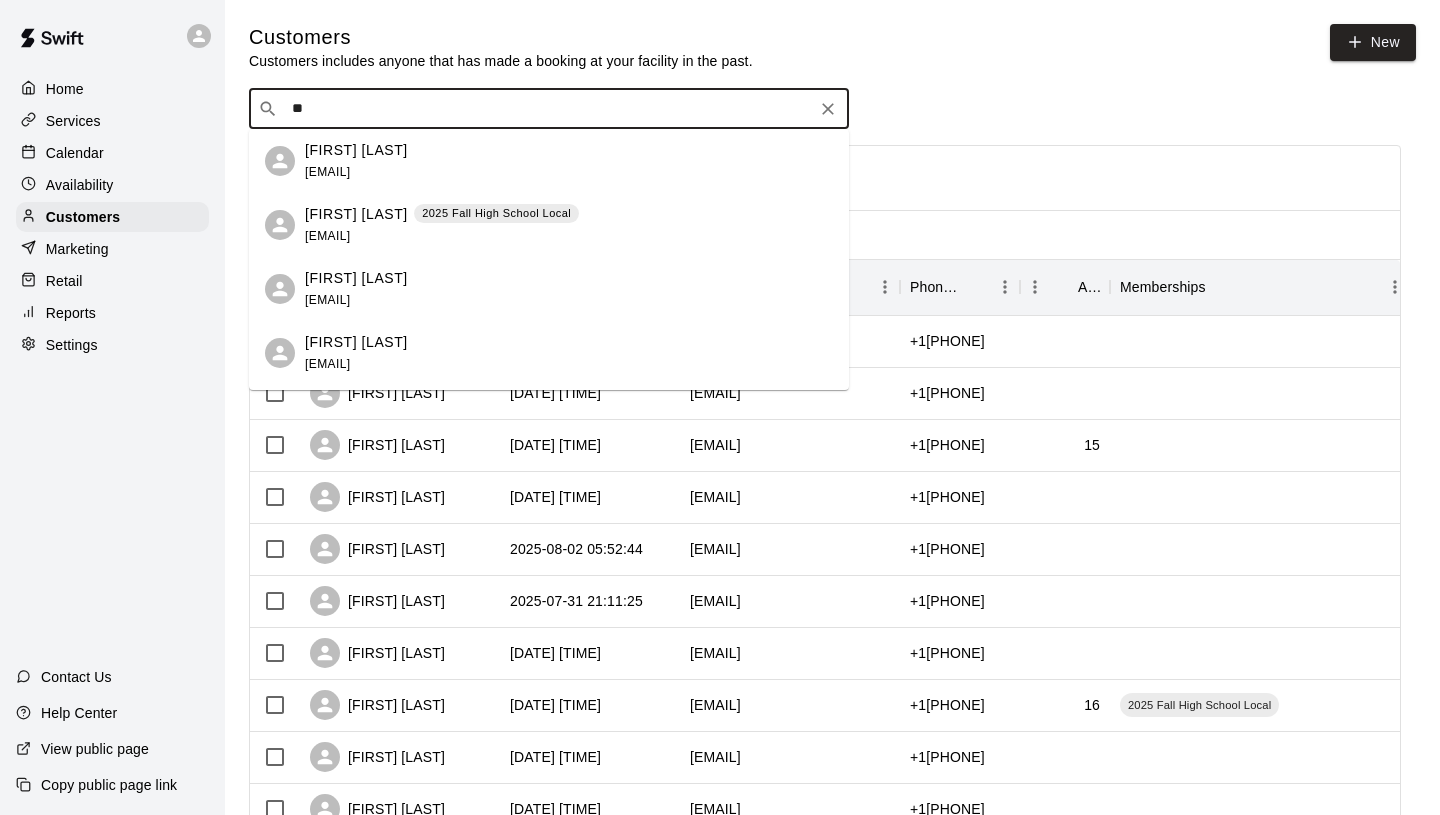 type on "*" 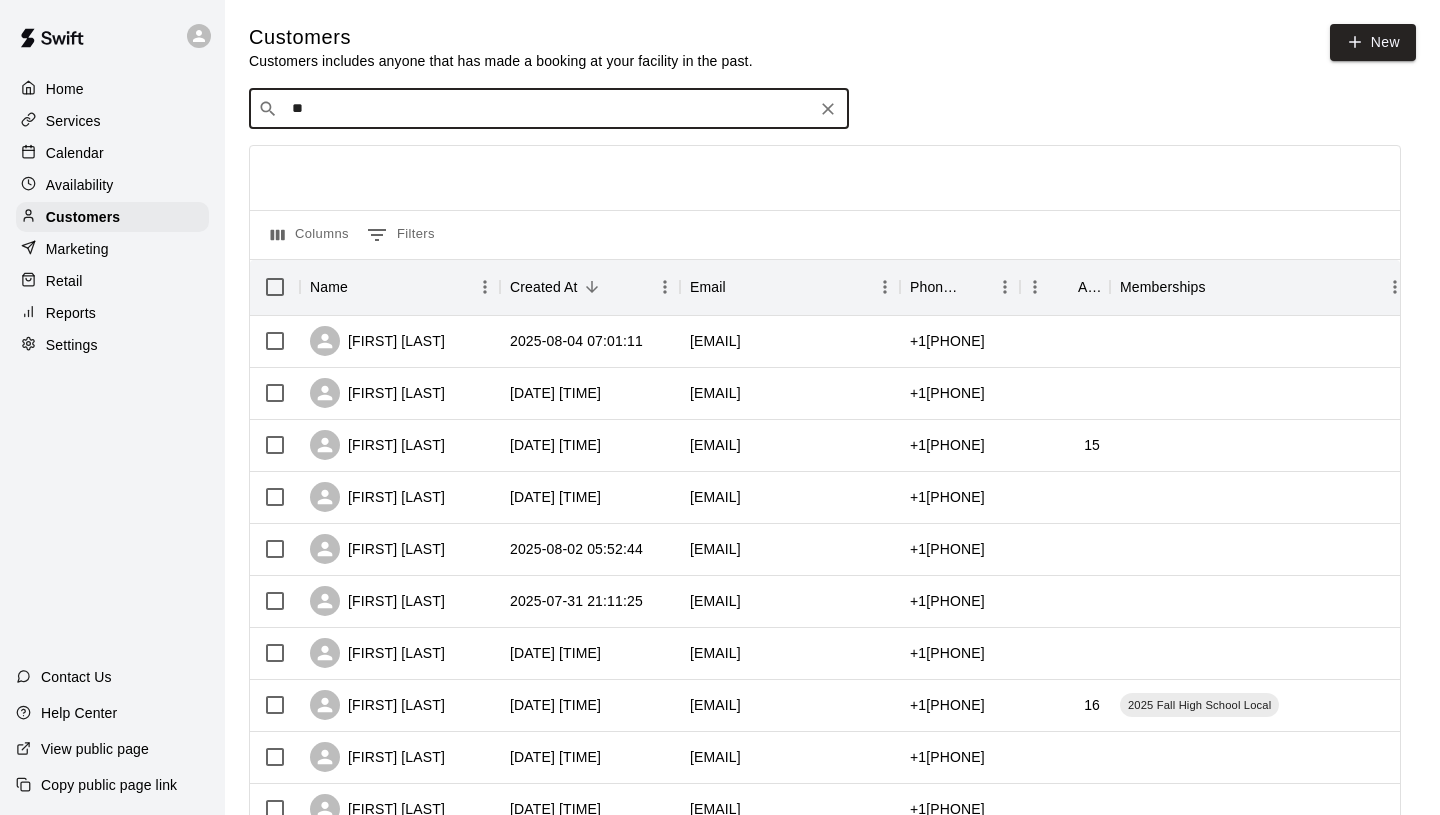 type on "***" 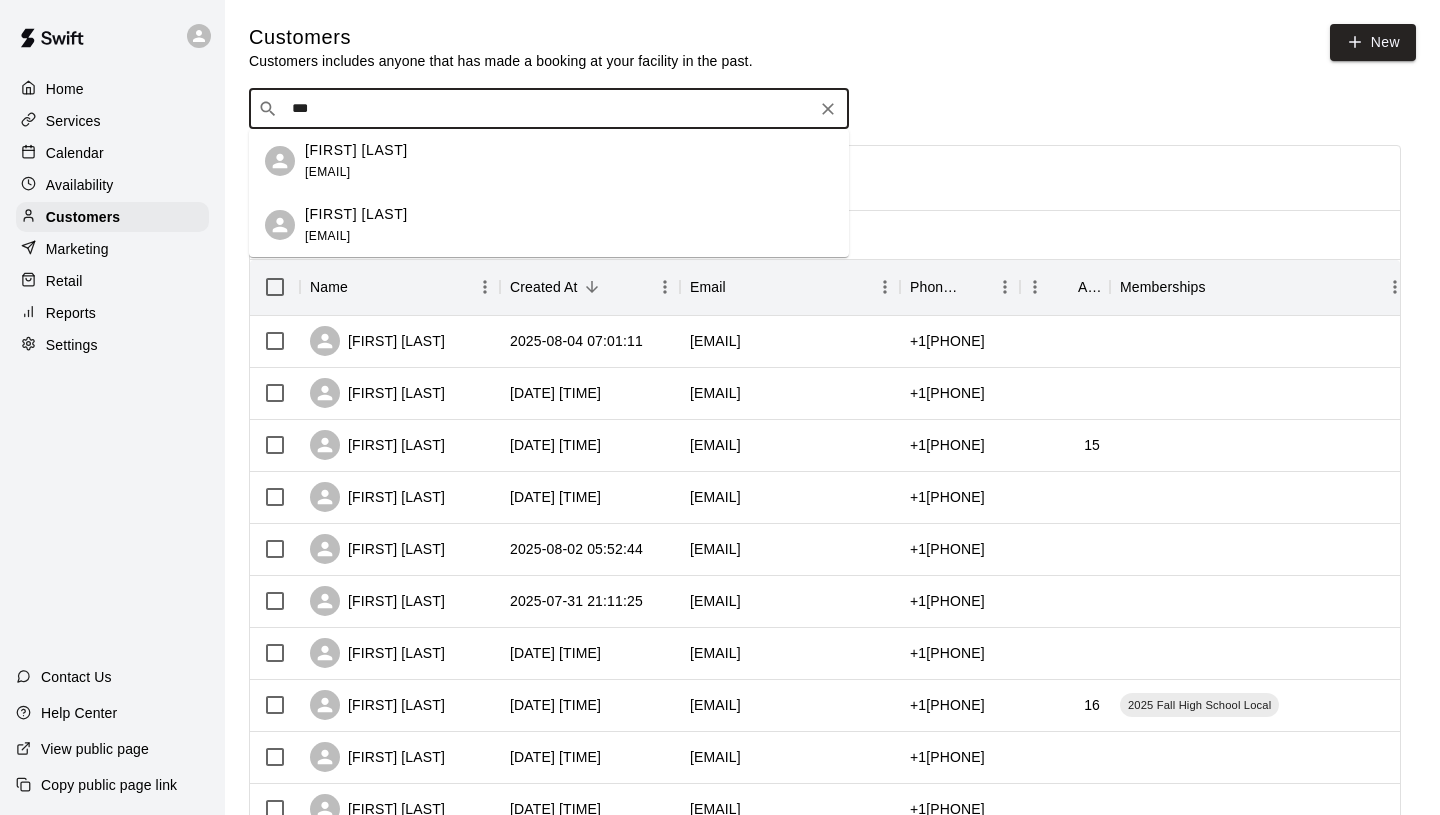 click 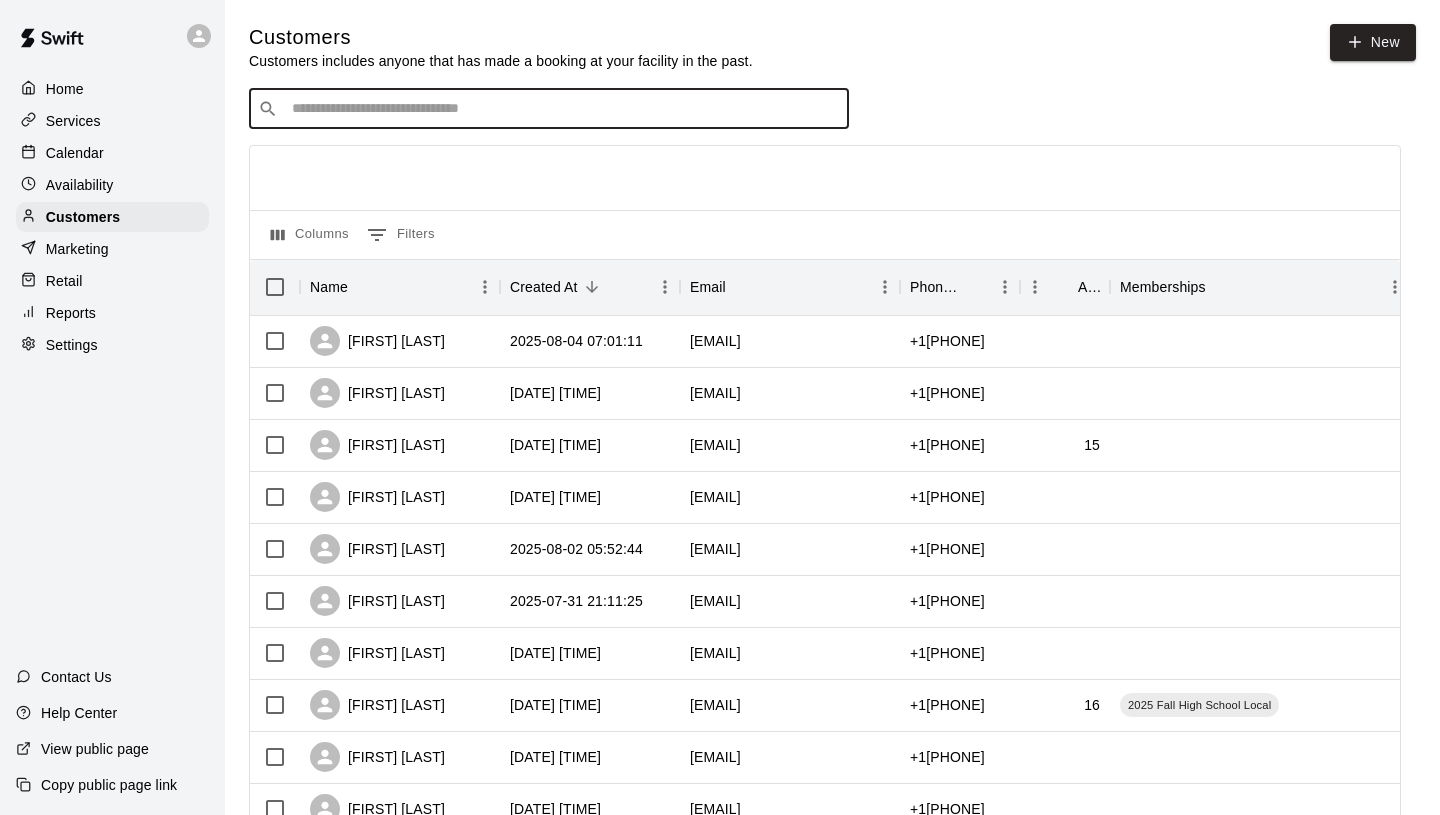 click on "Customers Customers includes anyone that has made a booking at your facility in the past.   New ​ ​ Columns 0 Filters Name Created At Email Phone Number Age Memberships Katie  Anderson  2025-08-04 07:01:11 katiesmiles_2000@yahoo.com +16513243235 Brianna Badois 2025-08-03 20:25:38 bbadois@gmail.com +16129634701 Matt  Swanson  2025-08-03 16:10:14 mswanson1981@aol.com +19522399832 15 Jessica Borsenberger 2025-08-02 12:03:07 jessica.fralish@gmail.com +15073278390 Angela Ostrom 2025-08-02 05:52:44 ostromangela@gmail.com +17013882277 Patrick Stadler 2025-07-31 21:11:25 pat.stadler@gmail.com +16125189523 Kevin  Ingvlson 2025-07-31 16:59:41 ingvalsonk@yahoo.com +19524544665 Chris Perry 2025-07-31 12:04:30 scott.perry@unfi.com +16512451941 16 2025 Fall High School Local Alexis Harsh 2025-07-31 09:33:58 alexis.harsh@gmail.com +17634582148 Katie Johnson 2025-07-31 08:29:02 katiej211@yahoo.com +19522508303 Jeff Pick 2025-07-30 19:17:49 jpick333@gmail.com +16122230811 Westonka Fall Team Matt Lind 2025-07-30 19:02:52" at bounding box center (832, 847) 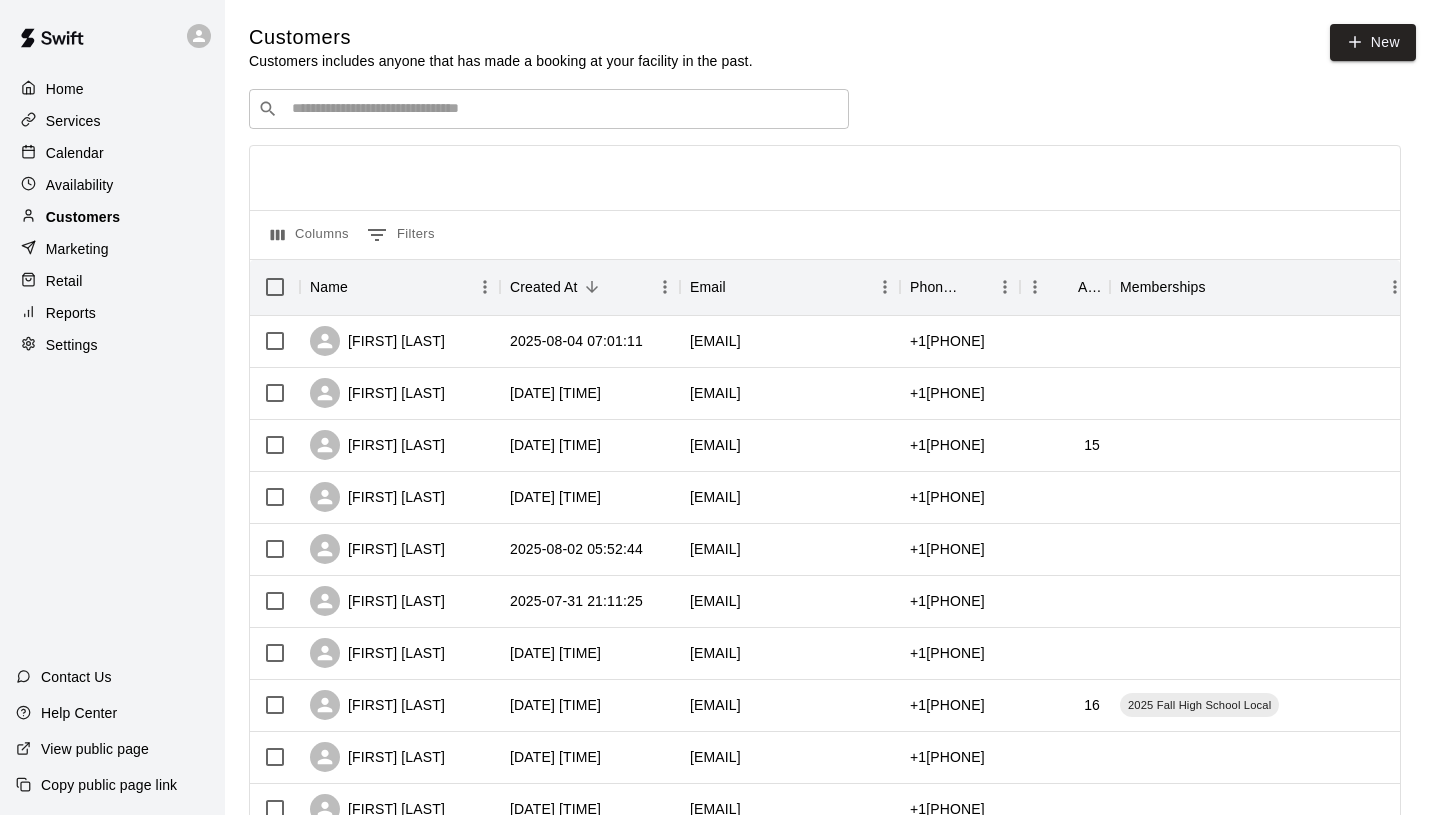click on "Customers" at bounding box center [112, 217] 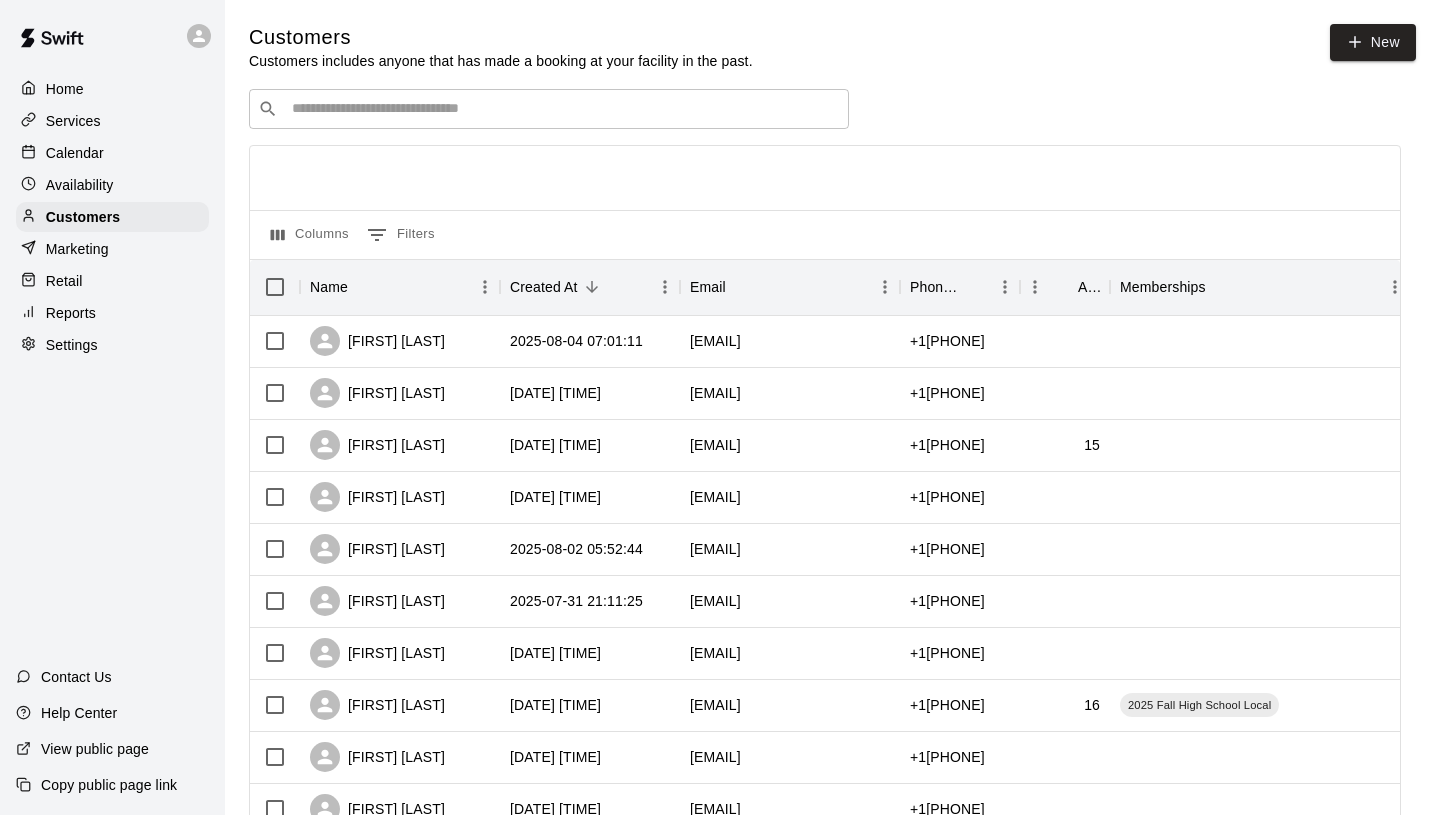 click at bounding box center (563, 109) 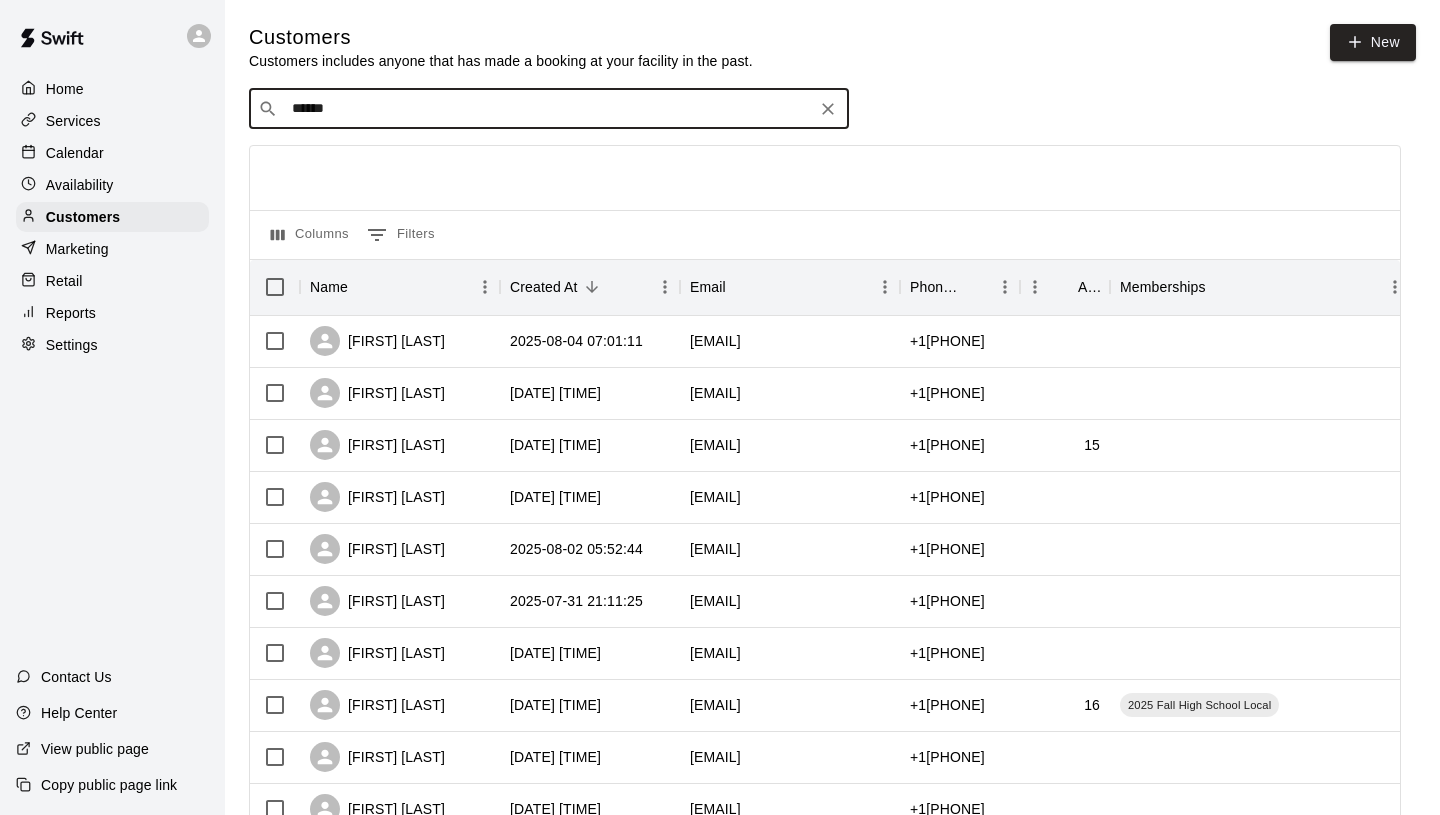 type on "*******" 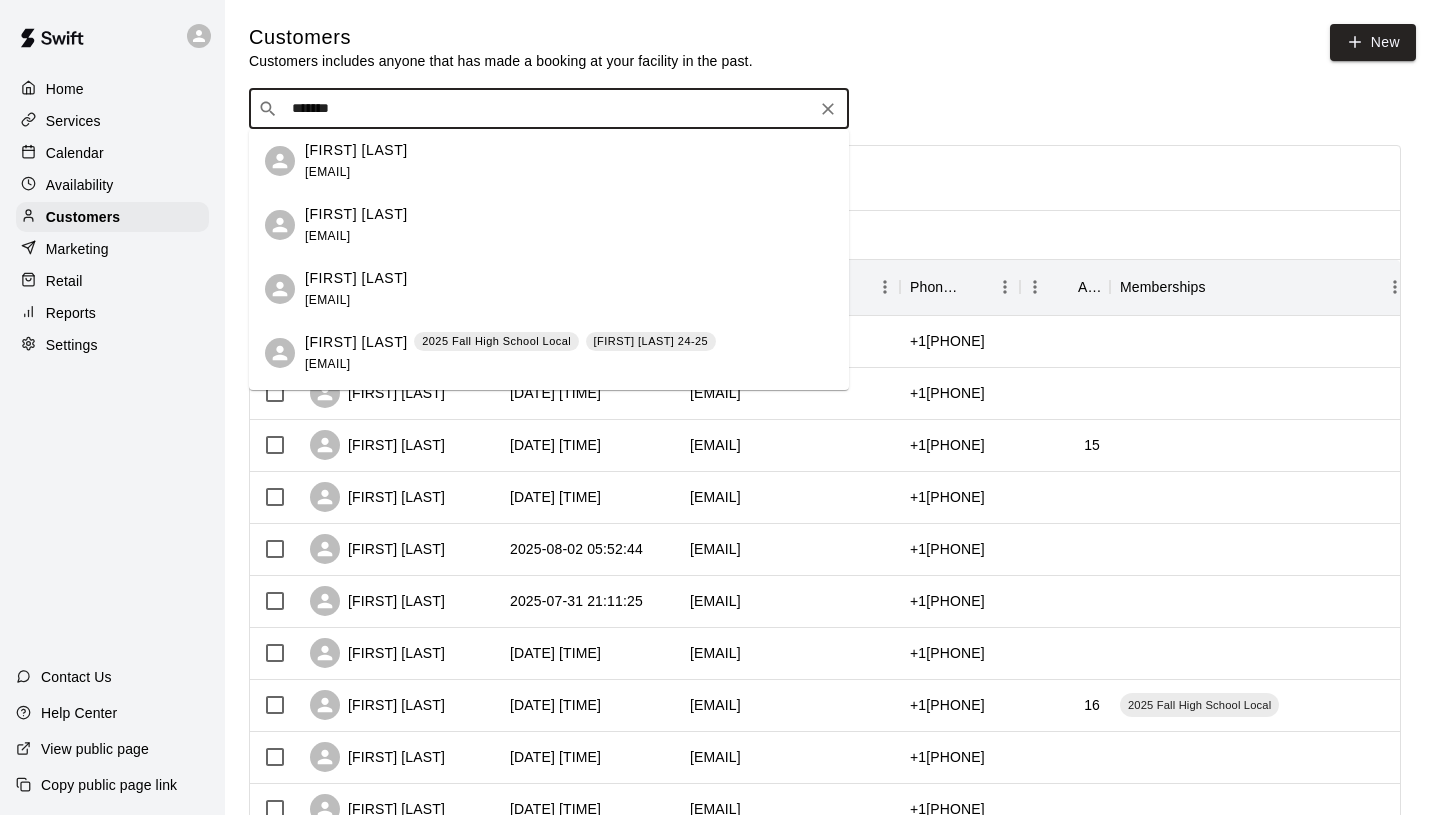 click on "[FIRST] [LAST]" at bounding box center [356, 342] 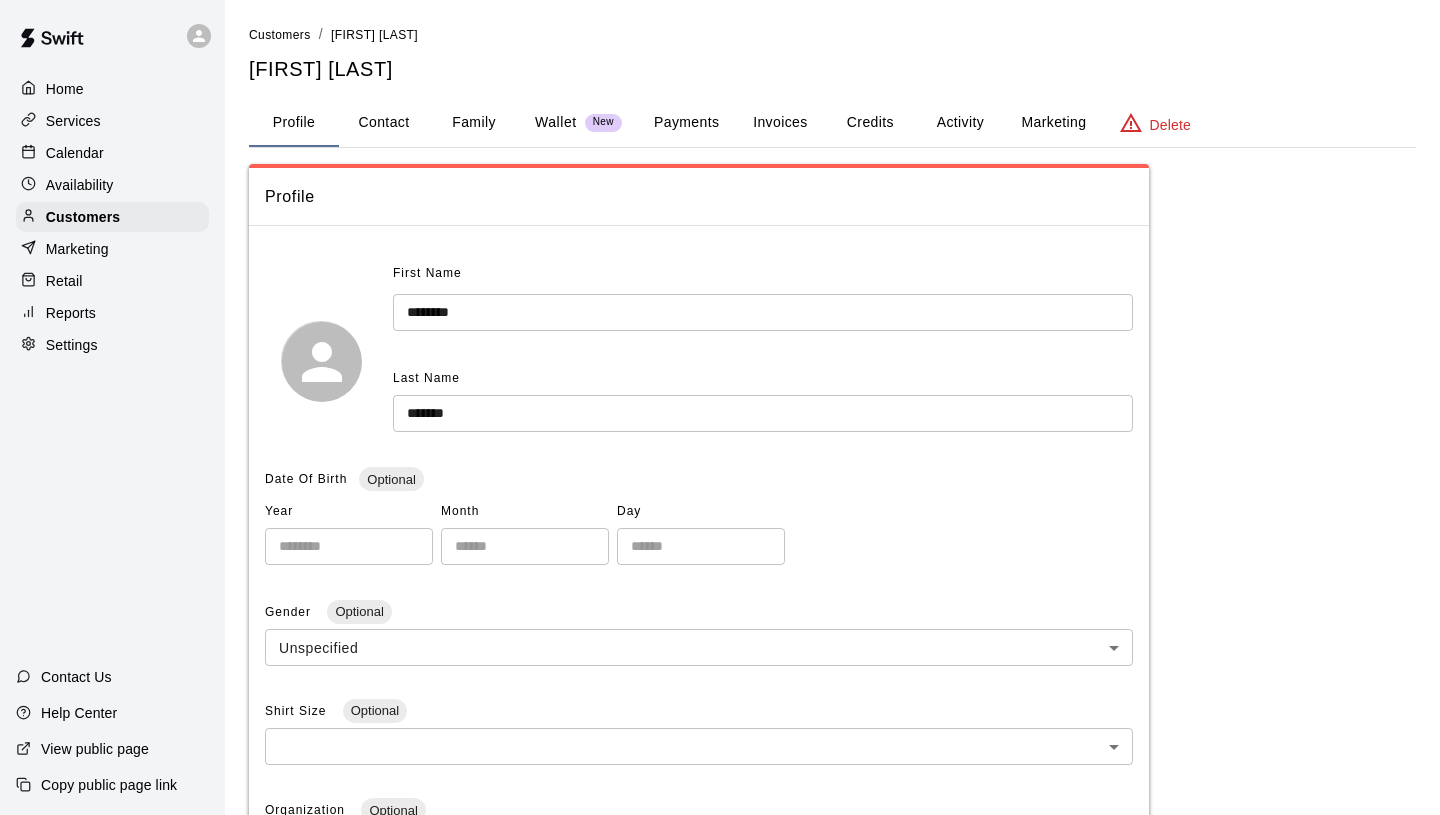 click on "Payments" at bounding box center (686, 123) 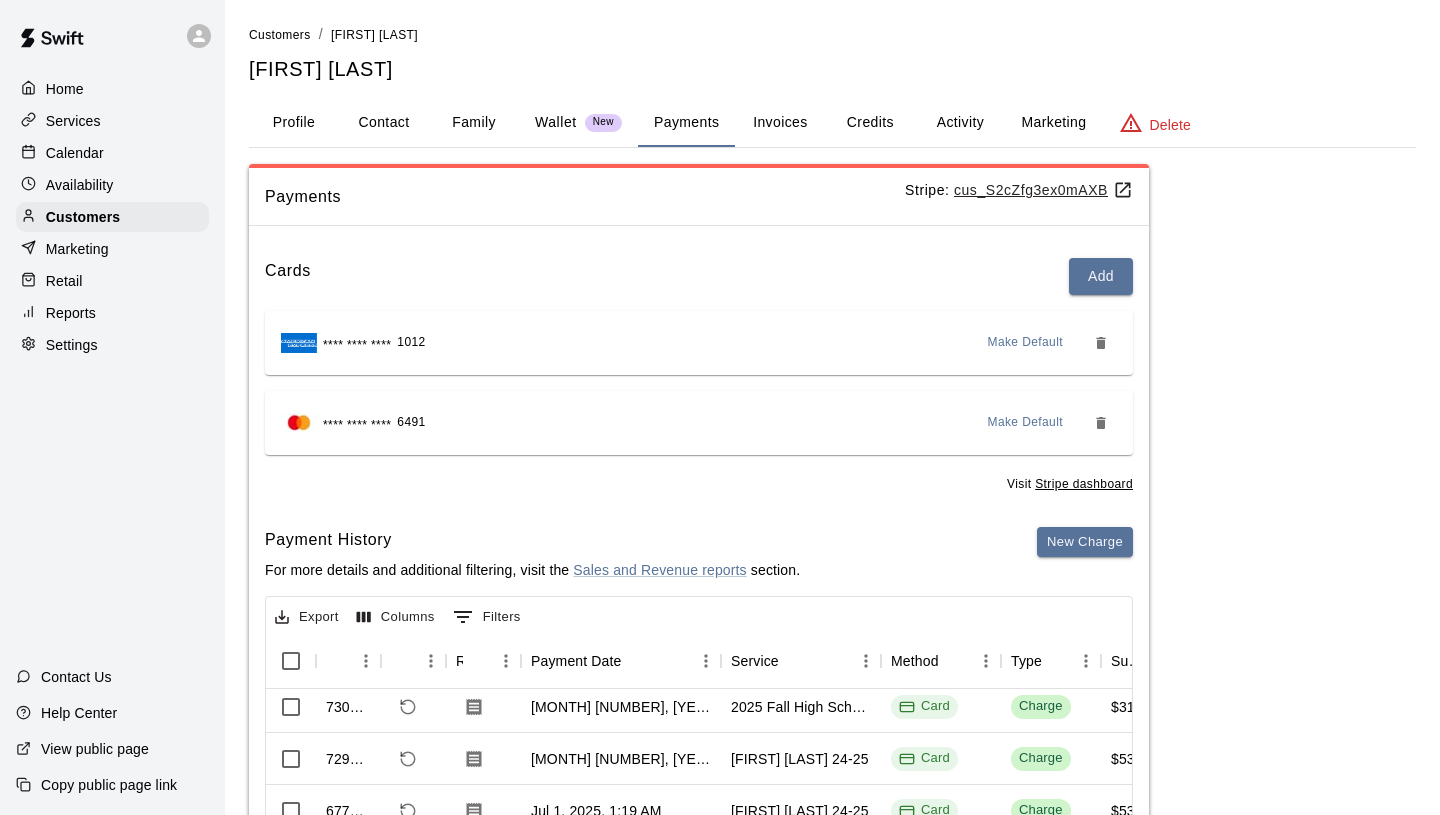 scroll, scrollTop: 0, scrollLeft: 0, axis: both 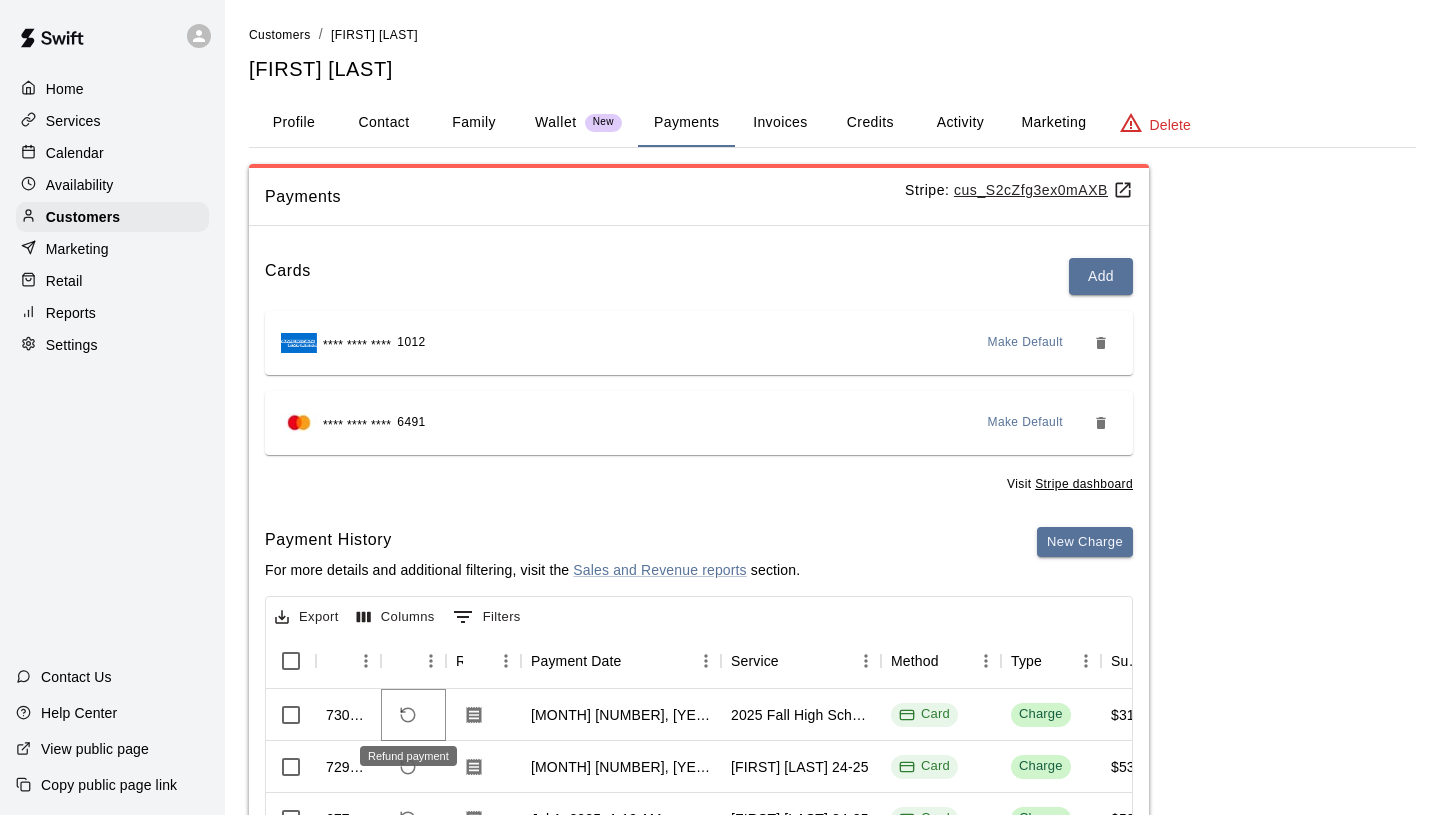 click 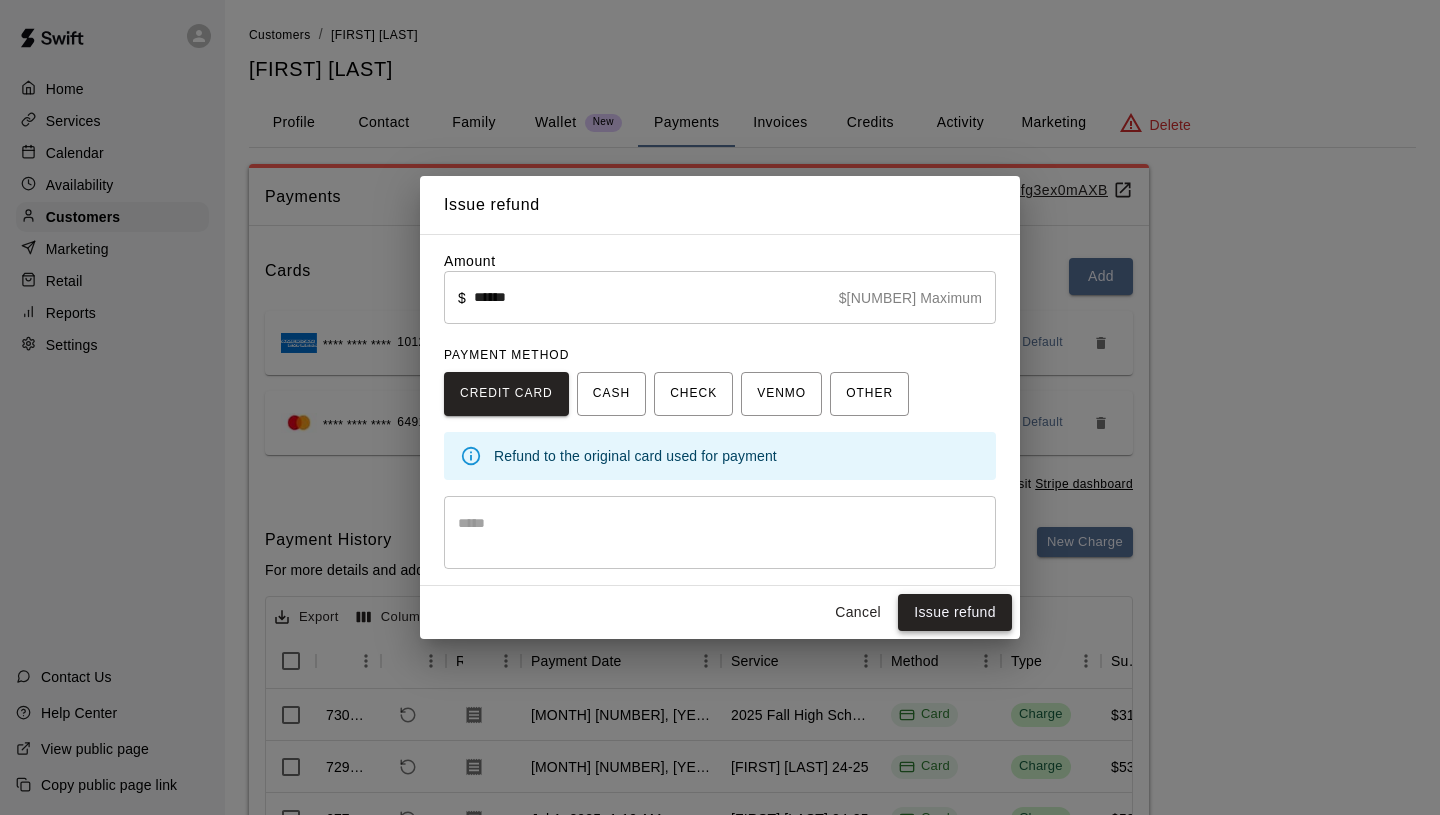 click on "Issue refund" at bounding box center (955, 612) 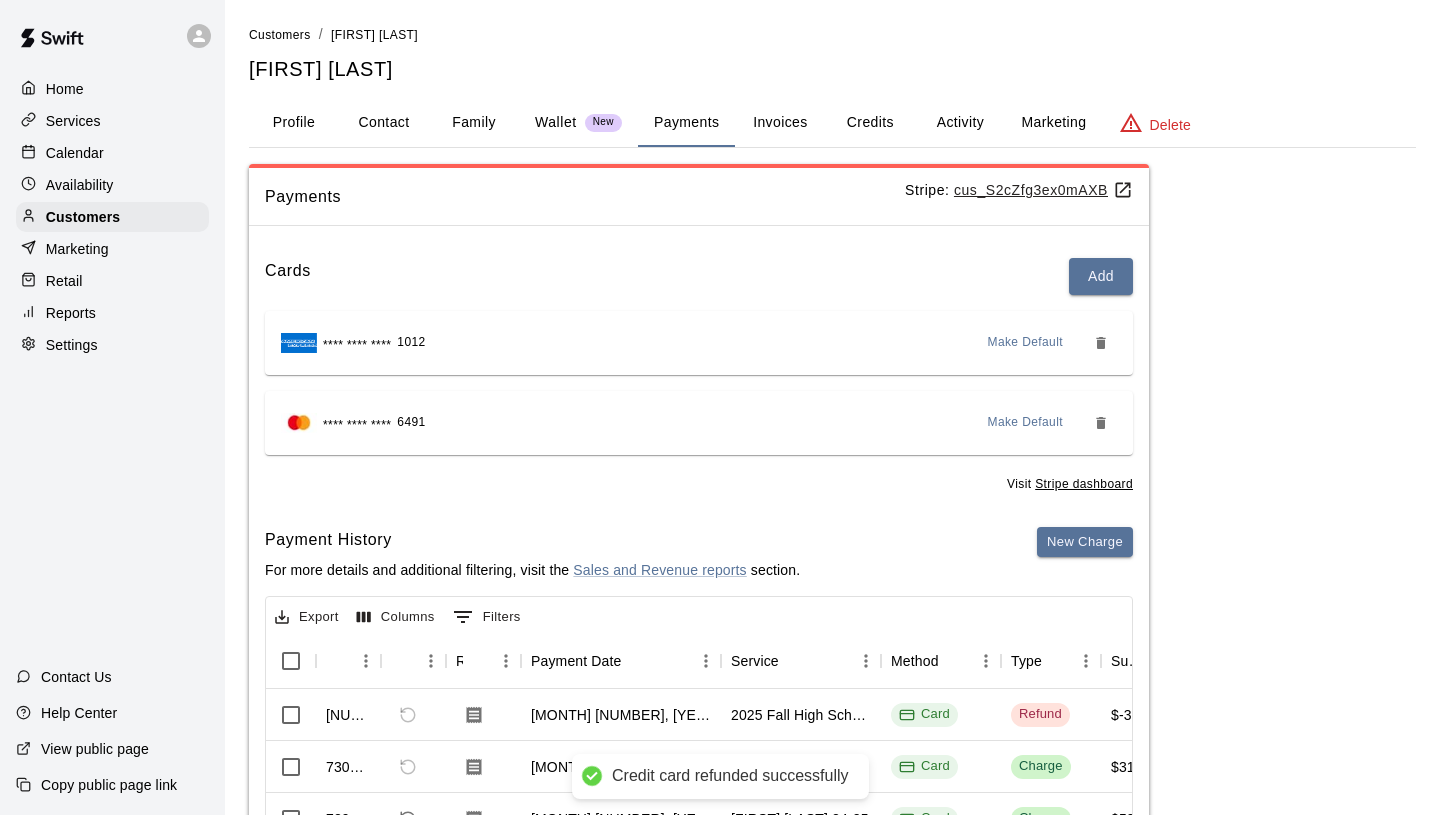 scroll, scrollTop: 145, scrollLeft: 0, axis: vertical 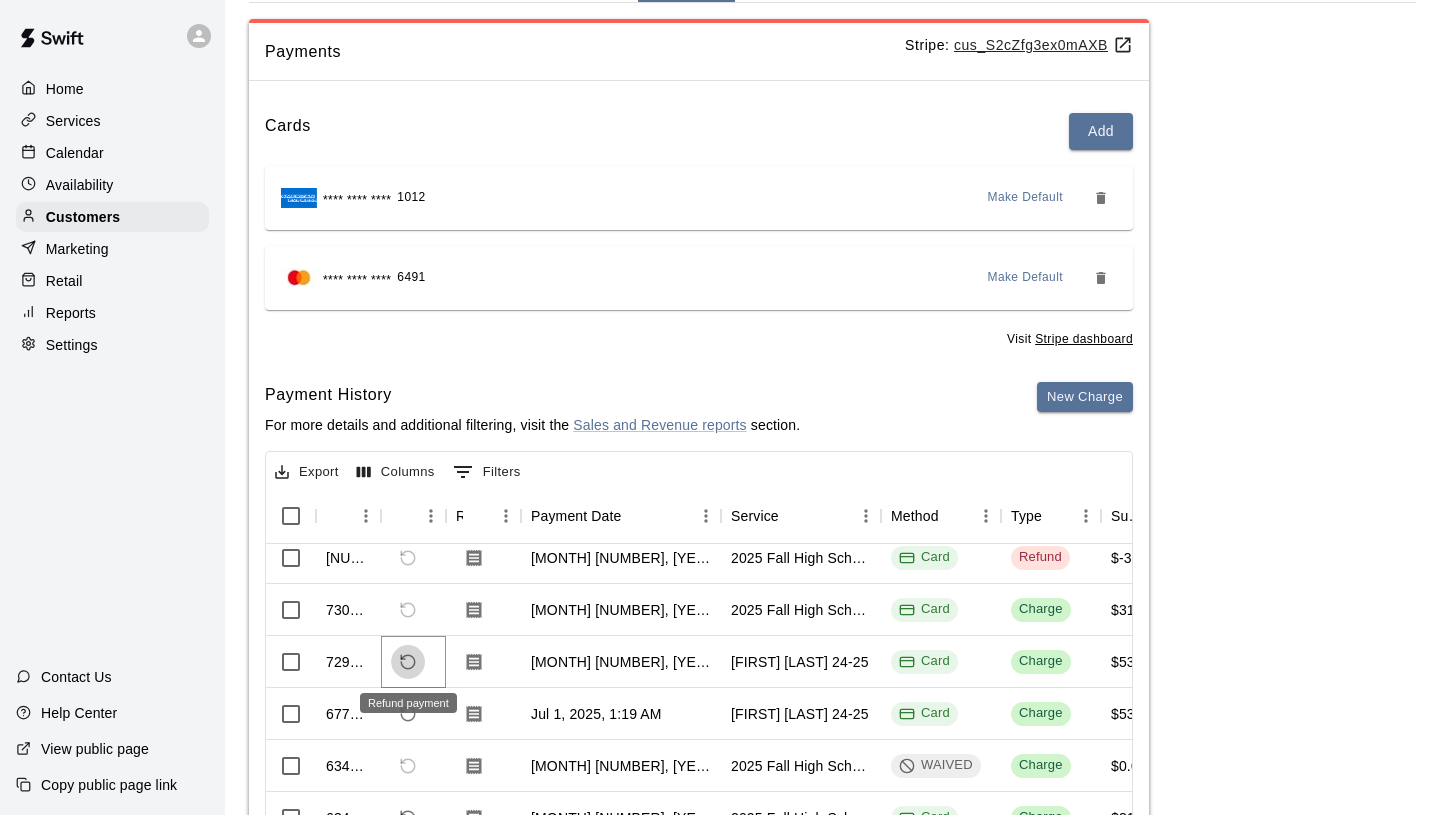 click 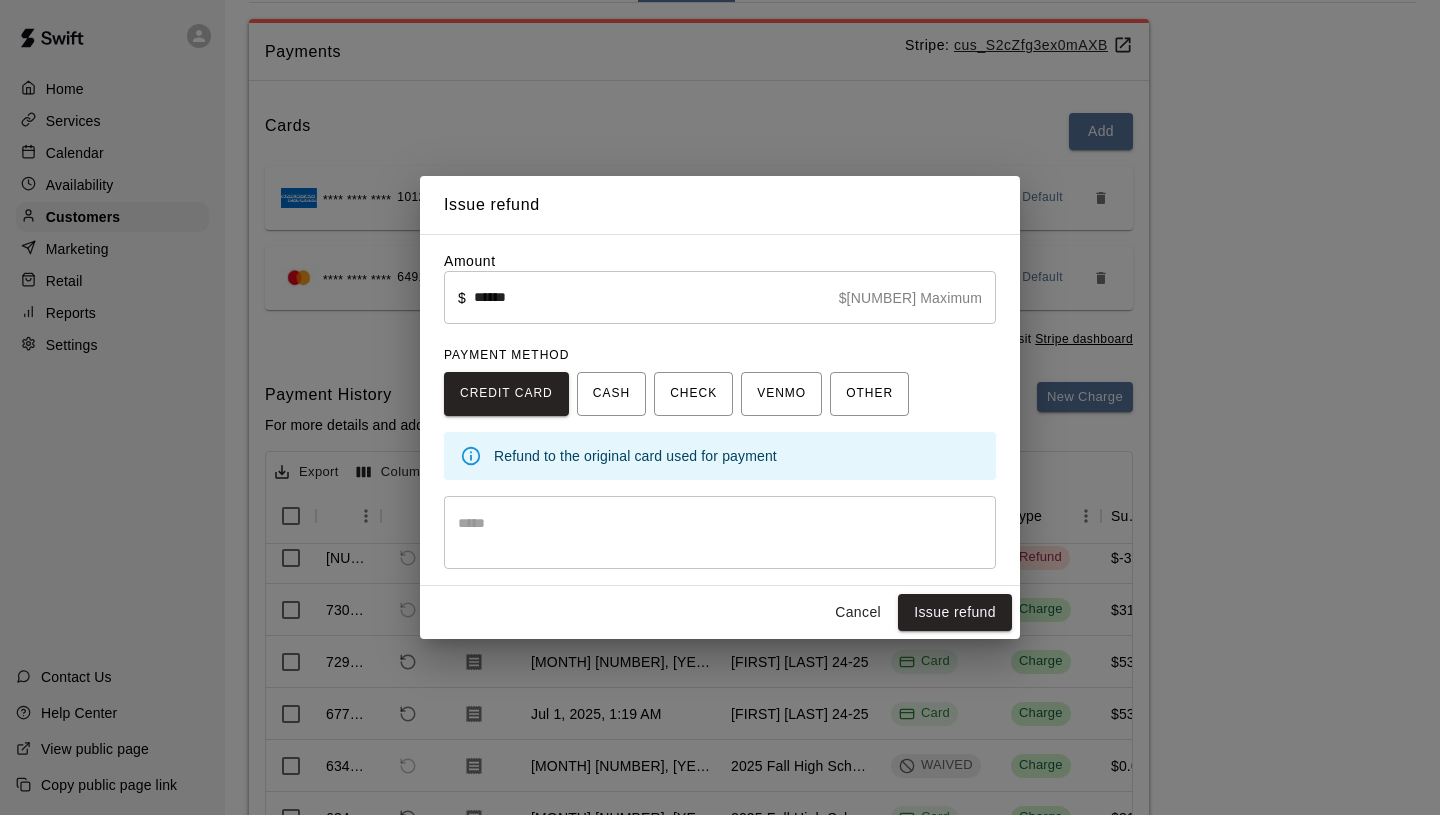 click on "Cancel" at bounding box center [858, 612] 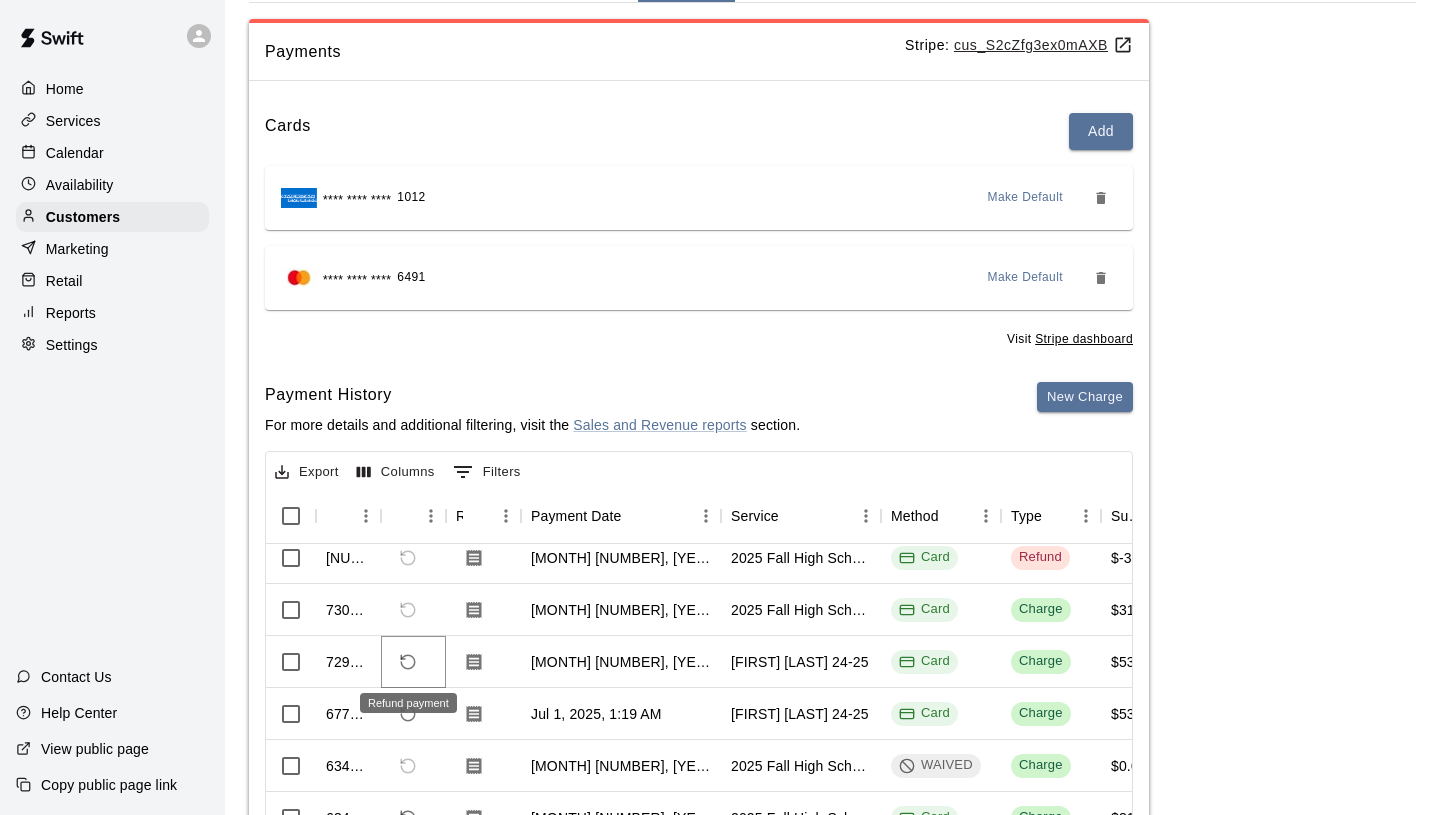 click 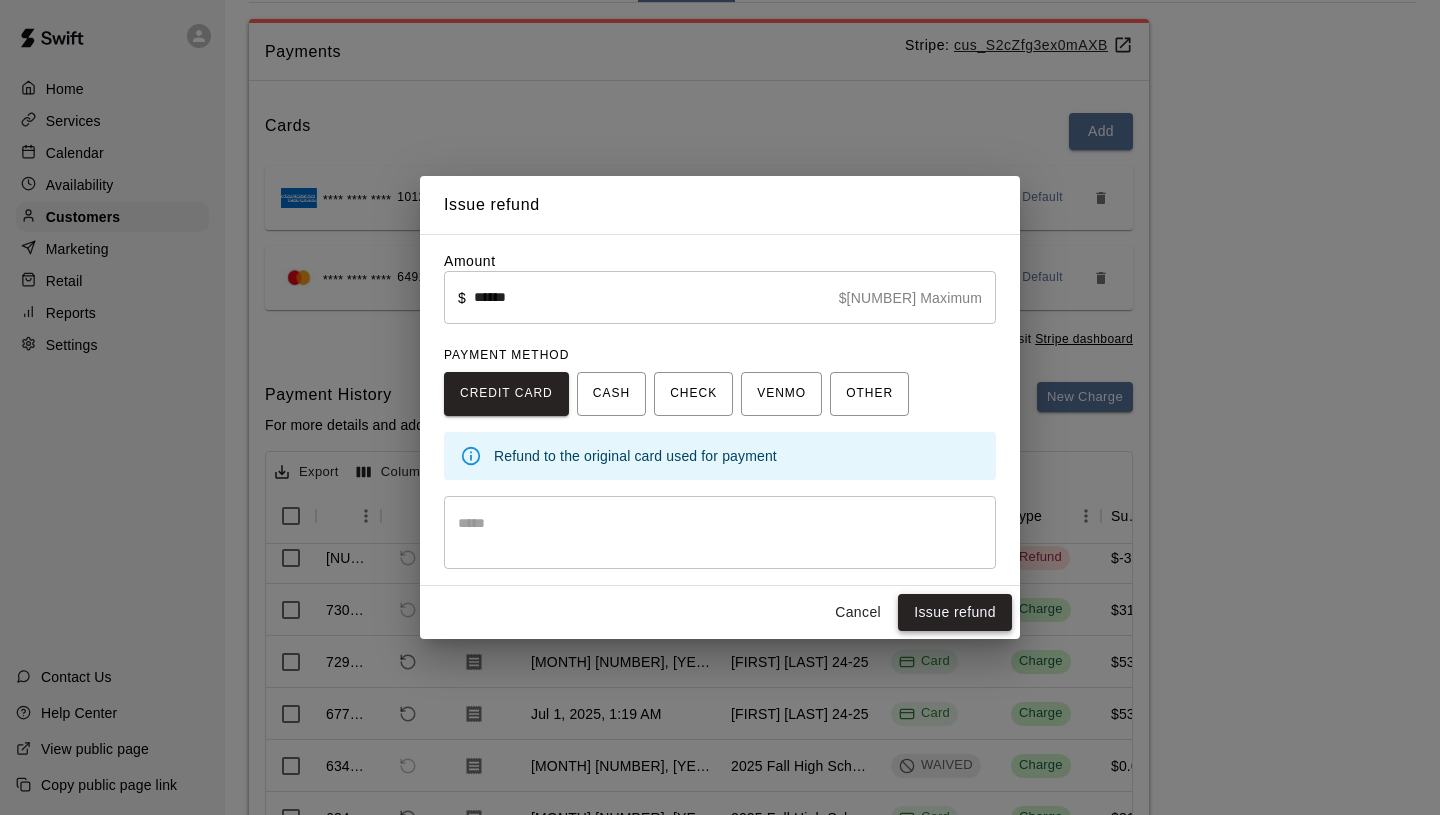 click on "Issue refund" at bounding box center (955, 612) 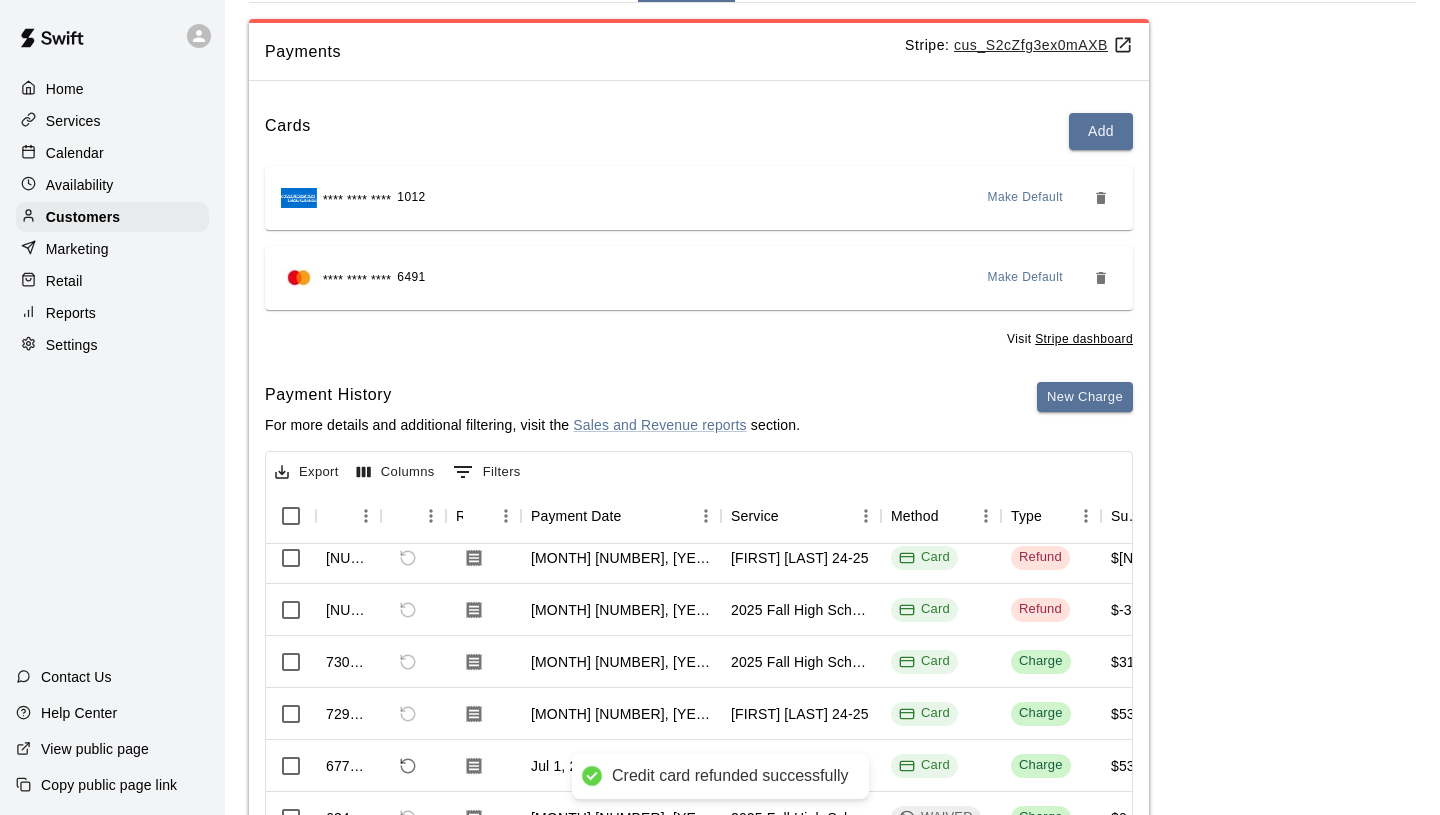 scroll, scrollTop: 0, scrollLeft: 0, axis: both 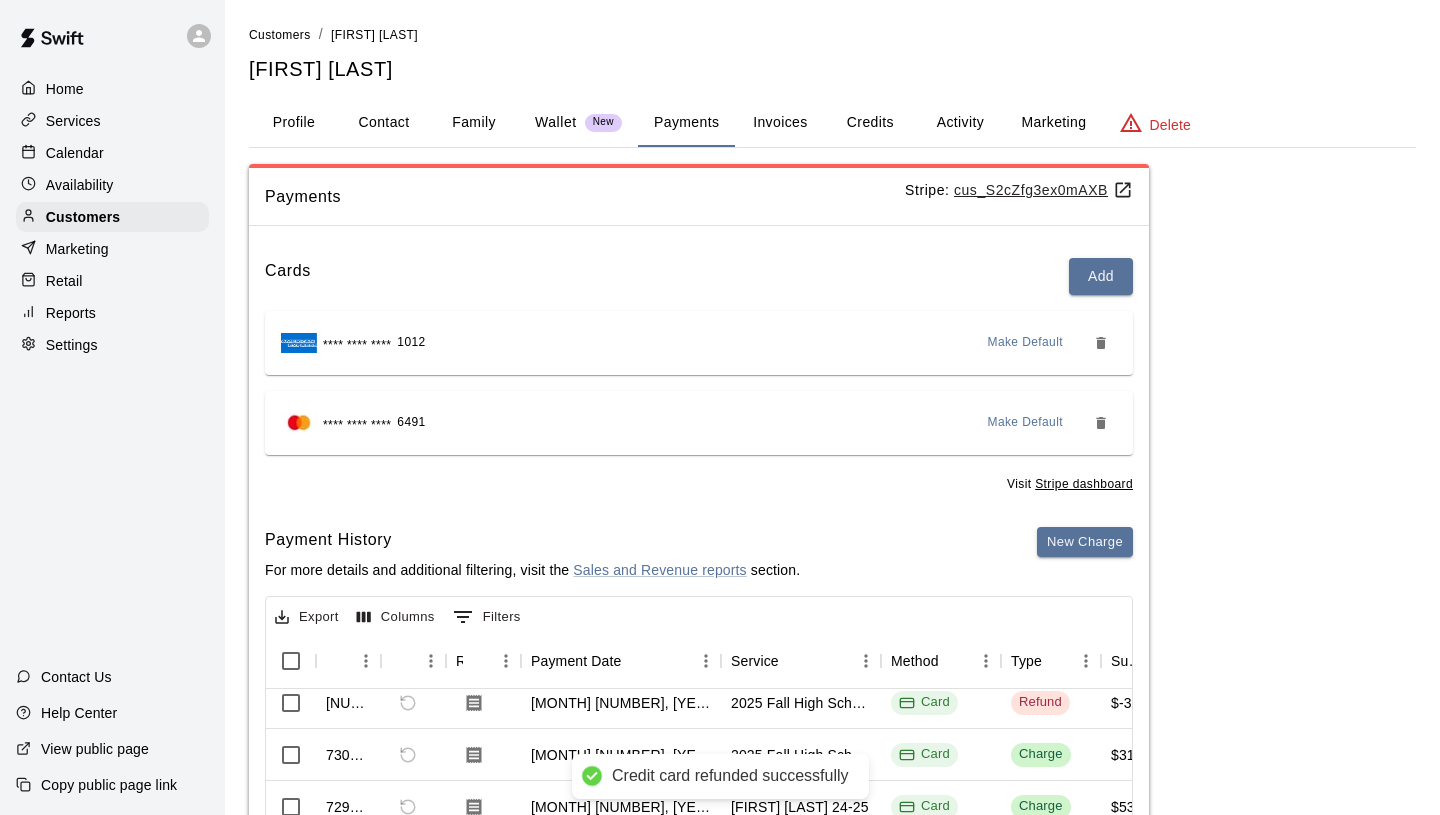 click on "Activity" at bounding box center (960, 123) 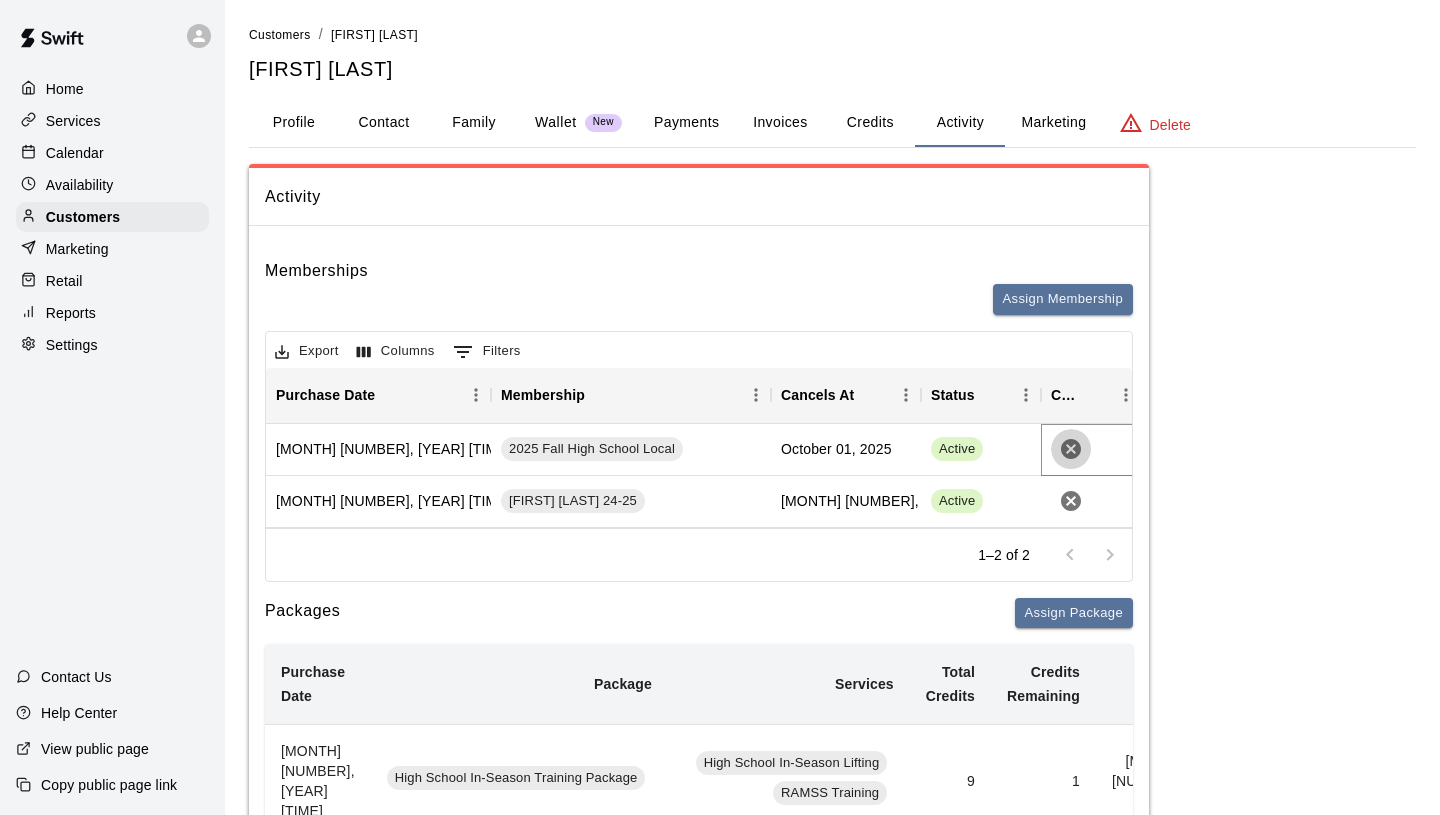 click 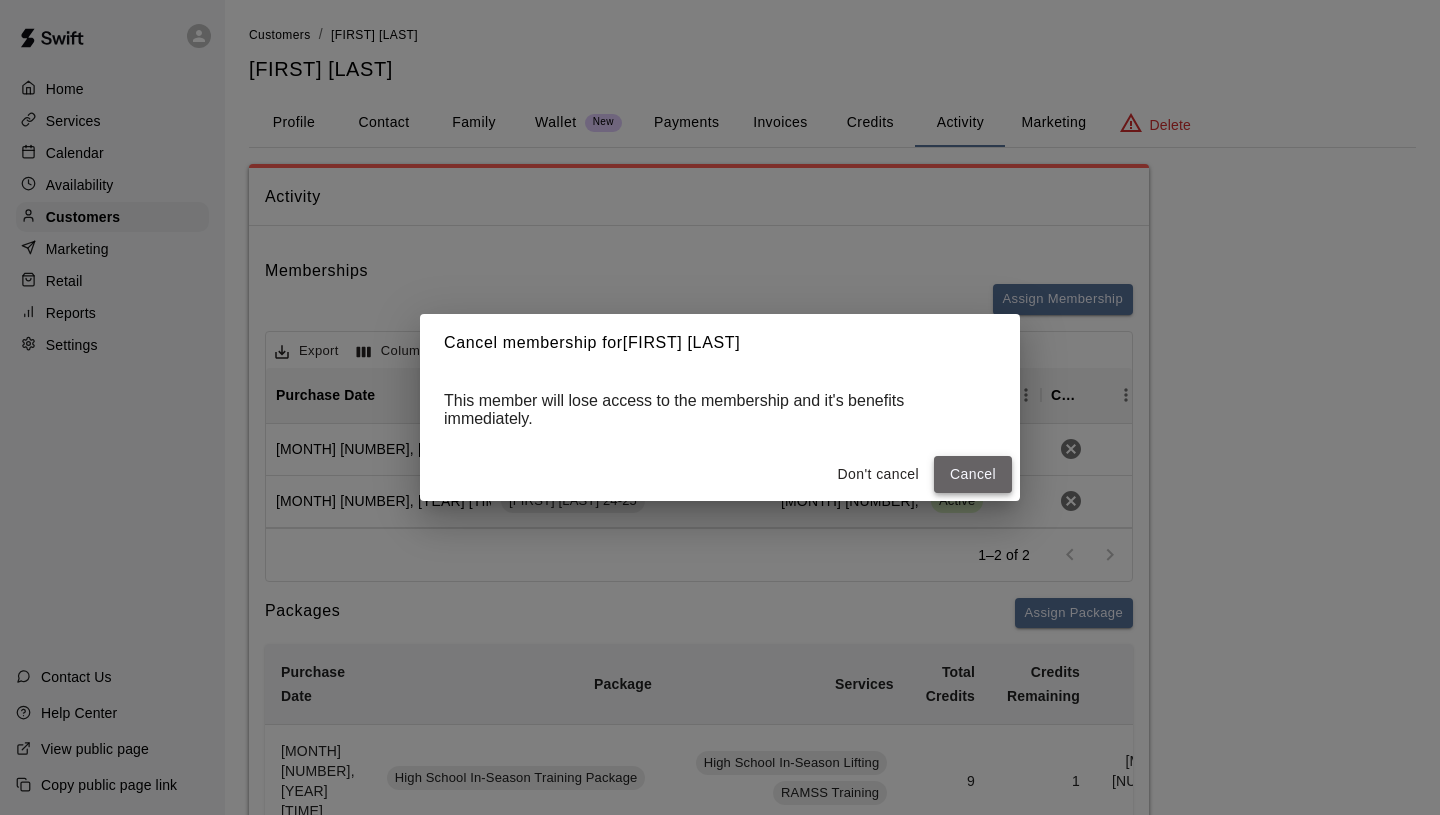 click on "Cancel" at bounding box center [973, 474] 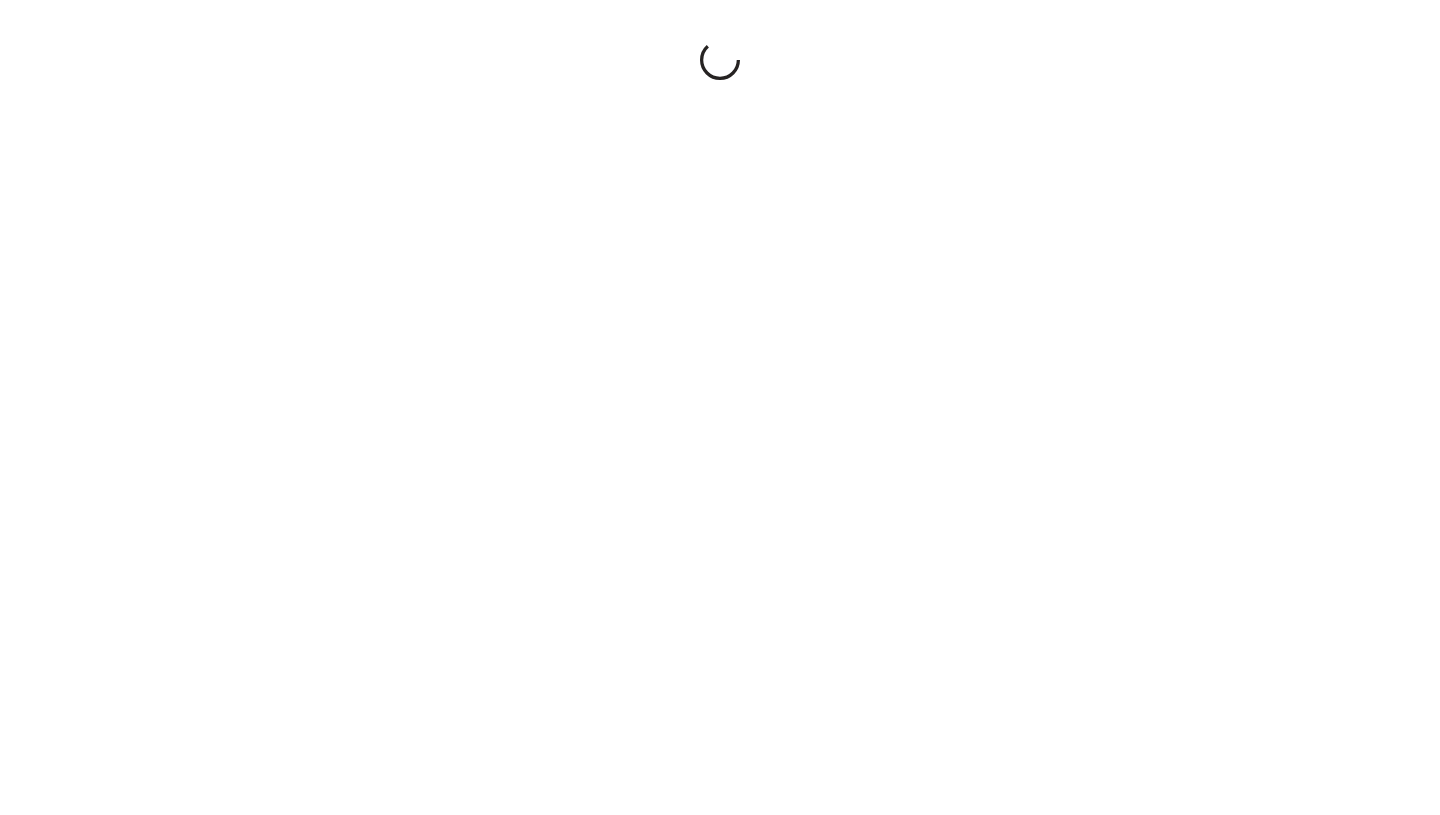 scroll, scrollTop: 0, scrollLeft: 0, axis: both 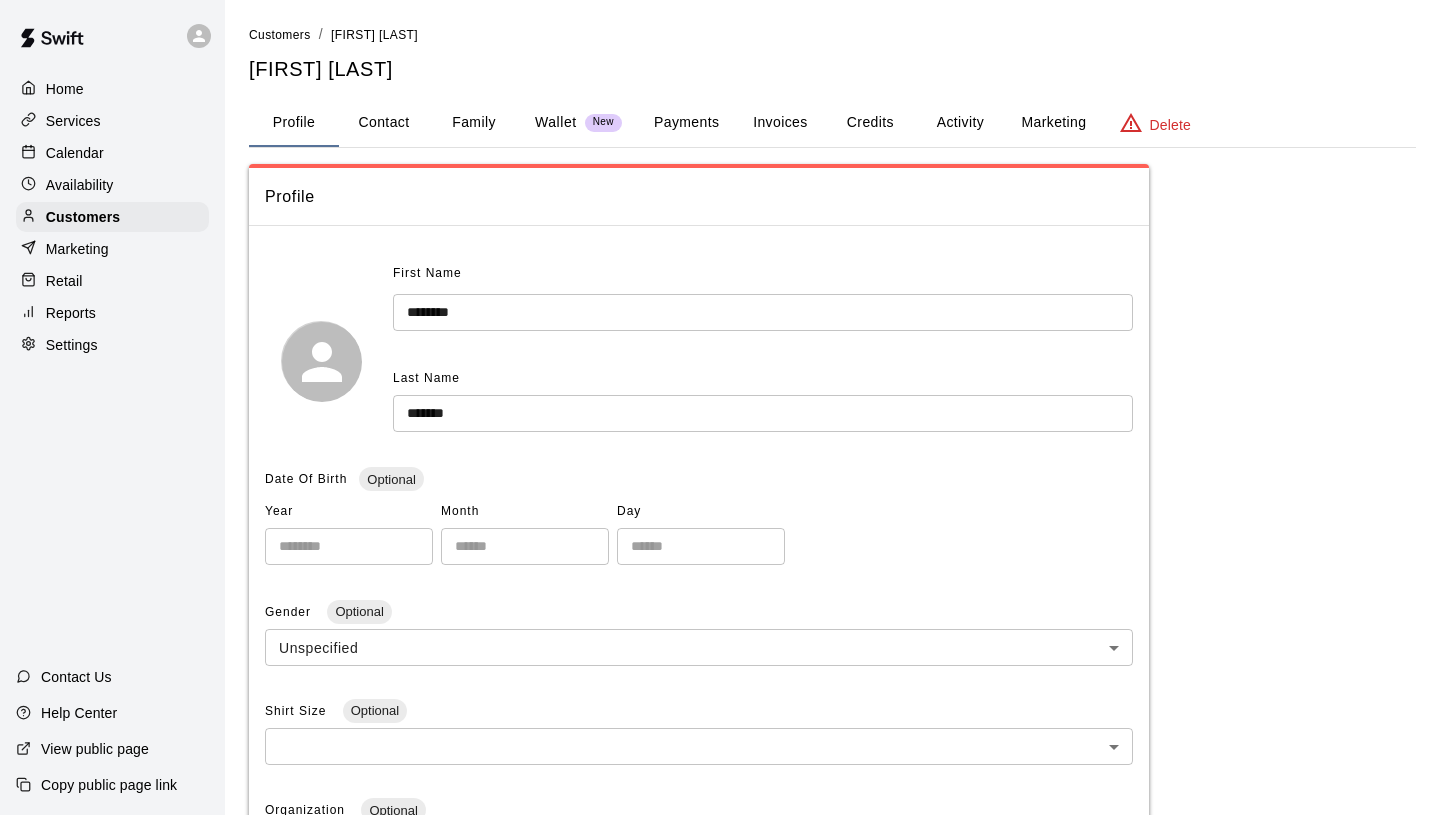click on "Activity" at bounding box center (960, 123) 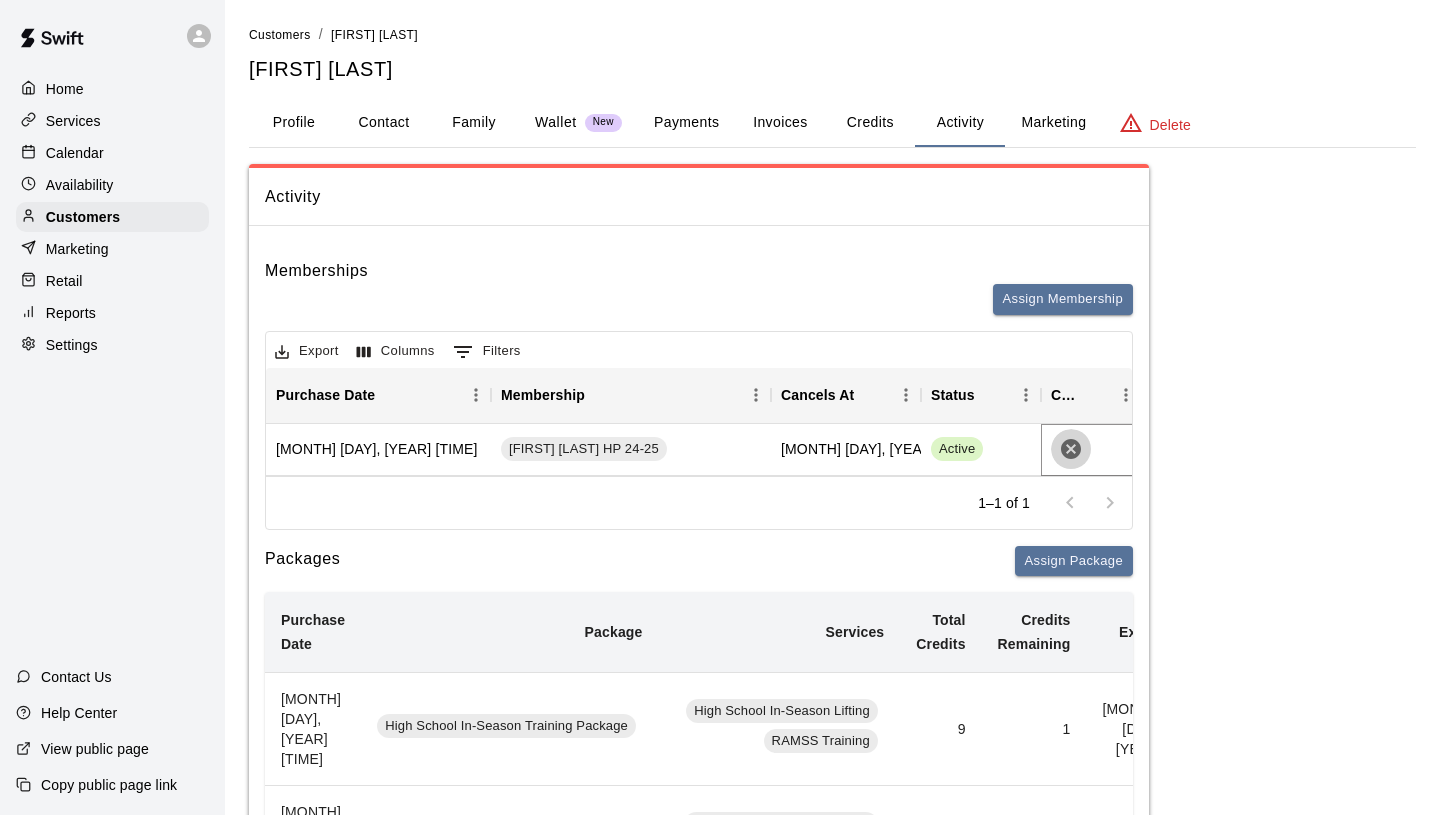 click 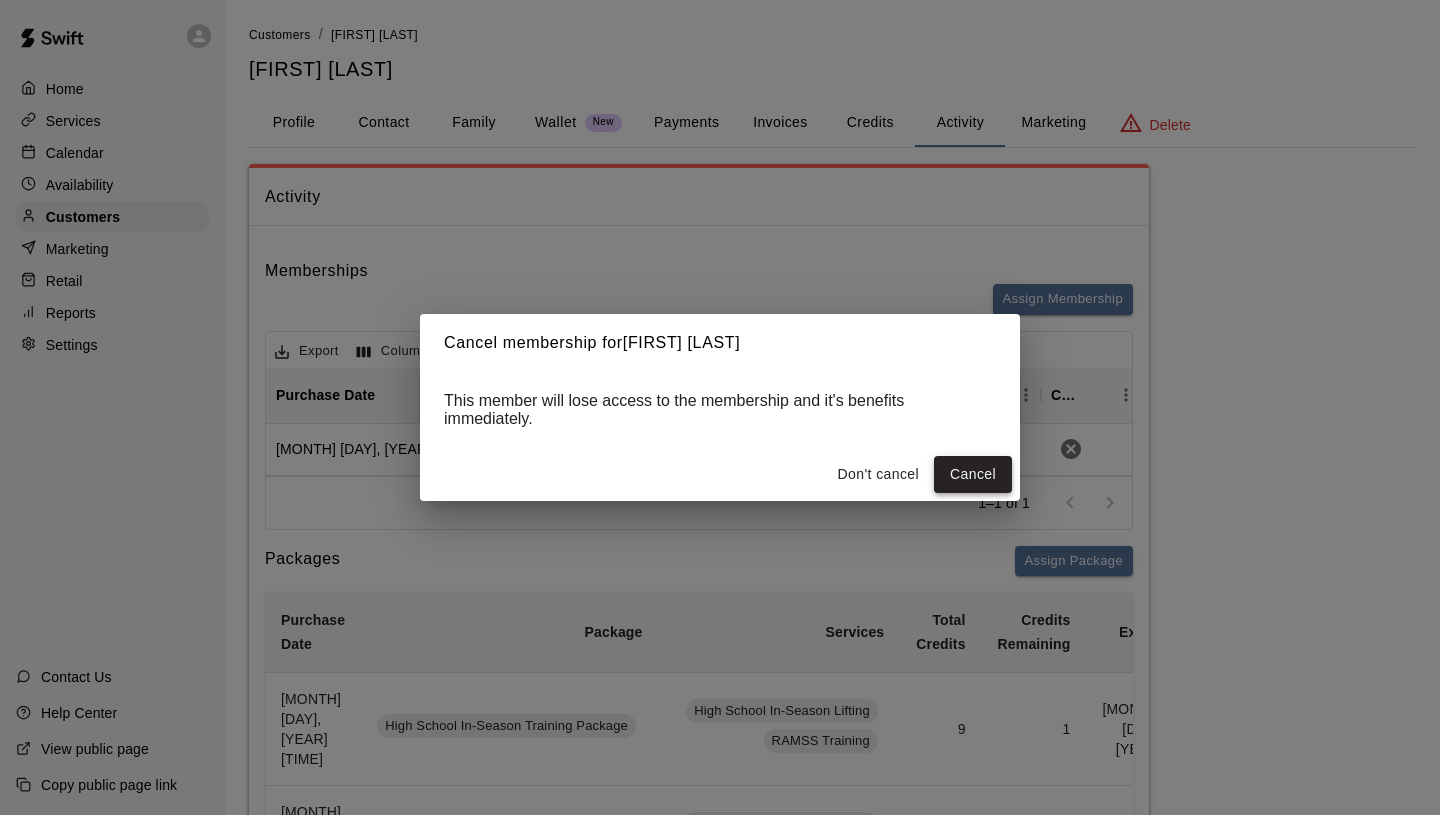 click on "Cancel" at bounding box center (973, 474) 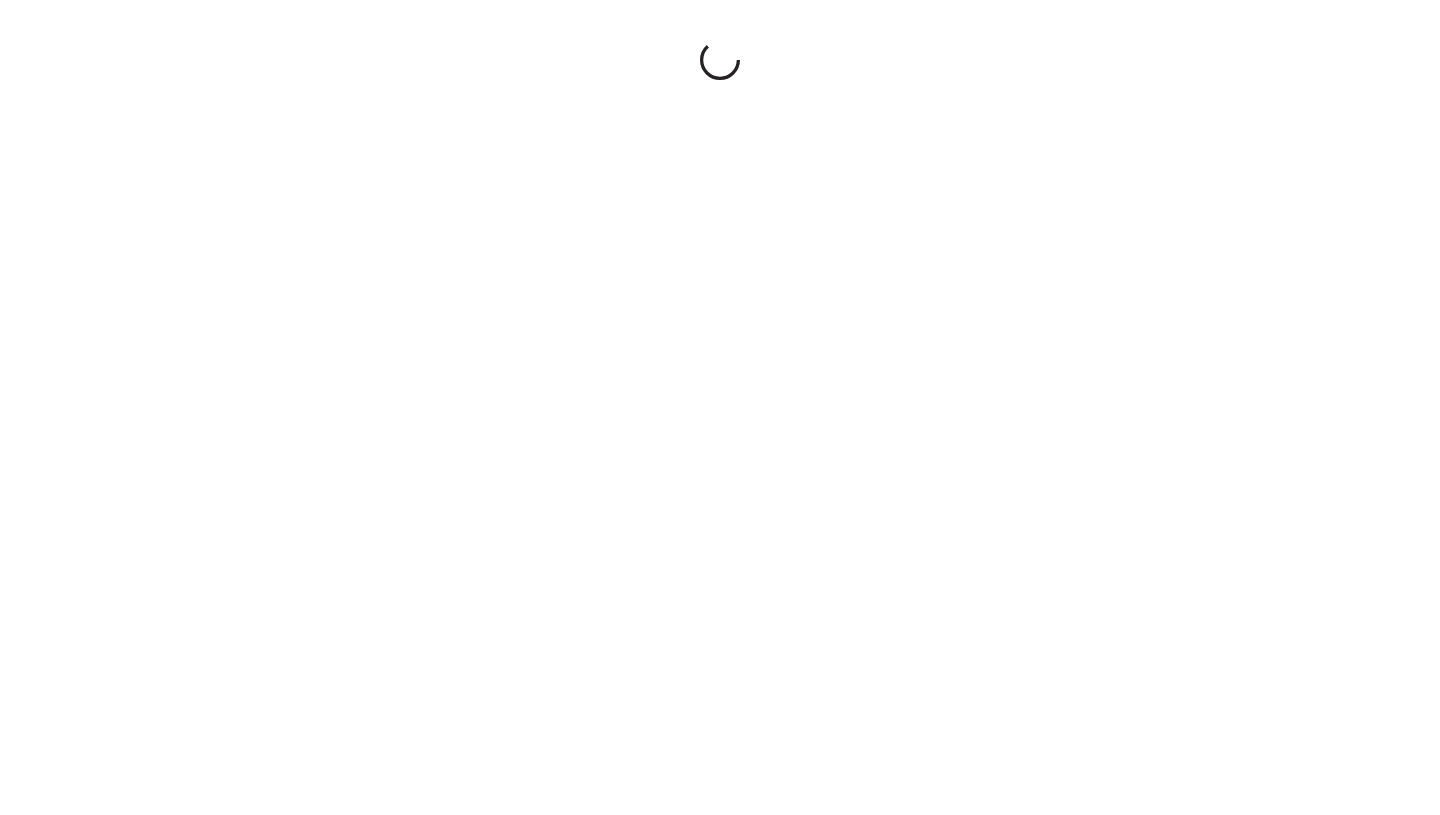 scroll, scrollTop: 0, scrollLeft: 0, axis: both 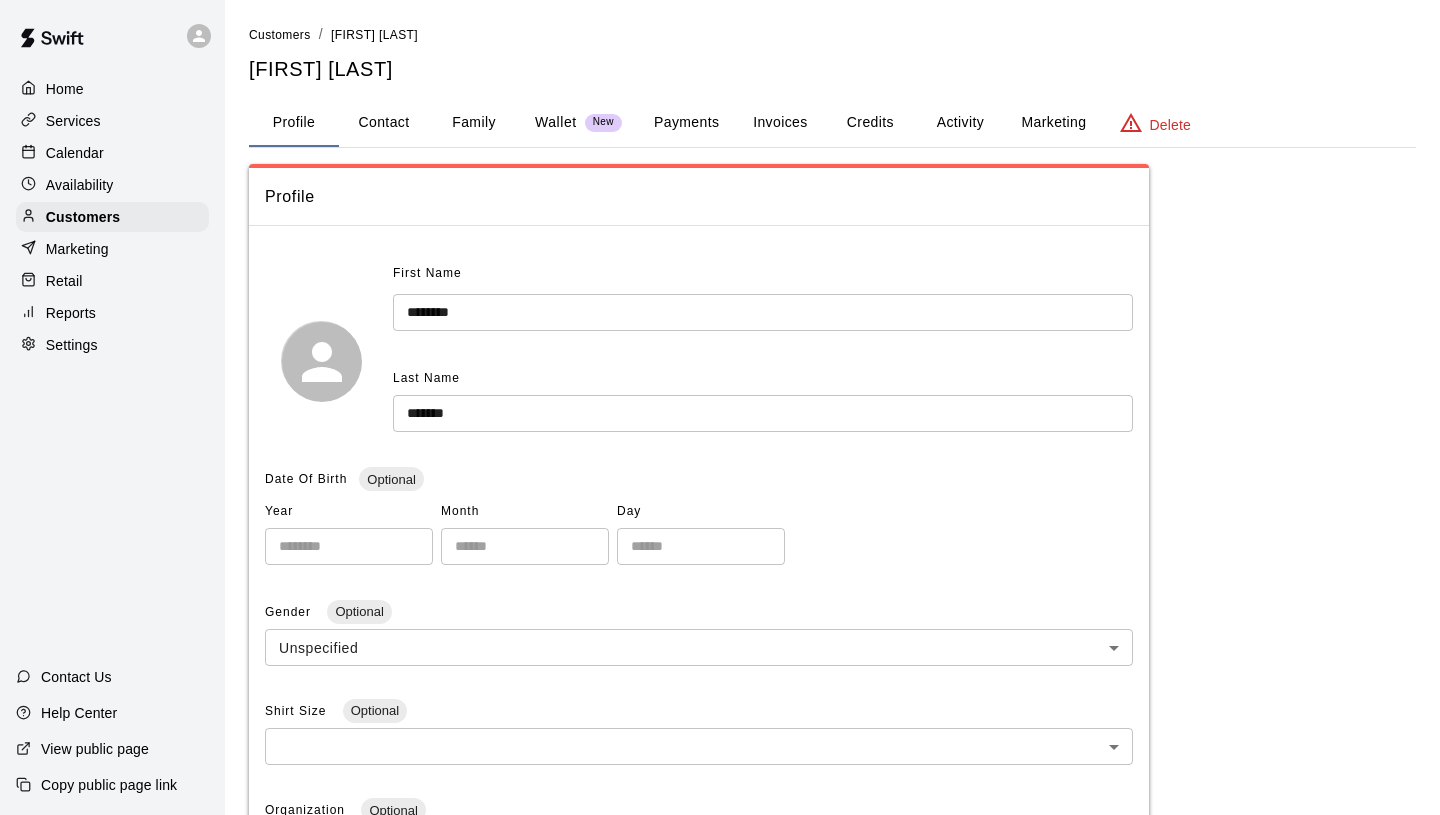 click on "Home" at bounding box center (65, 89) 